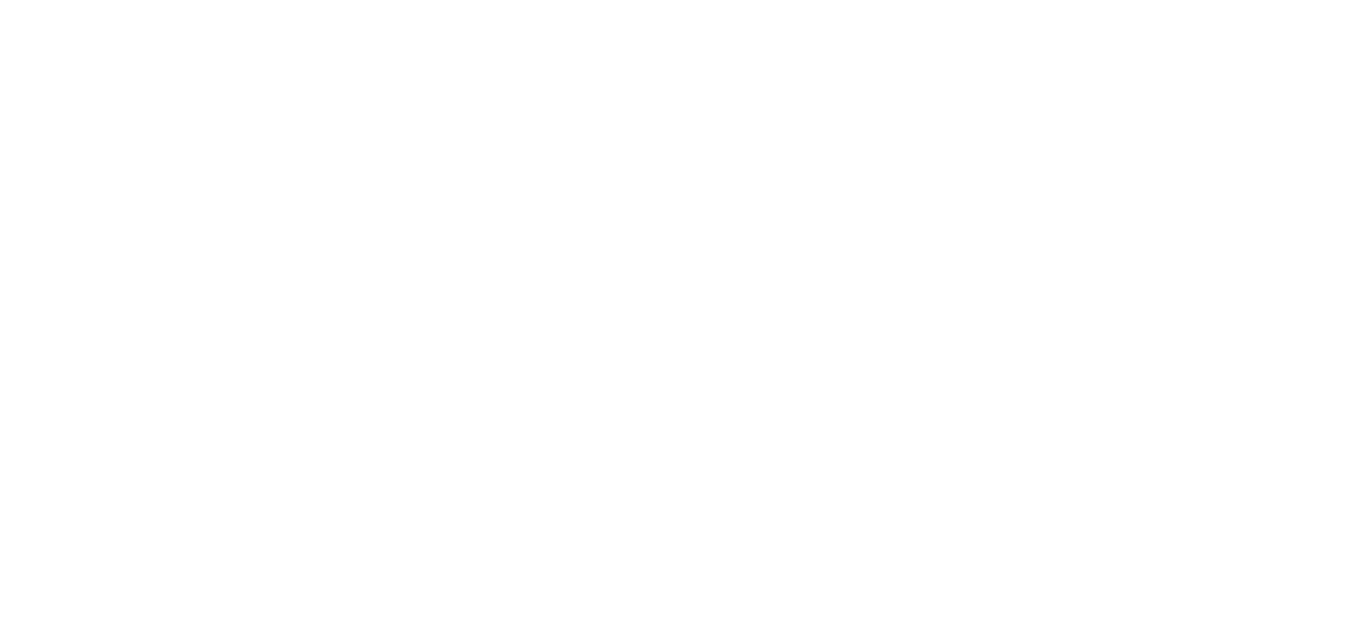 scroll, scrollTop: 0, scrollLeft: 0, axis: both 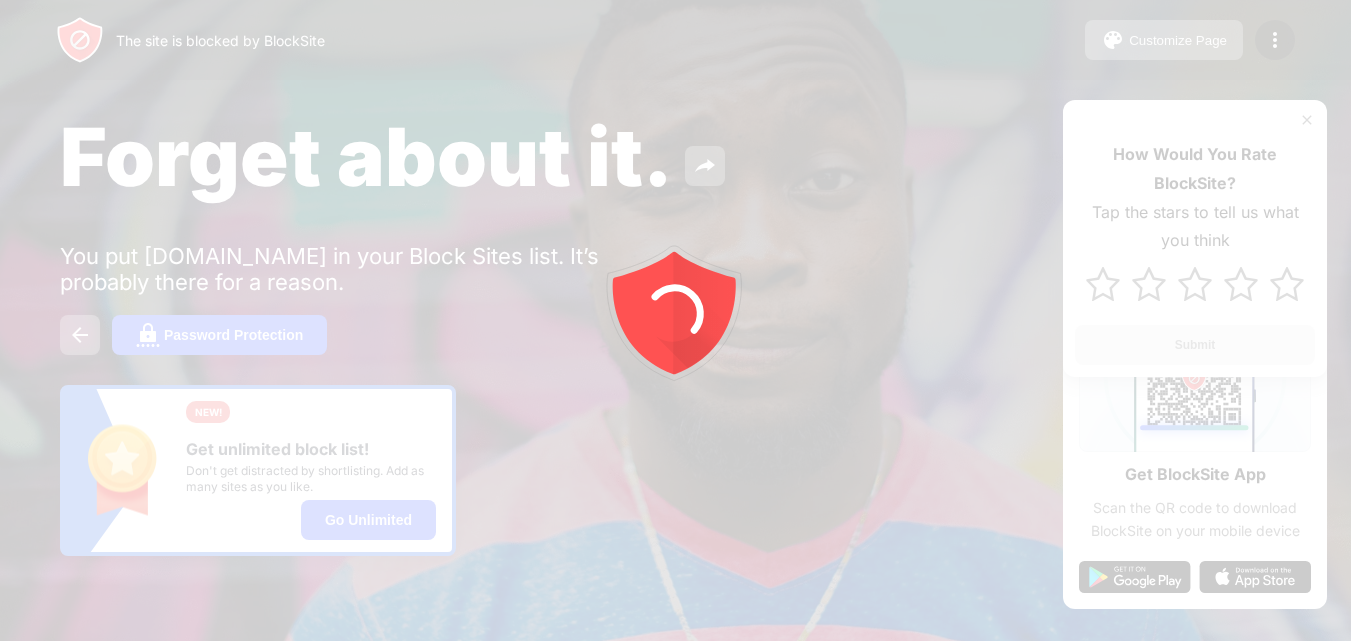 click at bounding box center [675, 320] 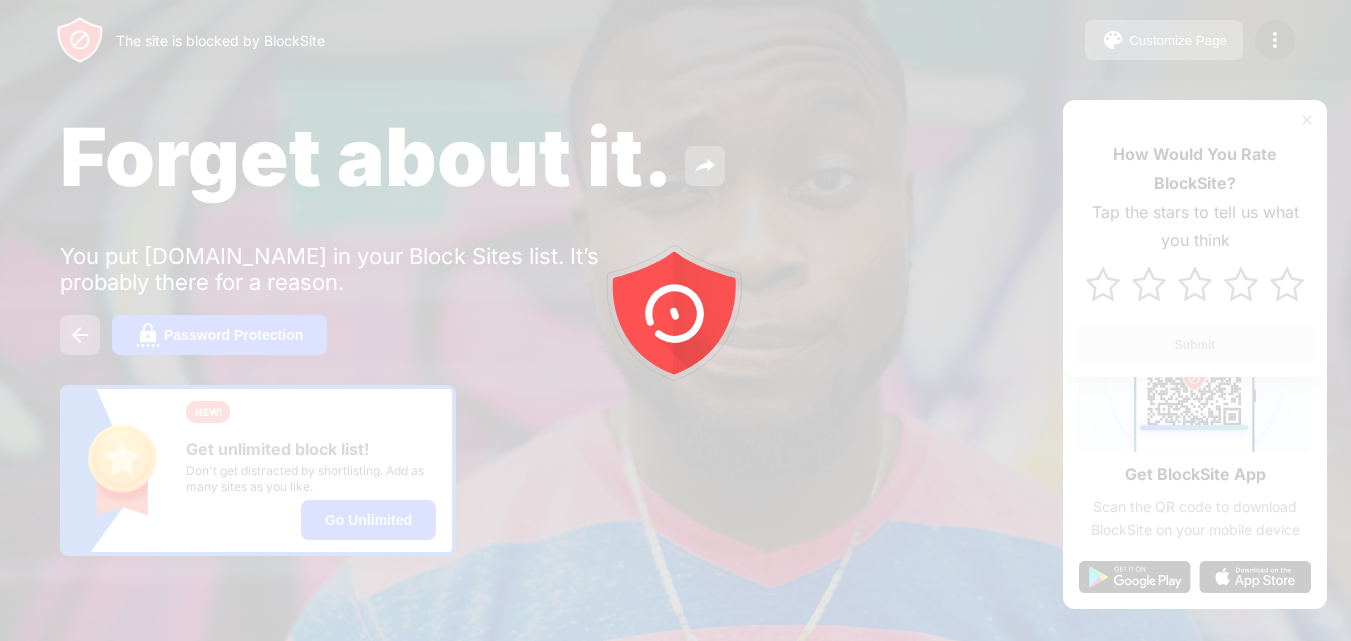 click at bounding box center (675, 320) 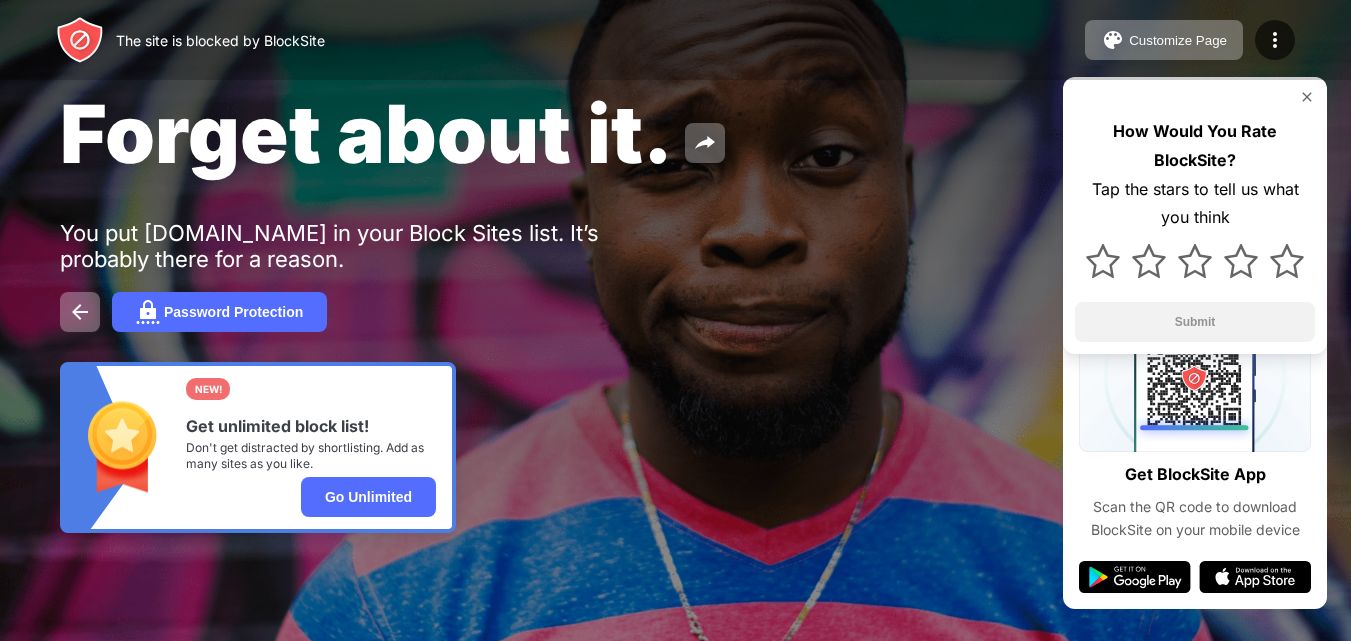 scroll, scrollTop: 159, scrollLeft: 0, axis: vertical 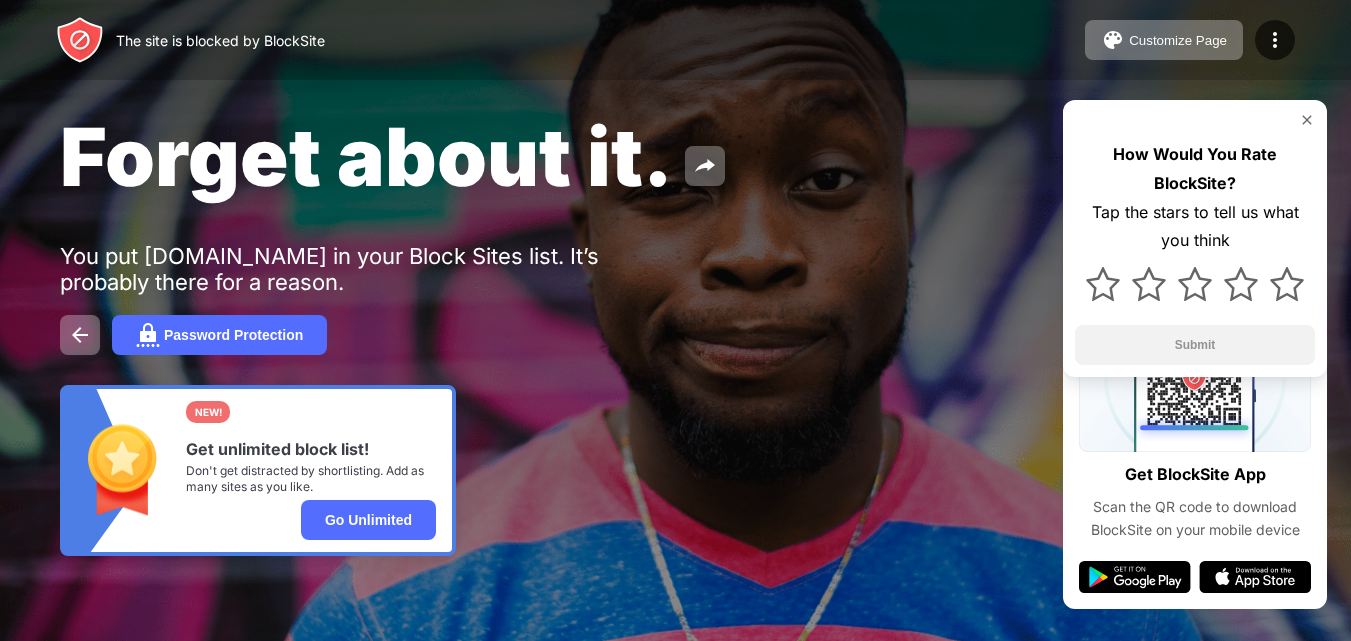 click at bounding box center (1307, 120) 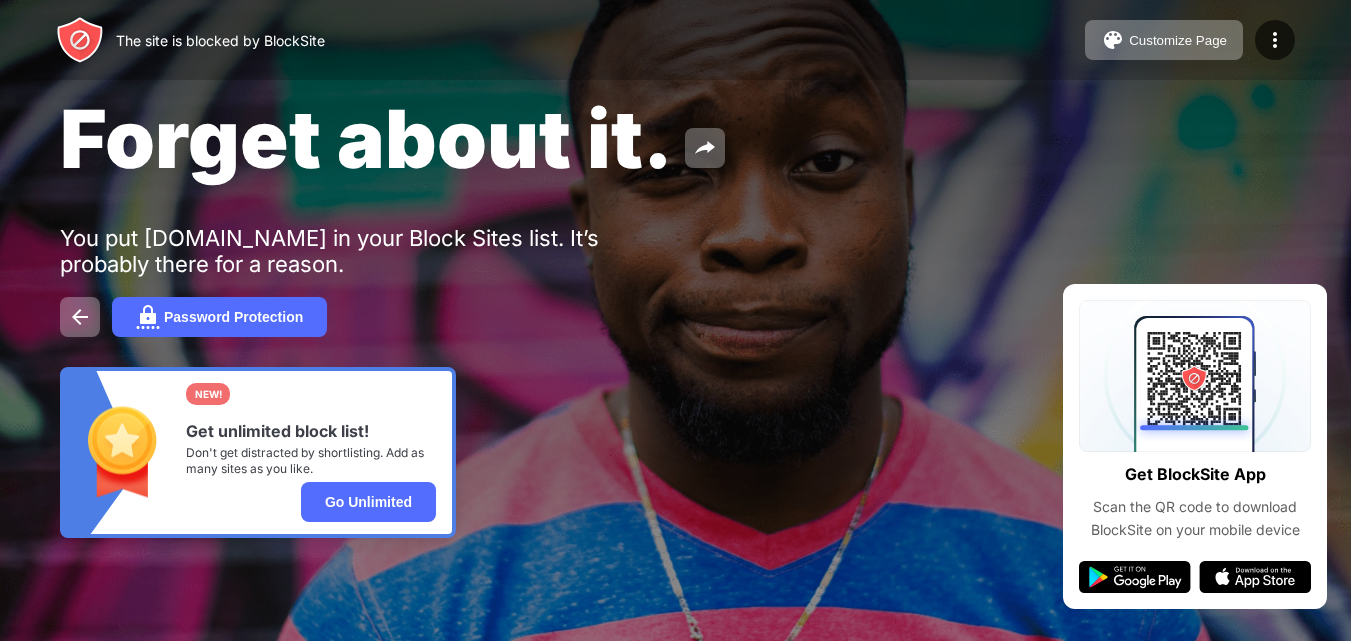 scroll, scrollTop: 0, scrollLeft: 0, axis: both 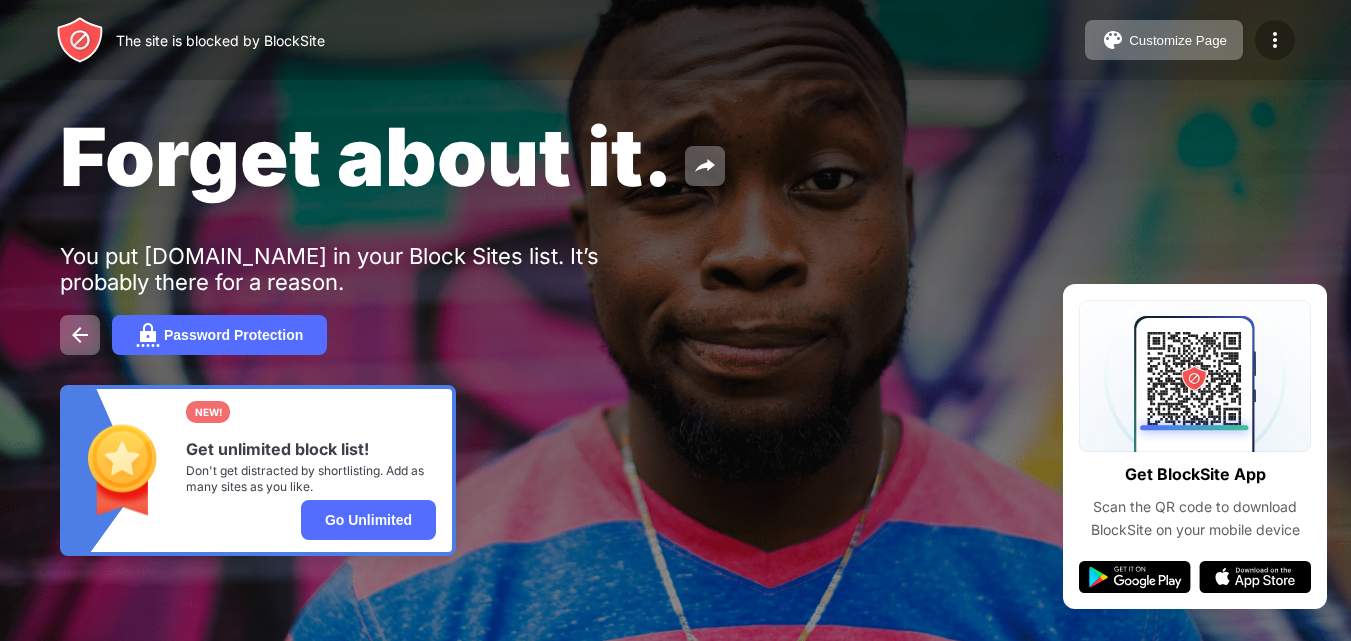 click at bounding box center (1275, 40) 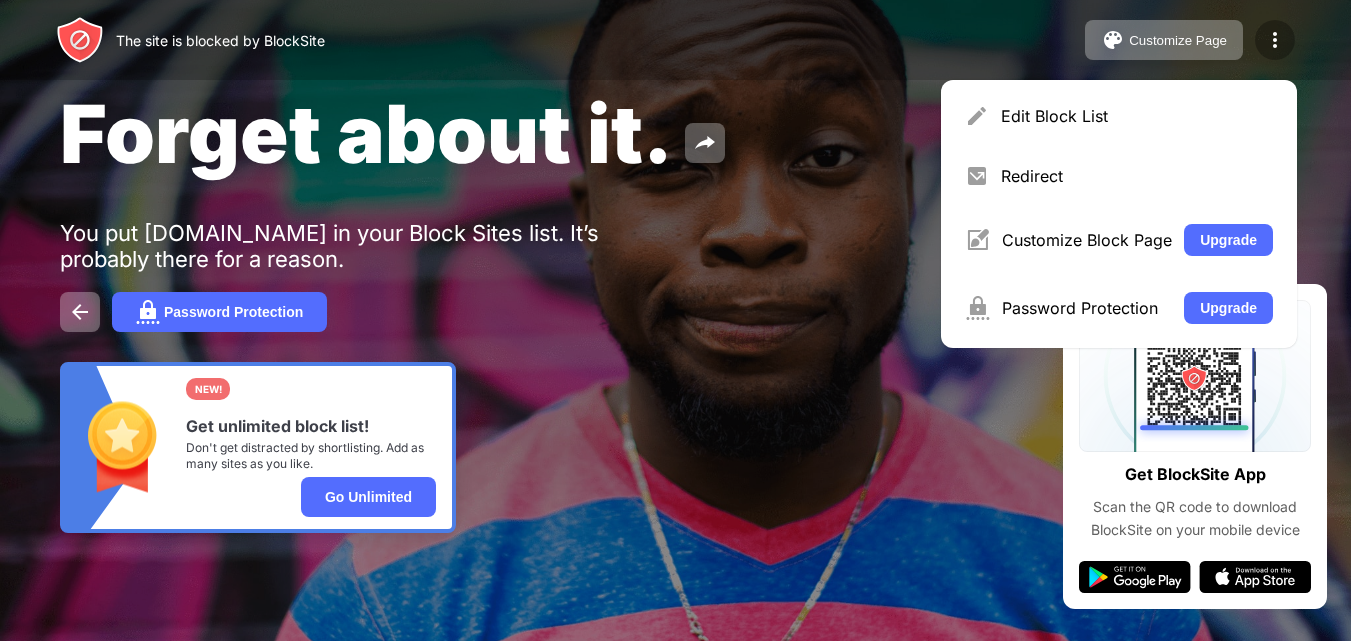 scroll, scrollTop: 39, scrollLeft: 0, axis: vertical 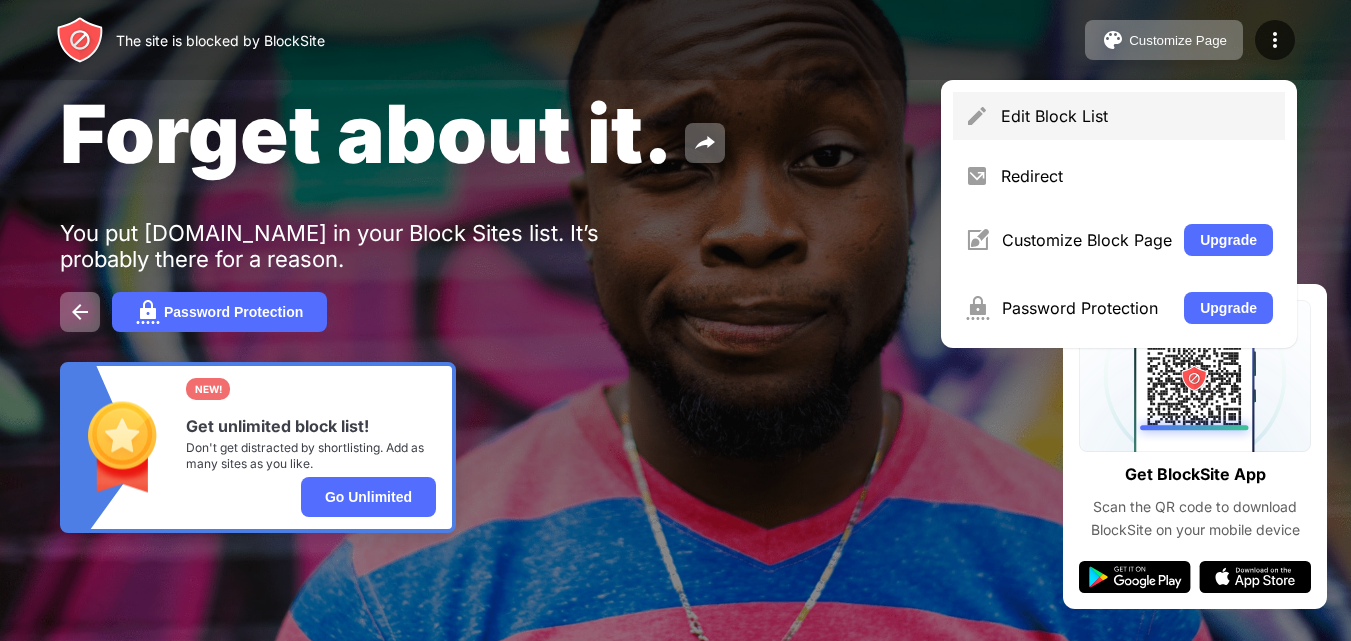 click on "Edit Block List" at bounding box center [1137, 116] 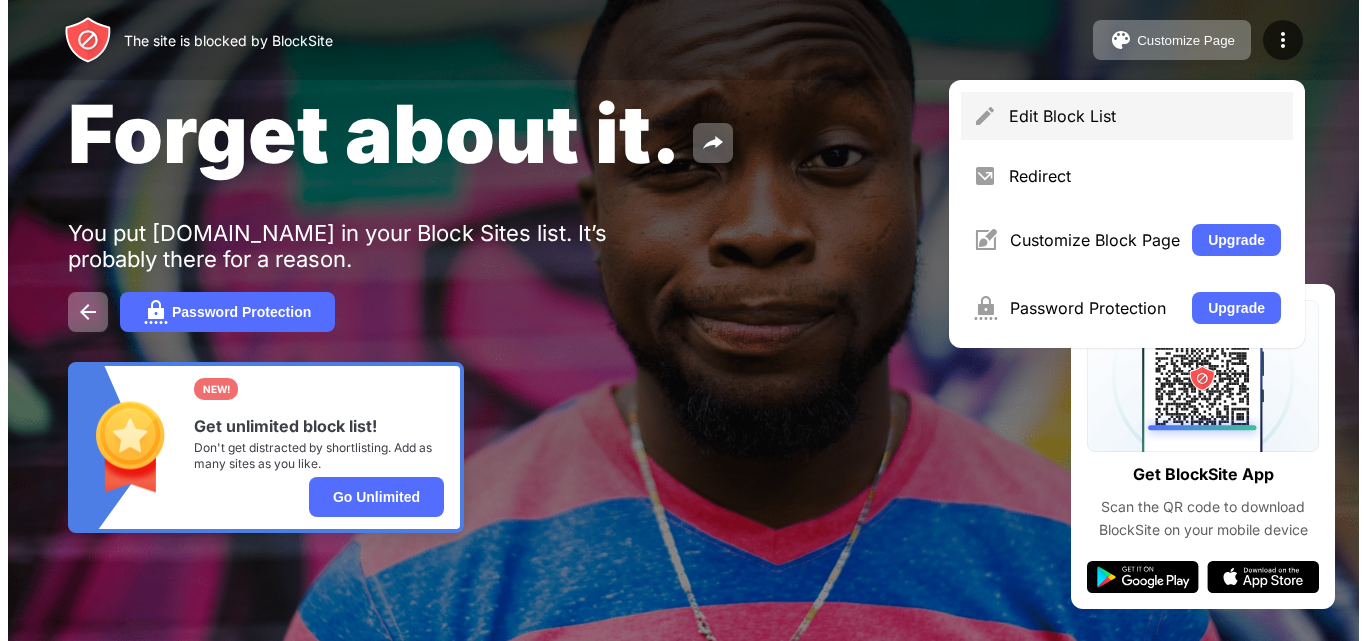 scroll, scrollTop: 0, scrollLeft: 0, axis: both 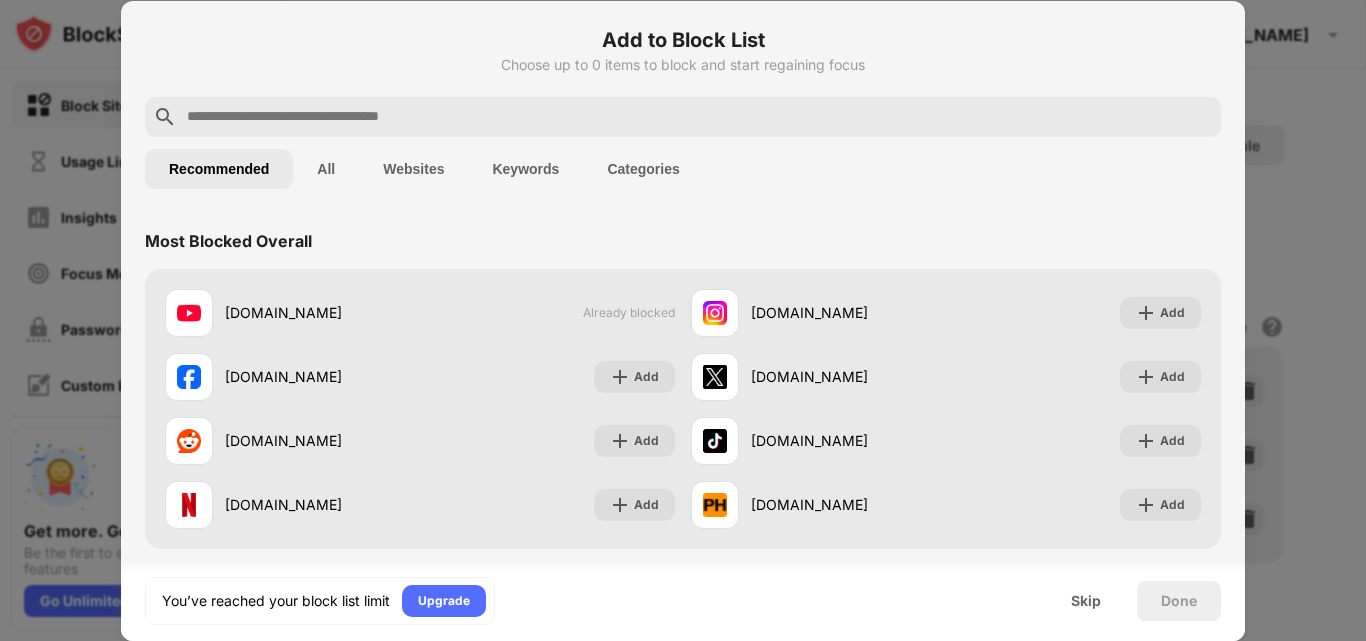 click at bounding box center [683, 320] 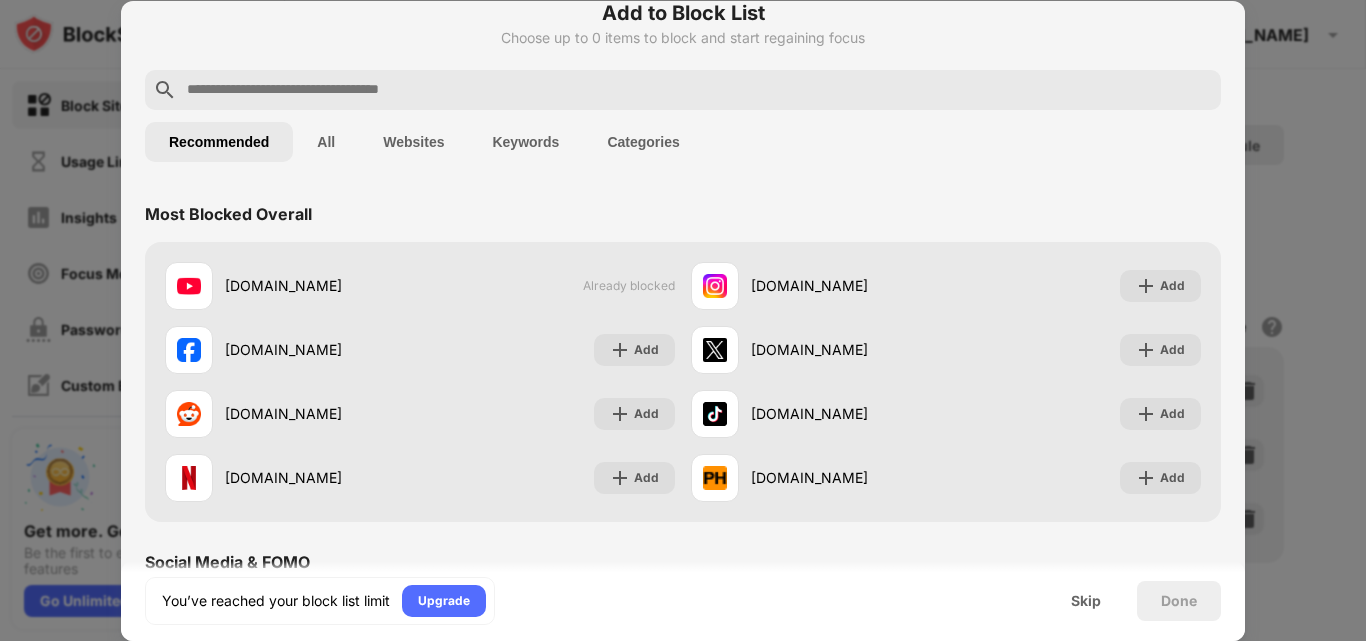click at bounding box center [683, 320] 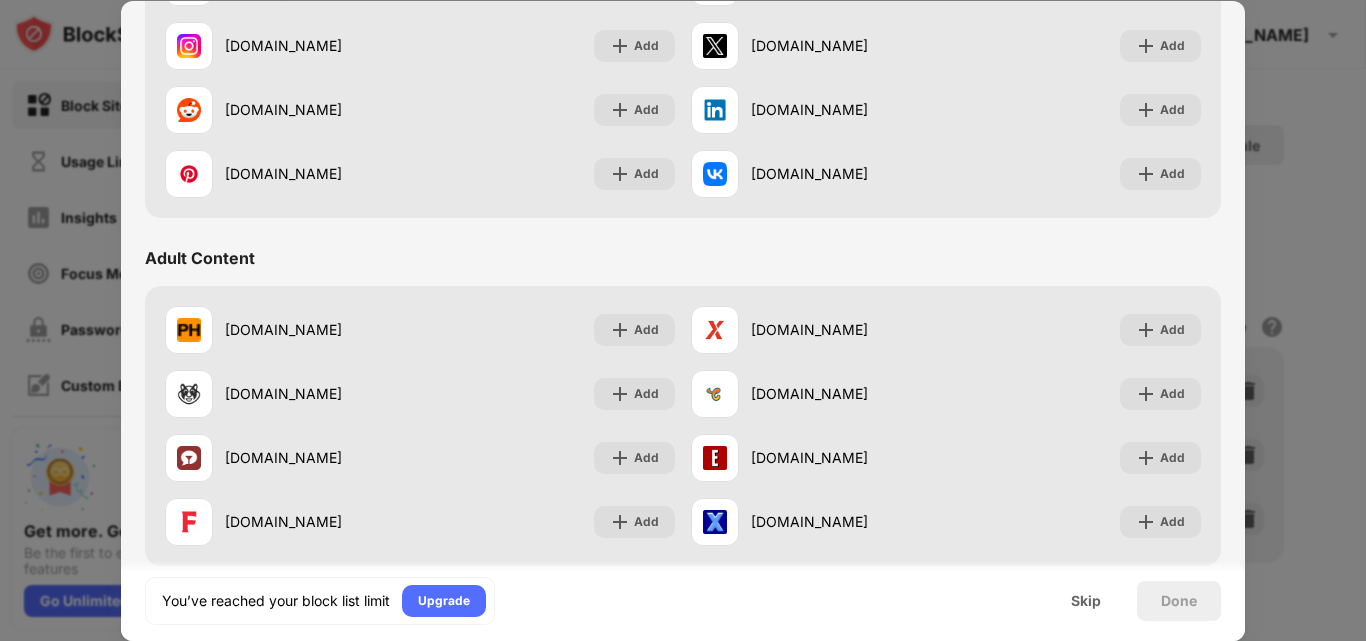 scroll, scrollTop: 752, scrollLeft: 0, axis: vertical 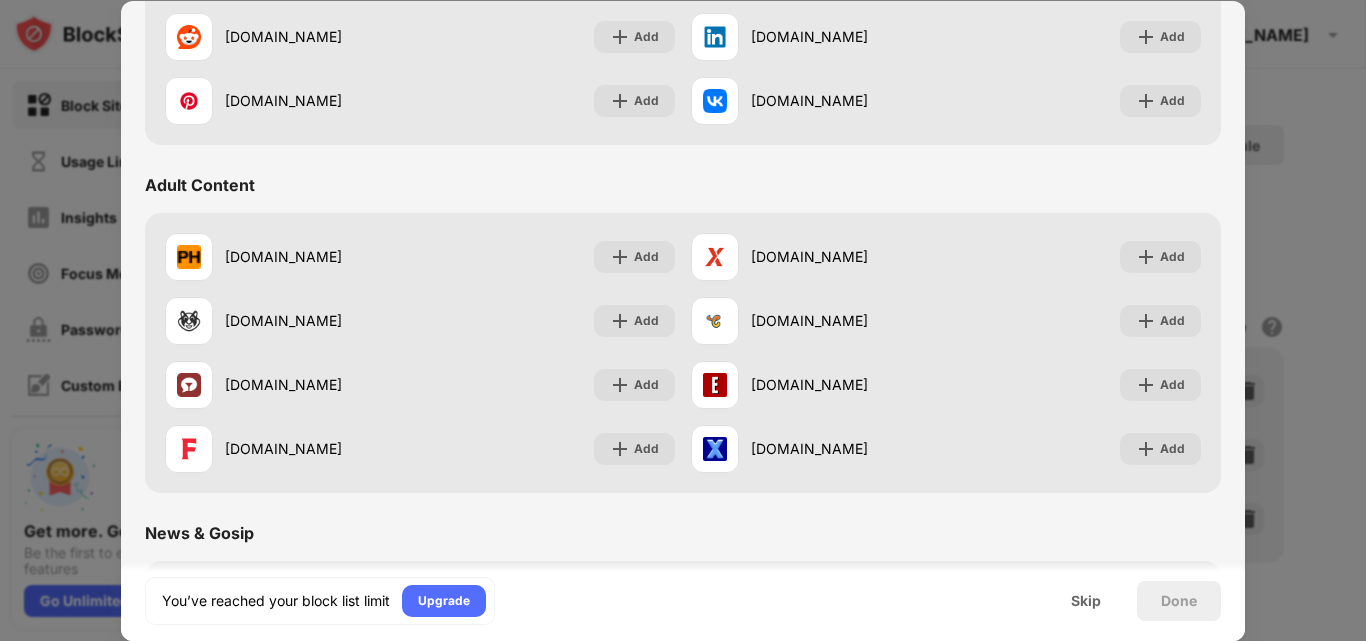 click at bounding box center [683, 320] 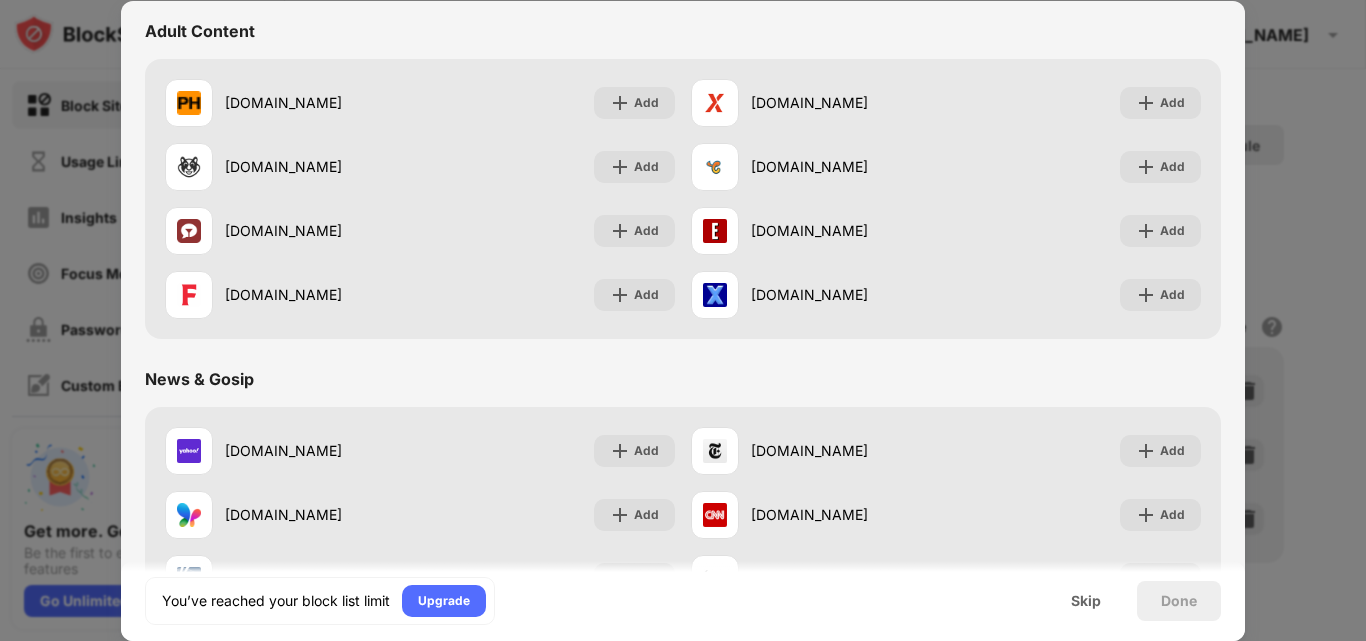 scroll, scrollTop: 866, scrollLeft: 0, axis: vertical 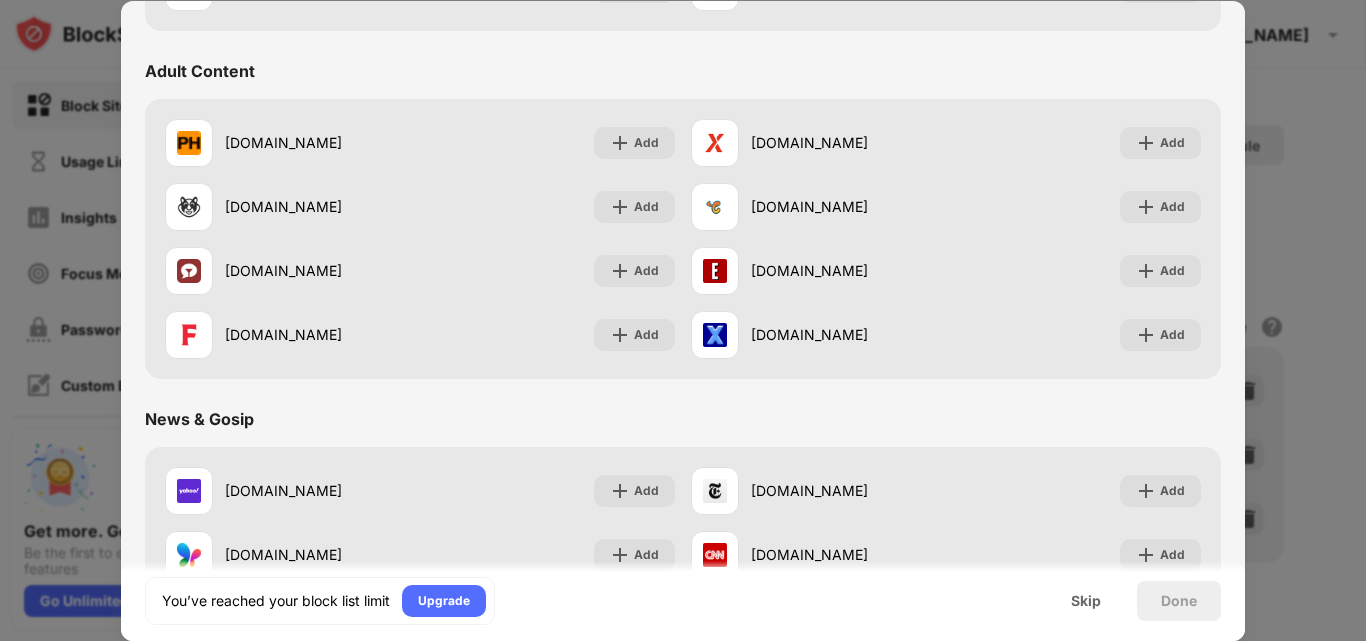 click on "Skip" at bounding box center [1086, 601] 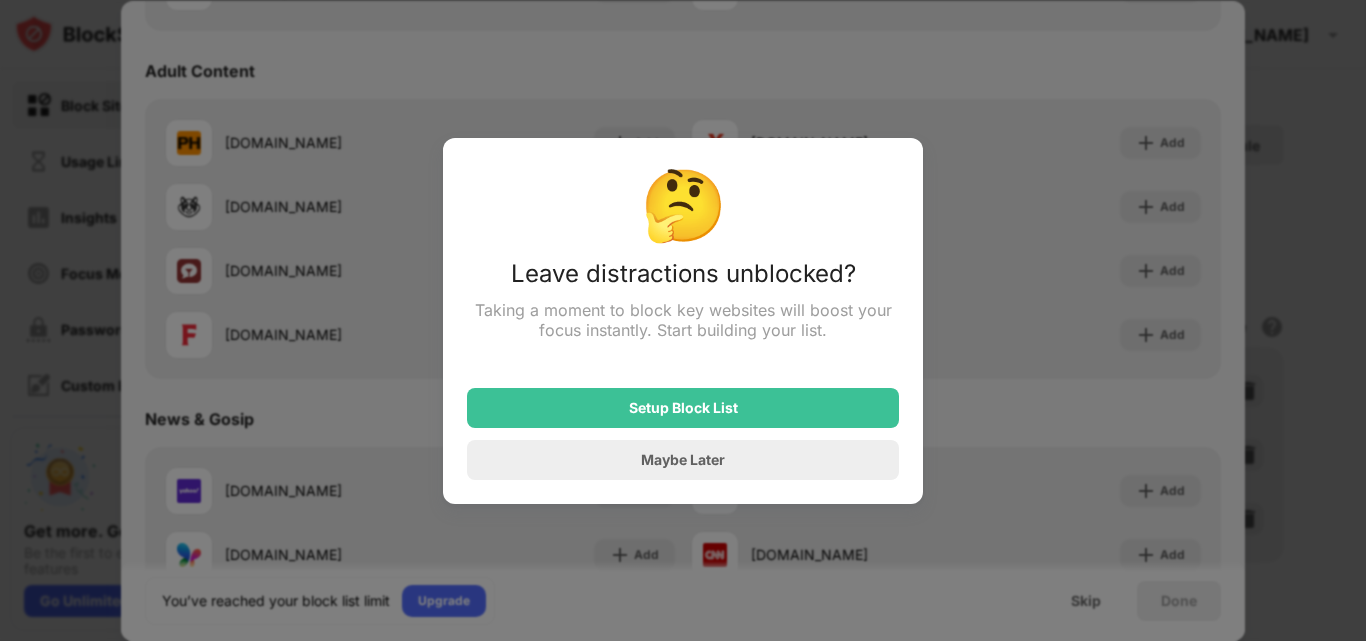 click on "Maybe Later" at bounding box center (683, 460) 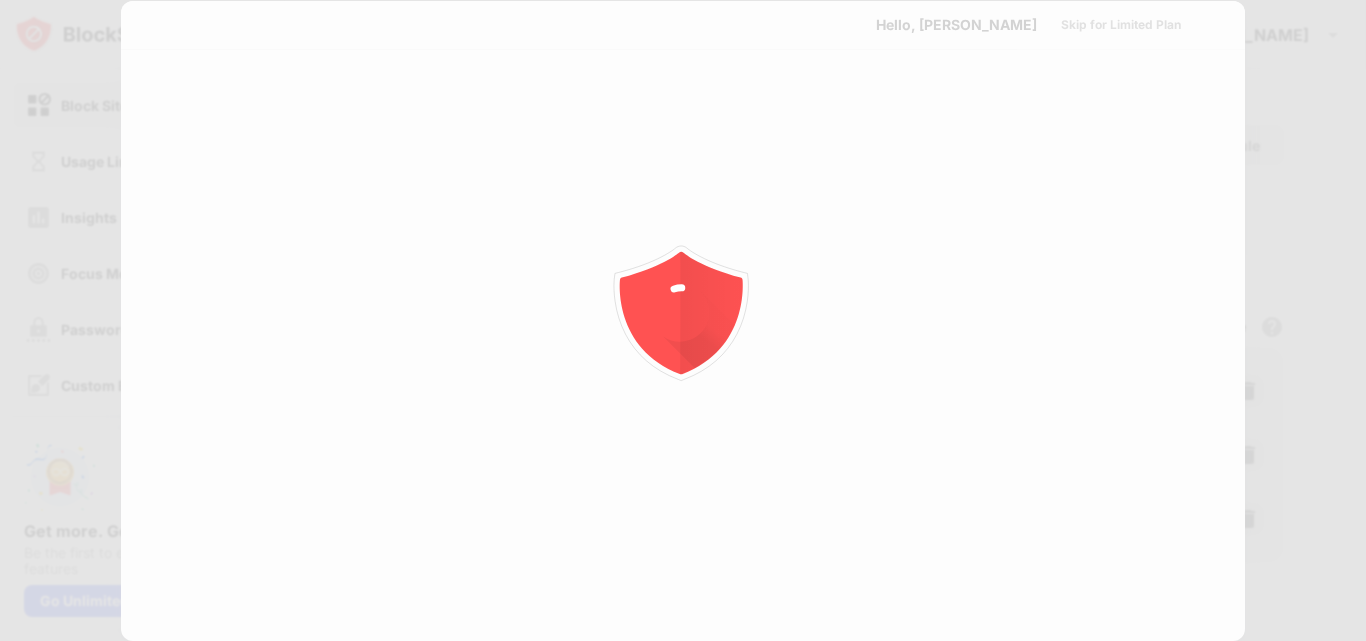 scroll, scrollTop: 0, scrollLeft: 0, axis: both 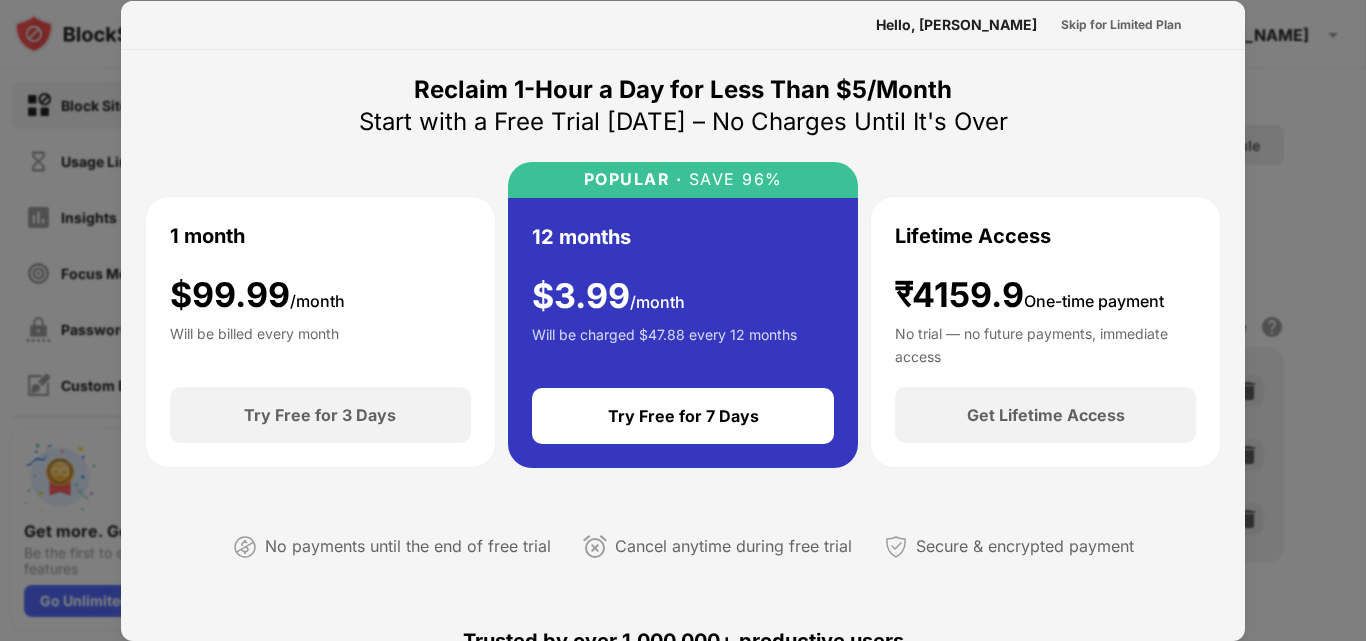 click at bounding box center [683, 320] 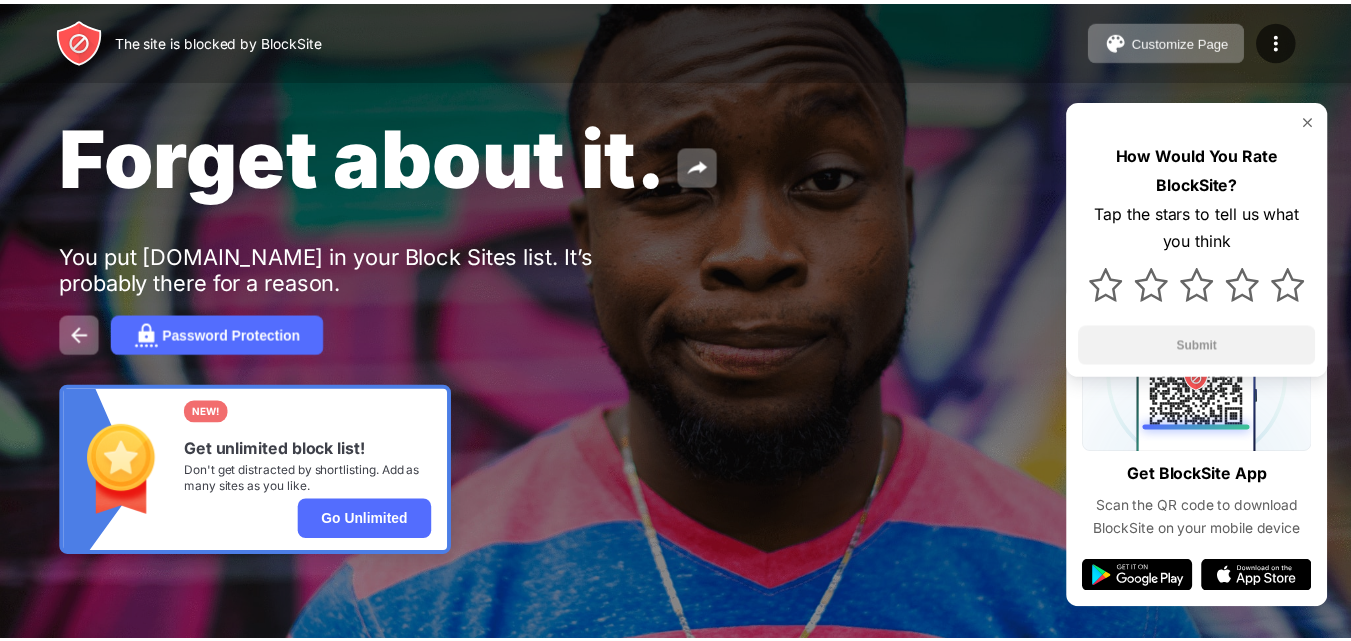 scroll, scrollTop: 39, scrollLeft: 0, axis: vertical 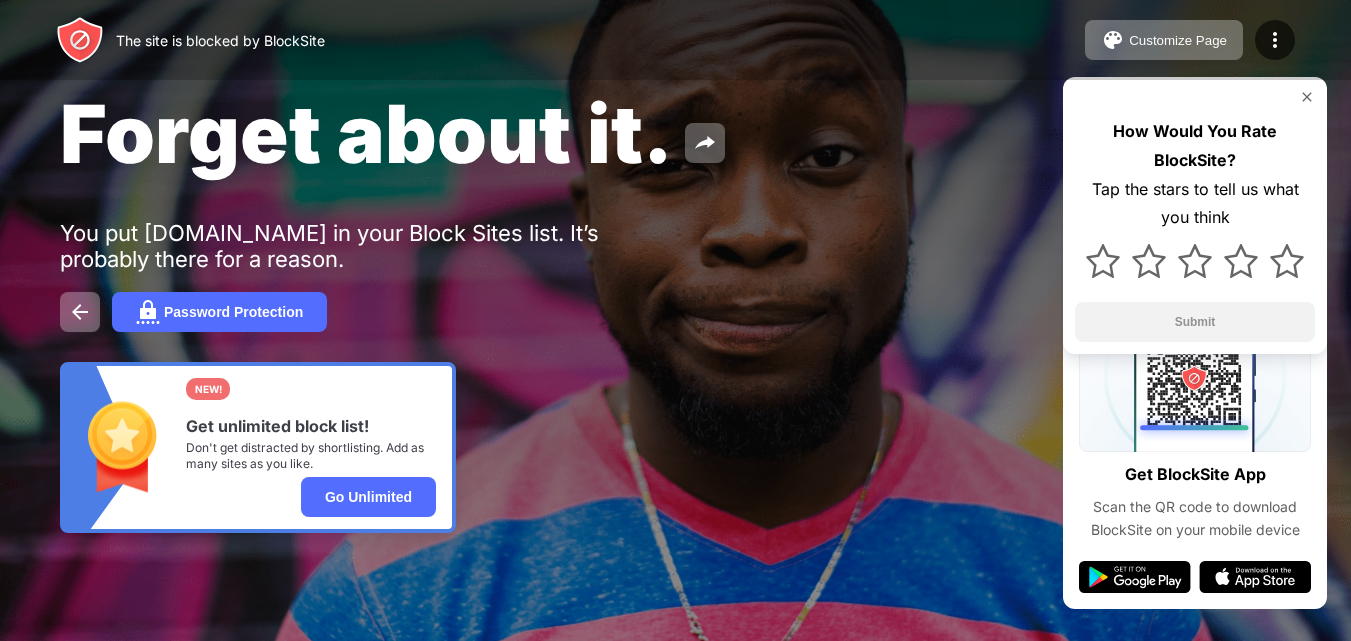 click on "The site is blocked by BlockSite Customize Page Edit Block List Redirect Customize Block Page Upgrade Password Protection Upgrade" at bounding box center (675, 40) 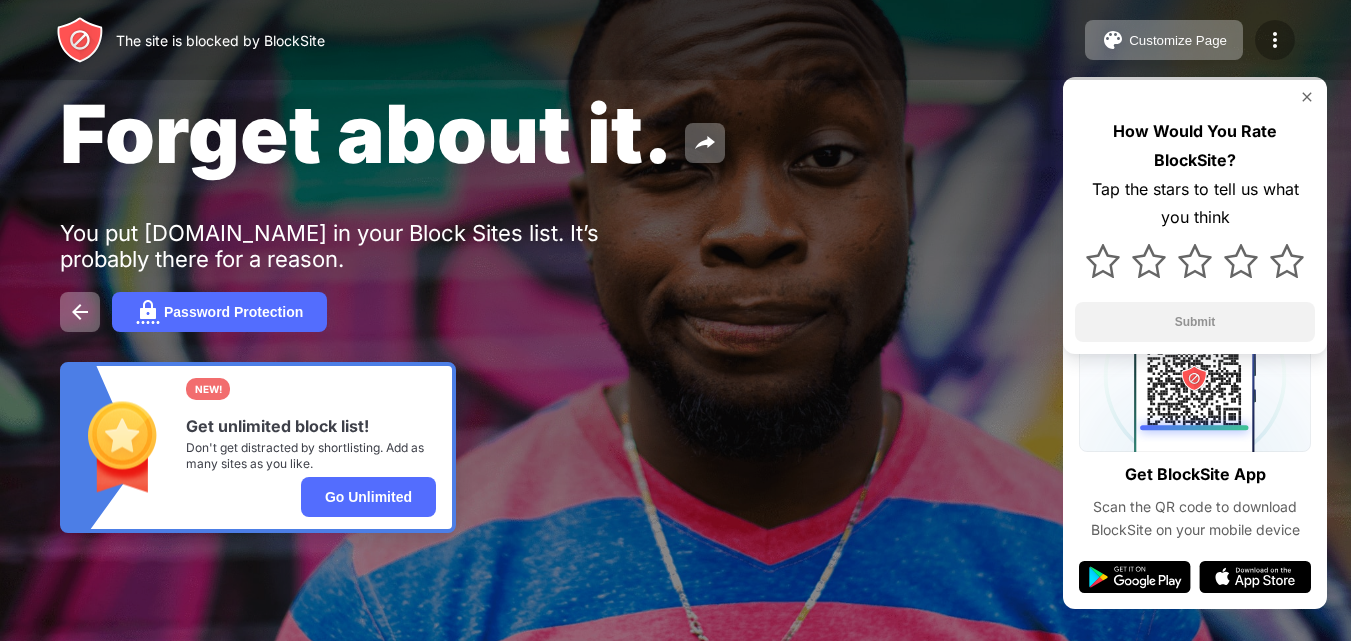click at bounding box center [1275, 40] 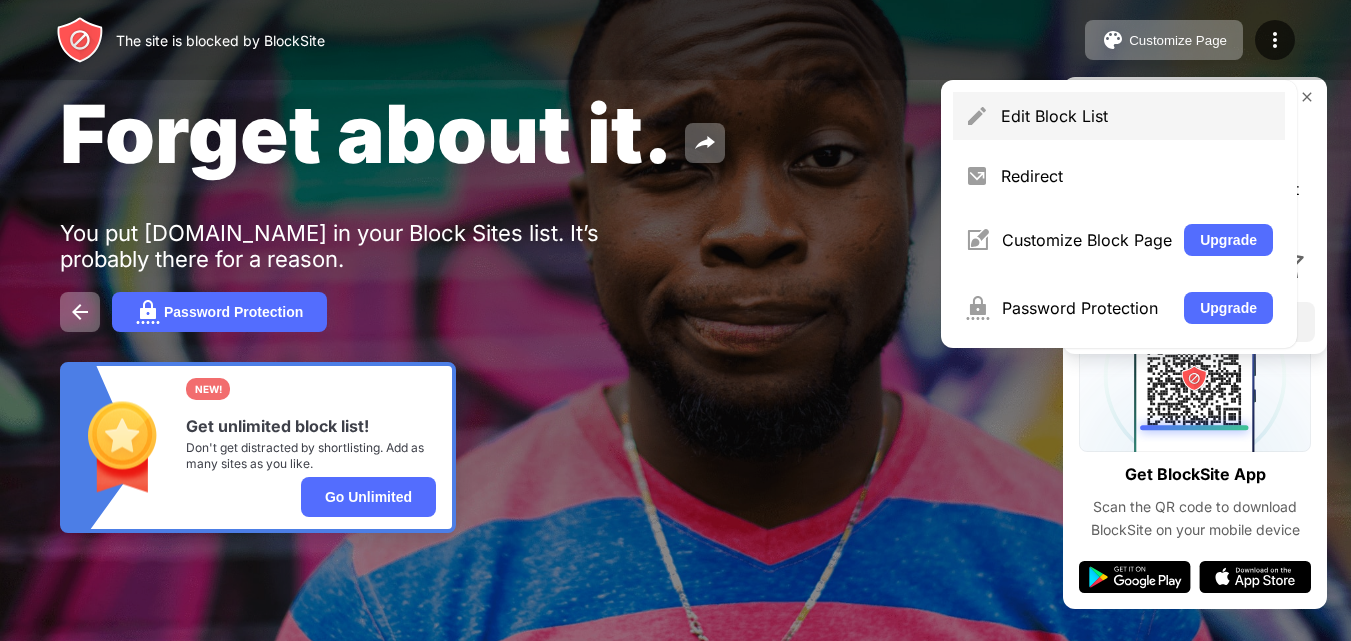 scroll, scrollTop: 159, scrollLeft: 0, axis: vertical 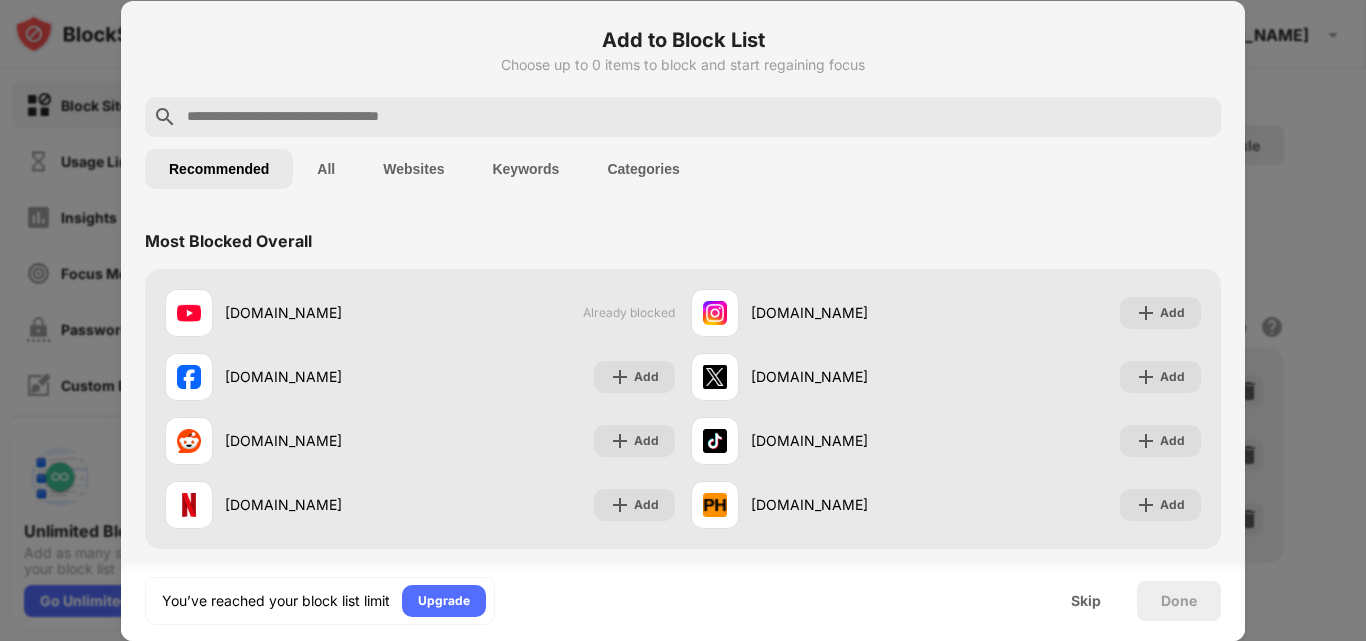 click at bounding box center (683, 320) 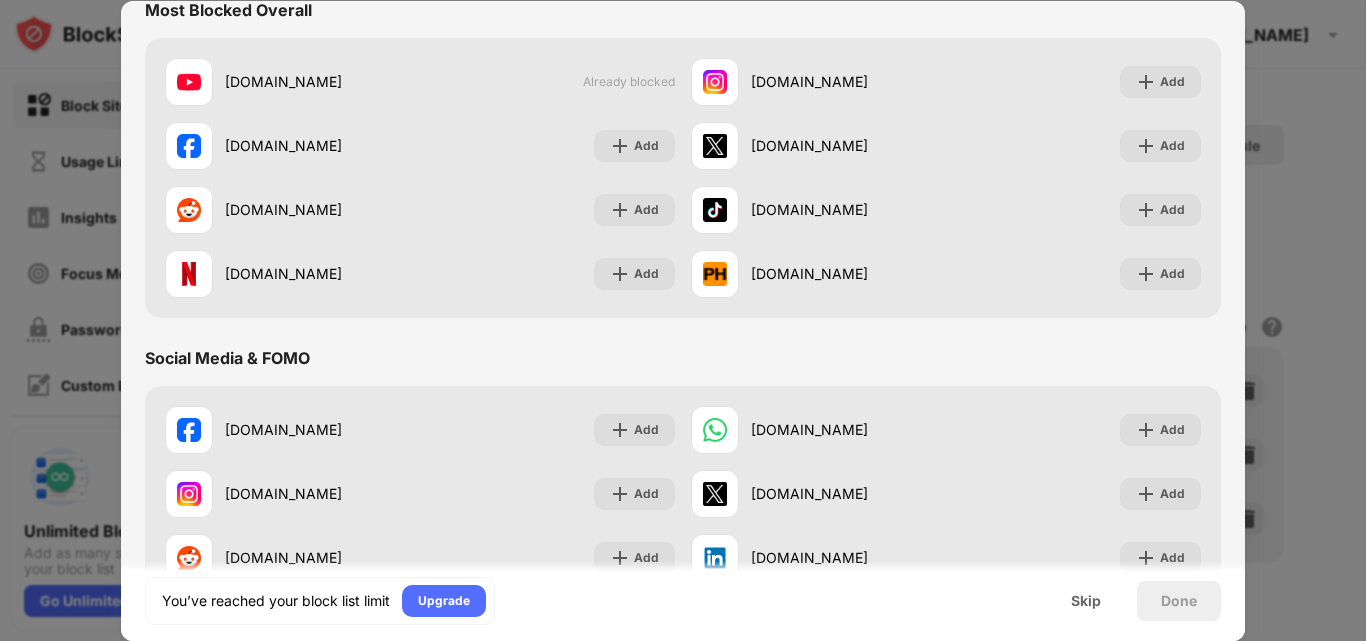 scroll, scrollTop: 95, scrollLeft: 0, axis: vertical 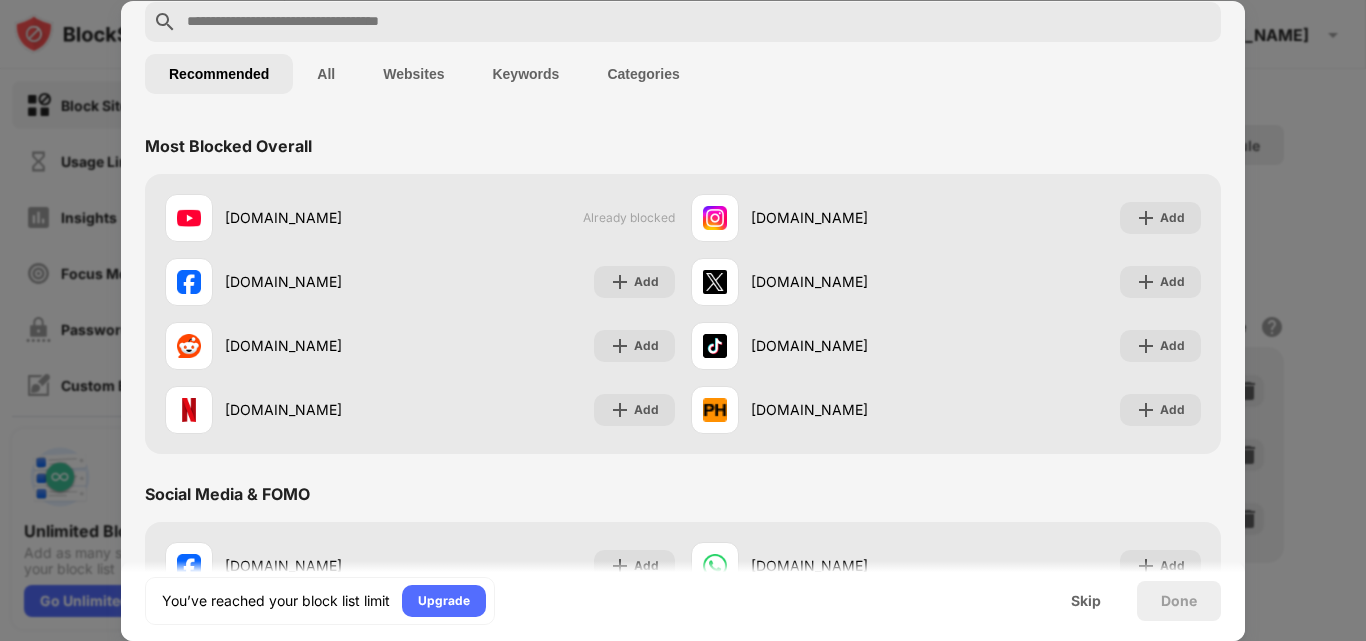 click on "All" at bounding box center (326, 74) 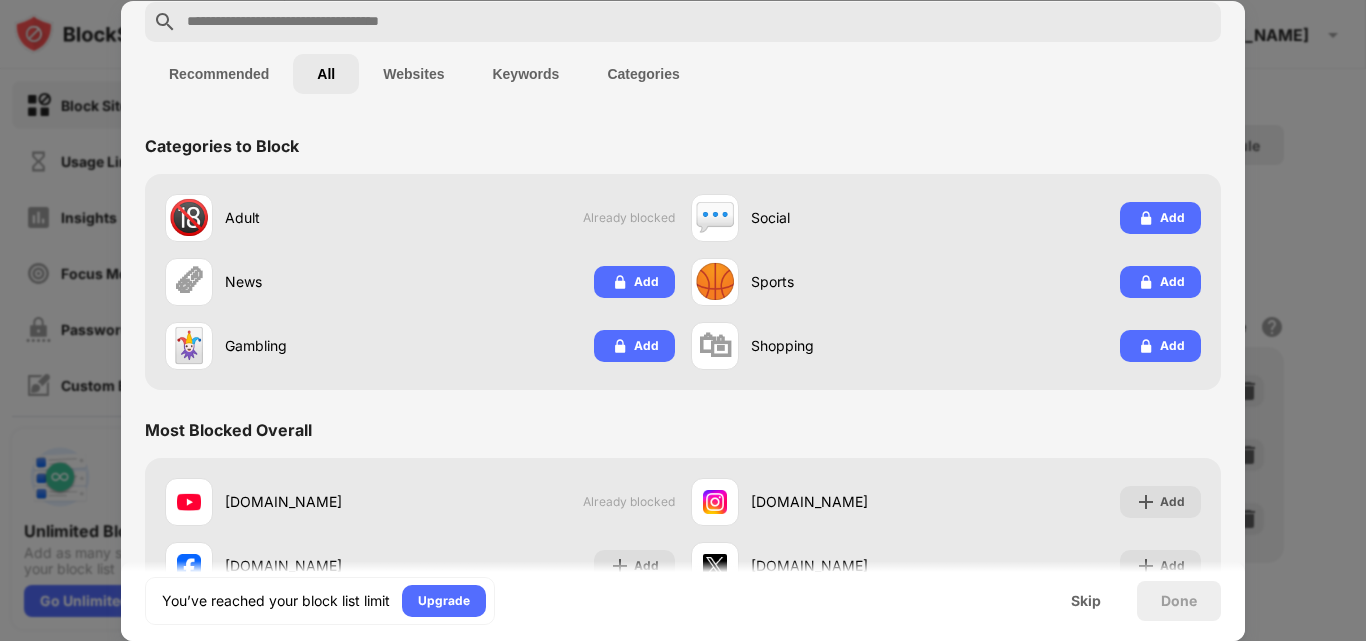 drag, startPoint x: 607, startPoint y: 207, endPoint x: 810, endPoint y: 436, distance: 306.0229 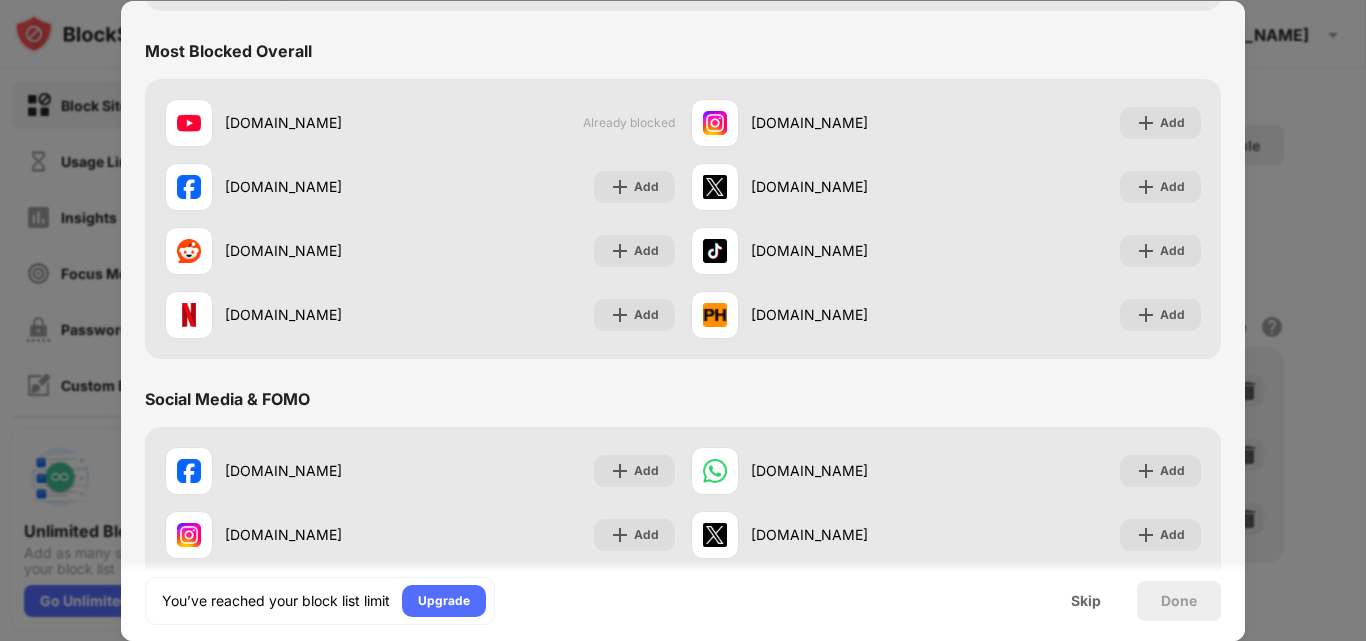 scroll, scrollTop: 0, scrollLeft: 0, axis: both 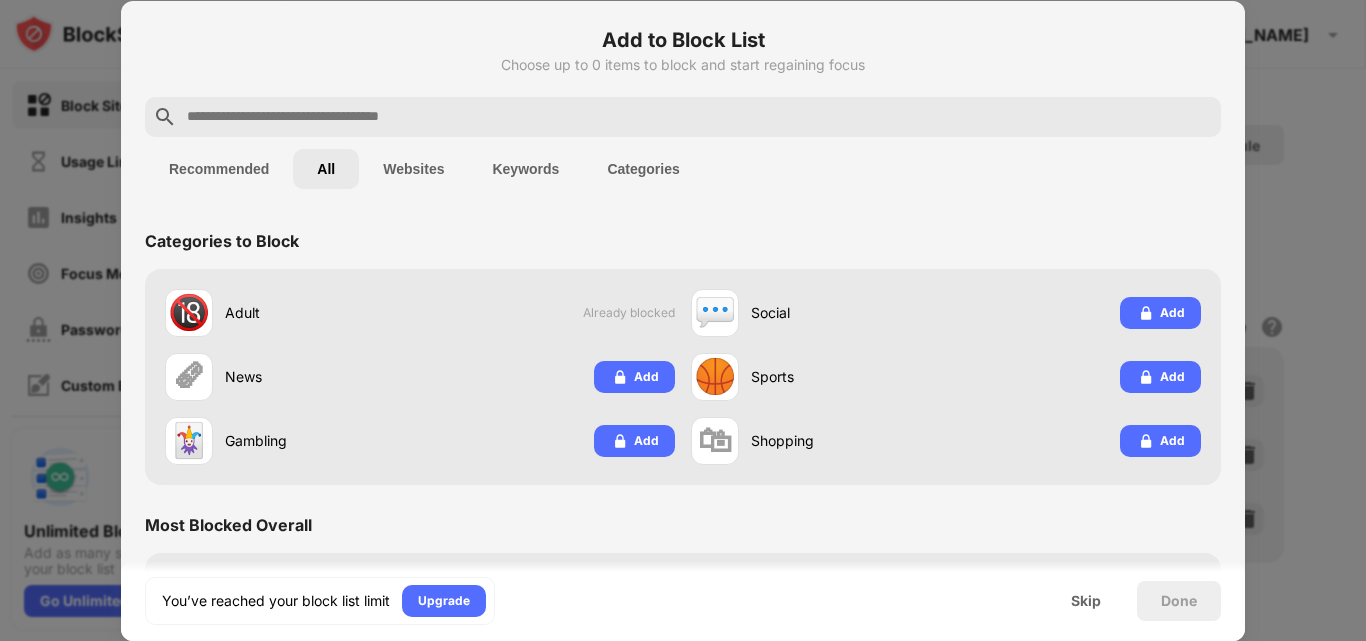 click on "Websites" at bounding box center [413, 169] 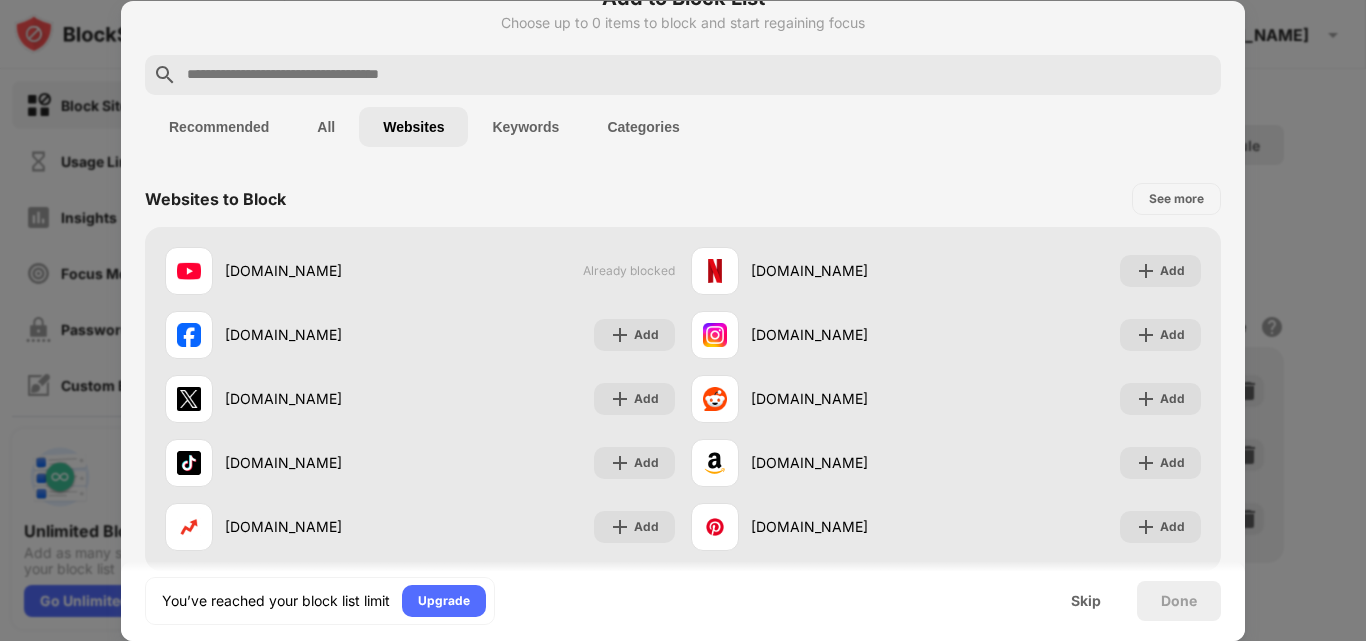 scroll, scrollTop: 49, scrollLeft: 0, axis: vertical 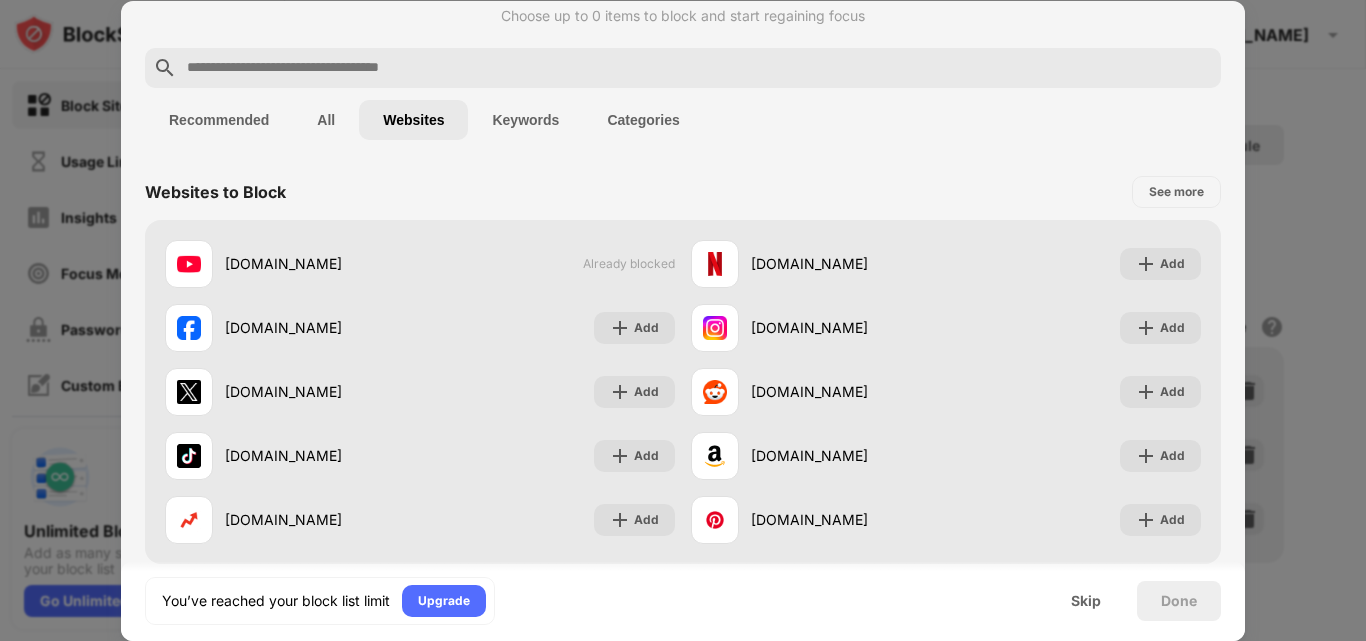 click on "Keywords" at bounding box center [525, 120] 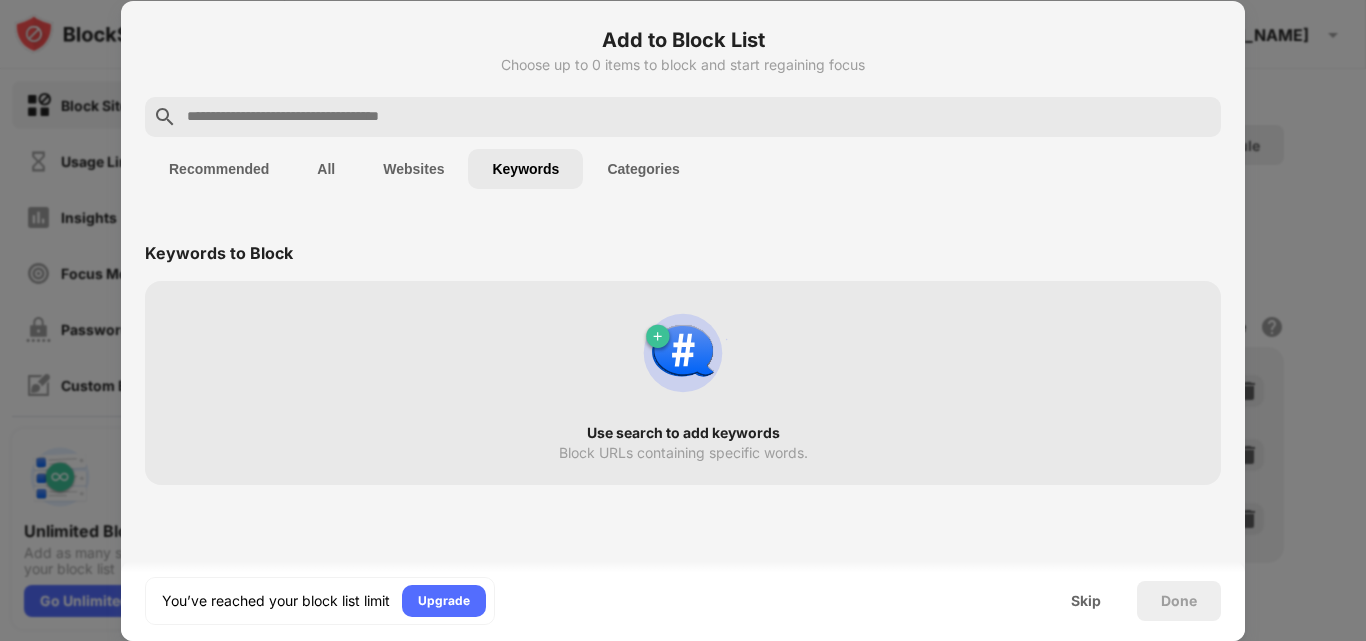 scroll, scrollTop: 0, scrollLeft: 0, axis: both 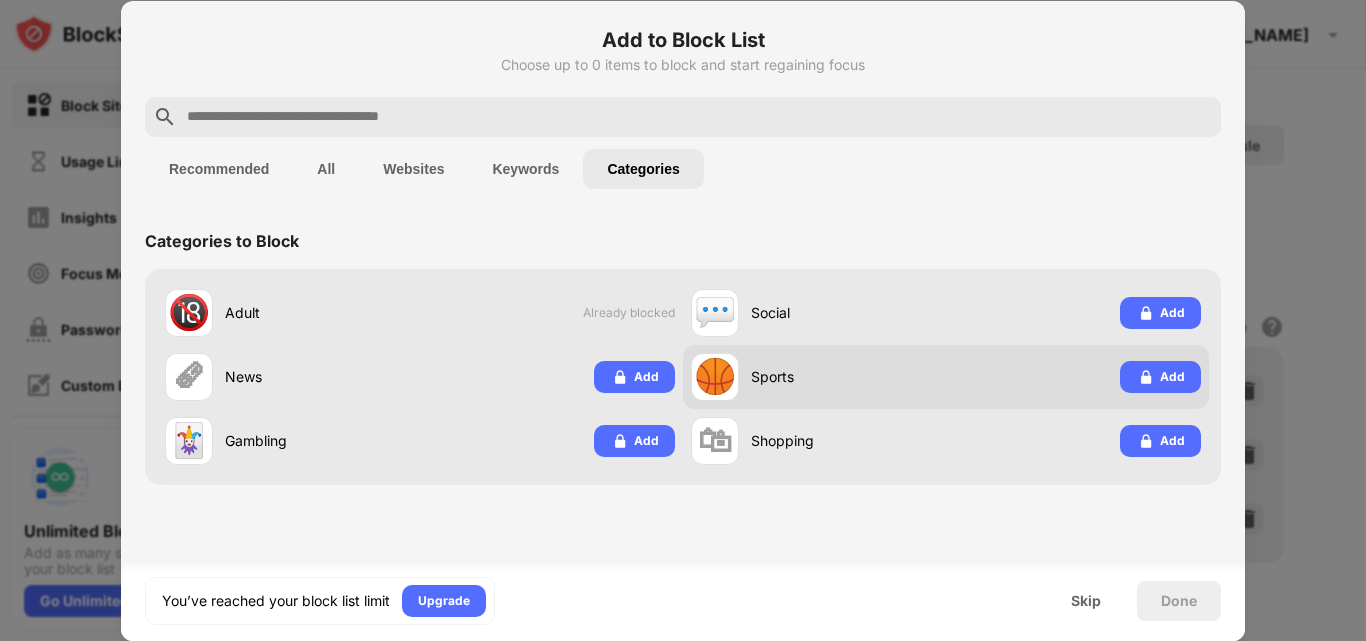 click on "🏀 Sports Add" at bounding box center [946, 377] 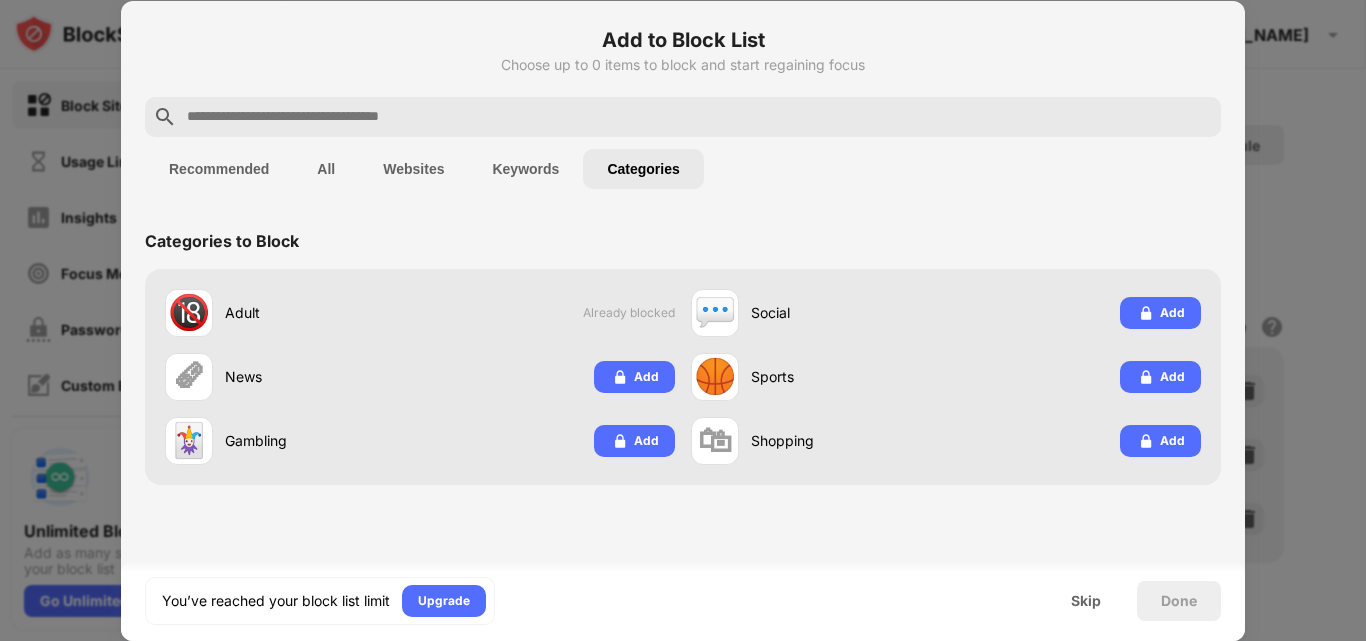 click on "Categories to Block 🔞 Adult Already blocked 💬 Social Add 🗞 News Add 🏀 Sports Add 🃏 Gambling Add 🛍 Shopping Add" at bounding box center (683, 383) 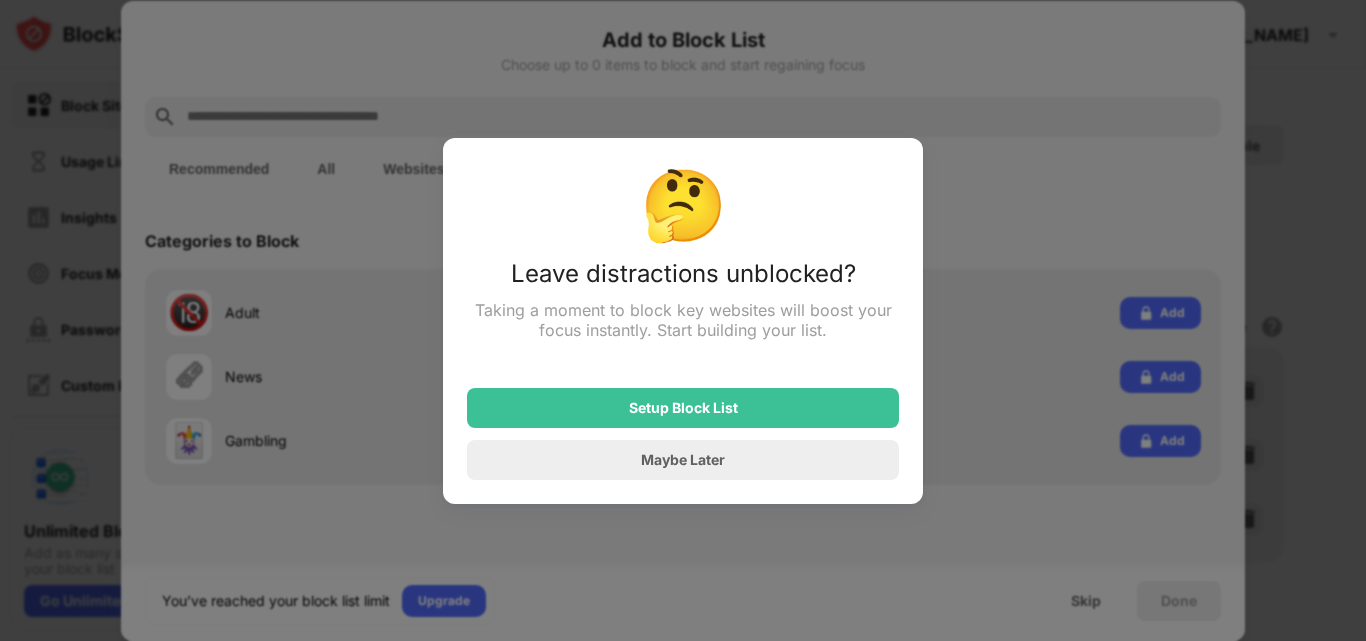 click on "Maybe Later" at bounding box center (683, 460) 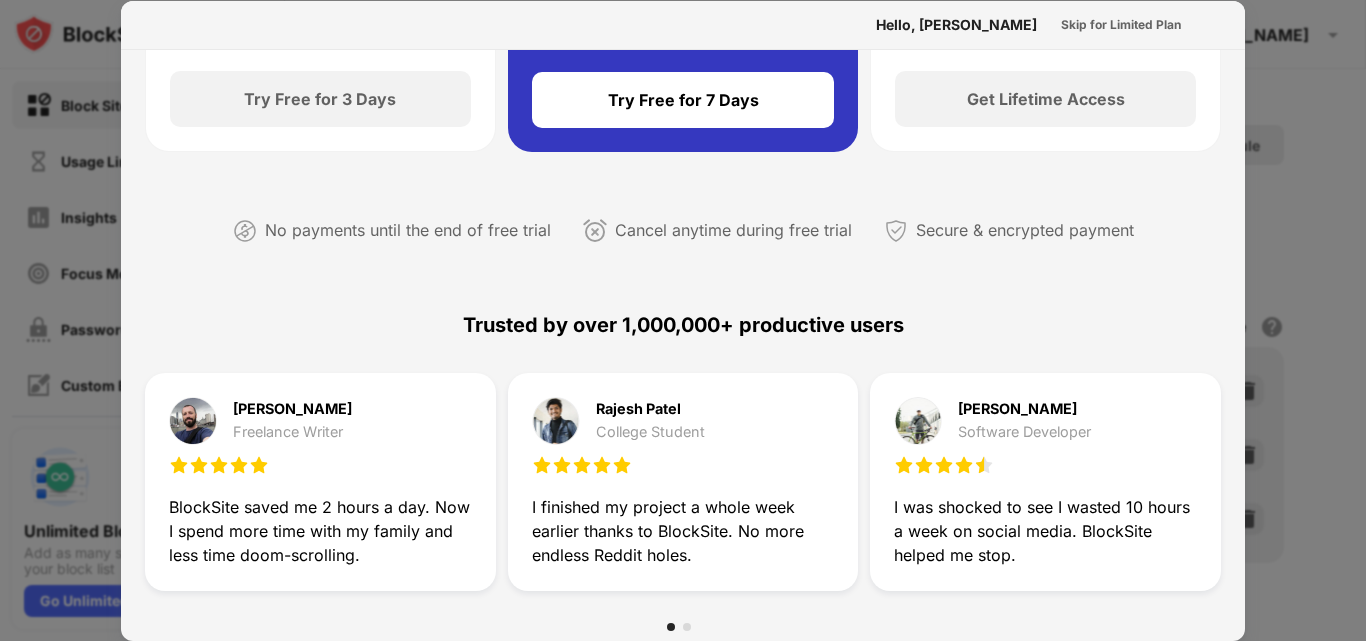 scroll, scrollTop: 975, scrollLeft: 0, axis: vertical 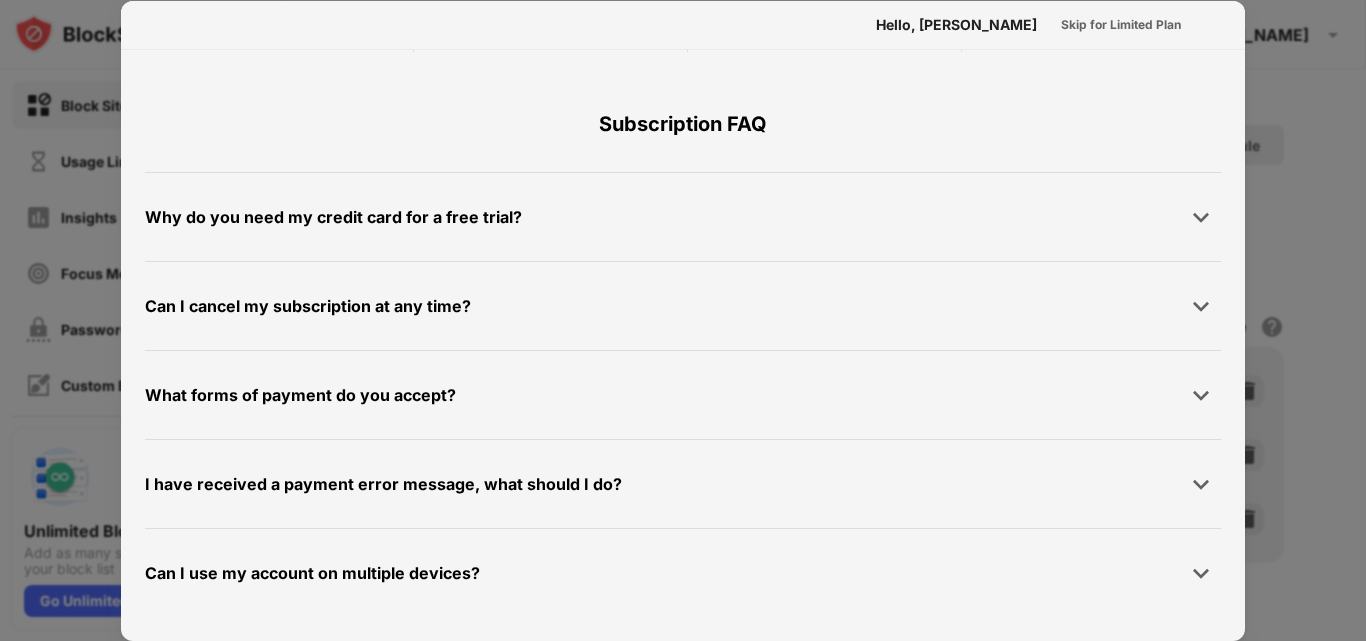 click on "Can I cancel my subscription at any time?" at bounding box center [683, 306] 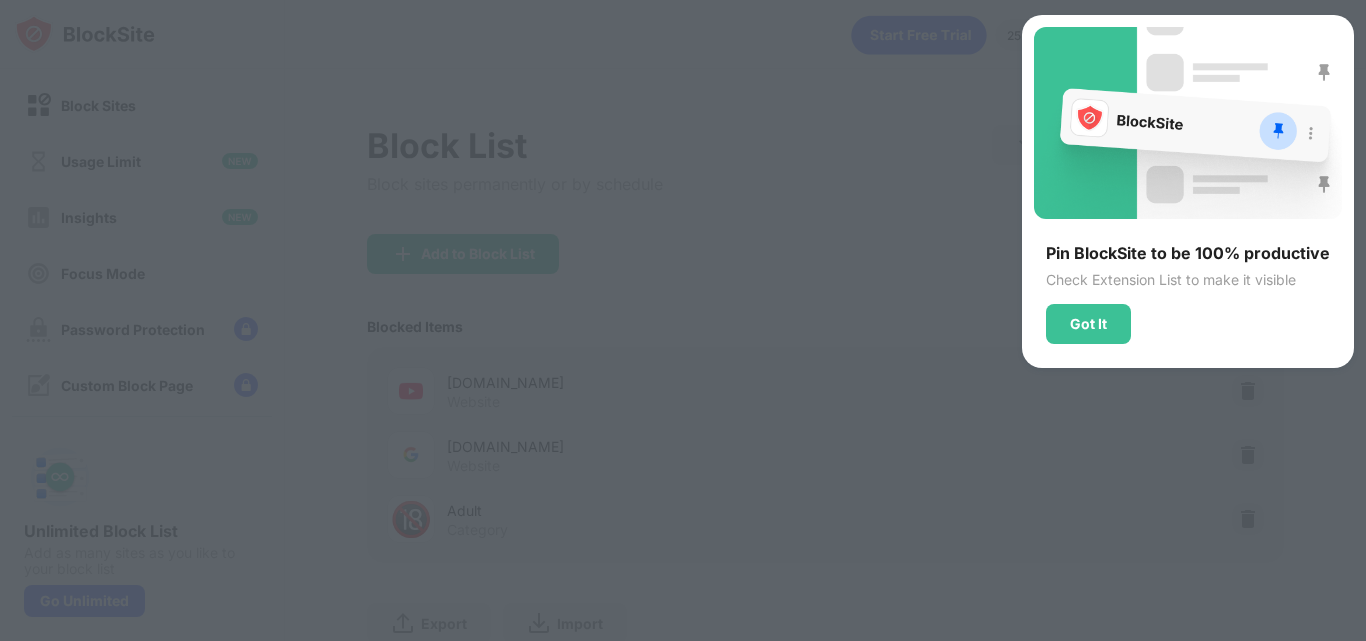 scroll, scrollTop: 0, scrollLeft: 0, axis: both 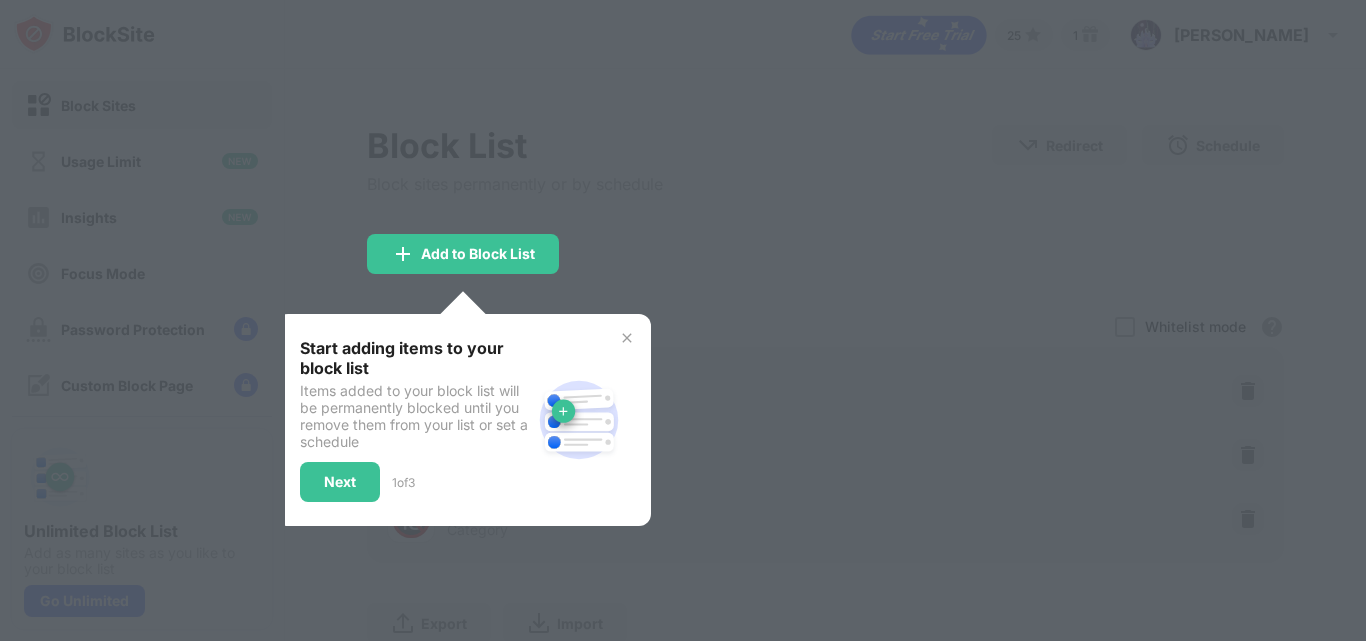 click at bounding box center [683, 320] 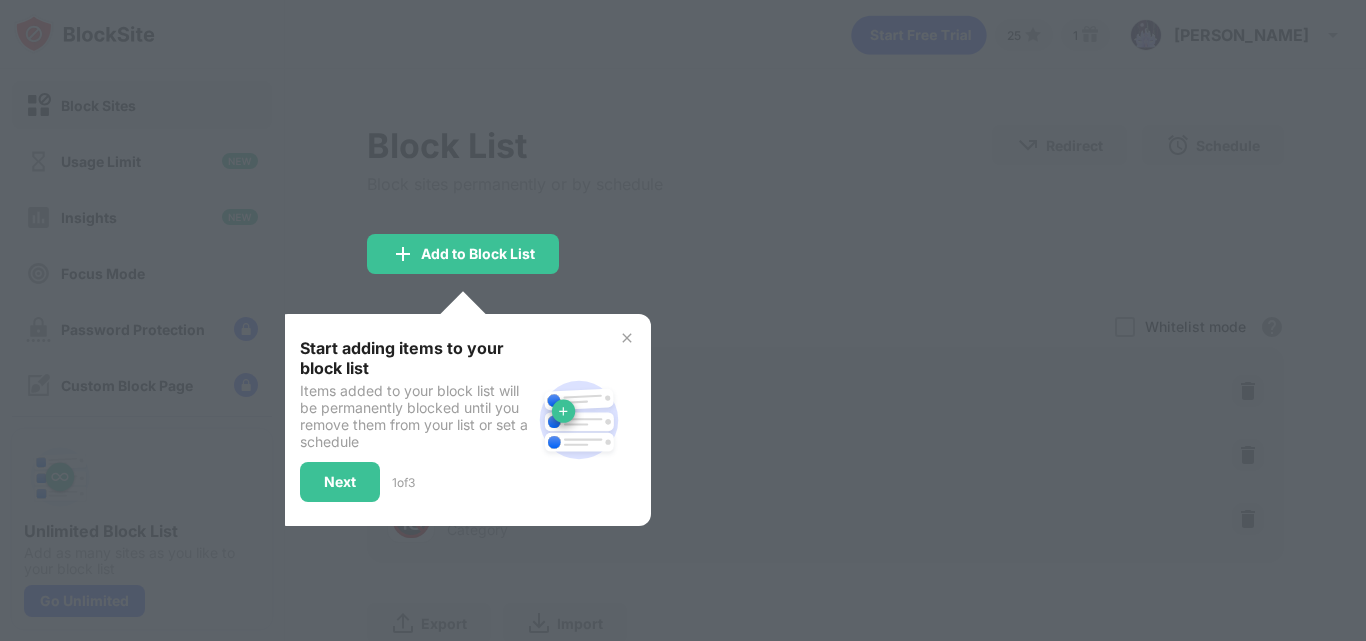 click at bounding box center [627, 338] 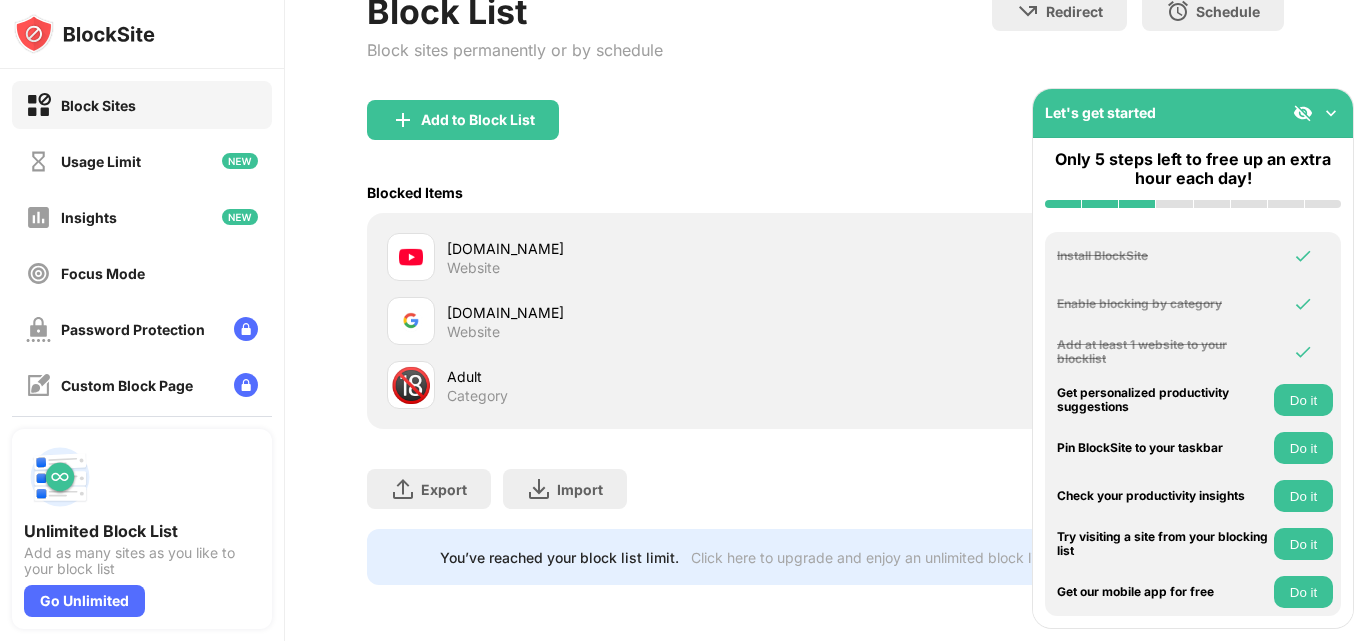 scroll, scrollTop: 212, scrollLeft: 0, axis: vertical 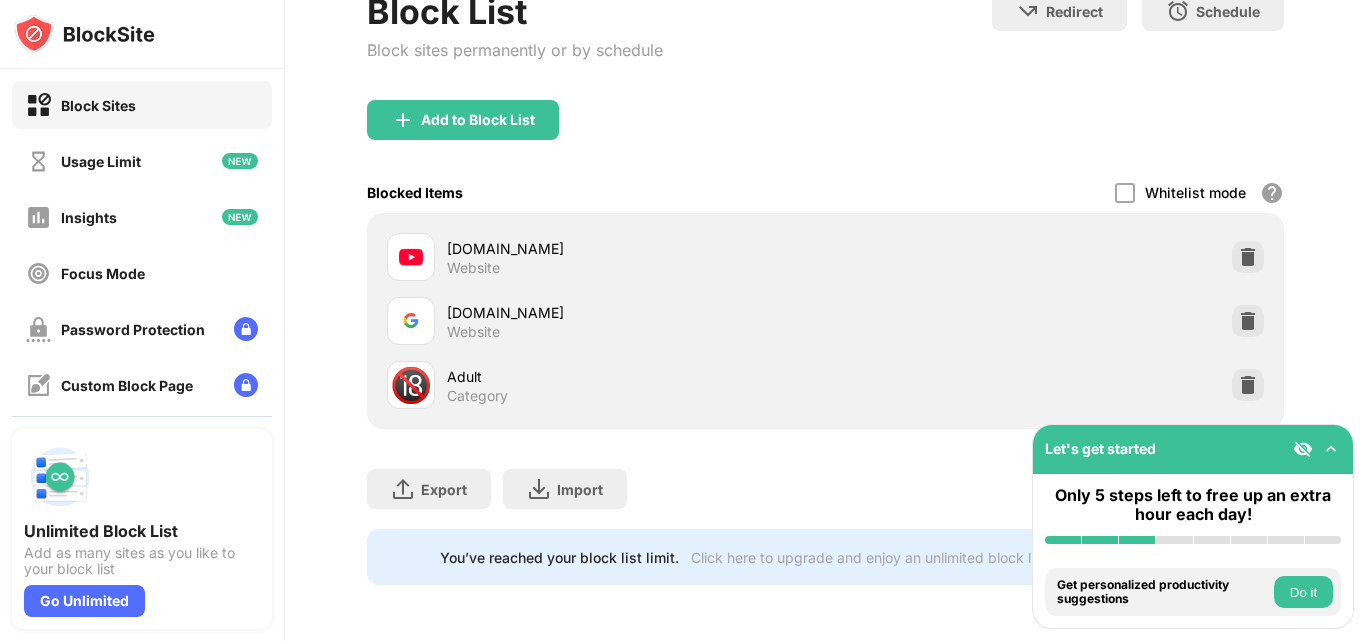 click at bounding box center [1248, 257] 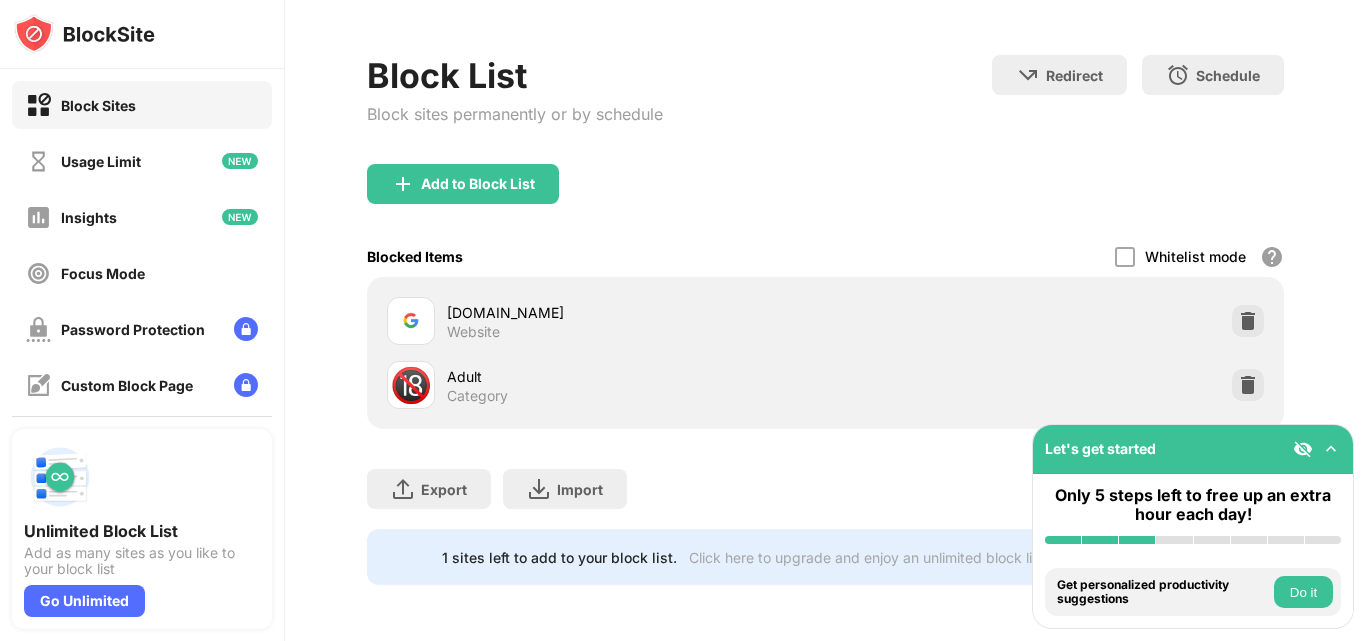 scroll, scrollTop: 148, scrollLeft: 0, axis: vertical 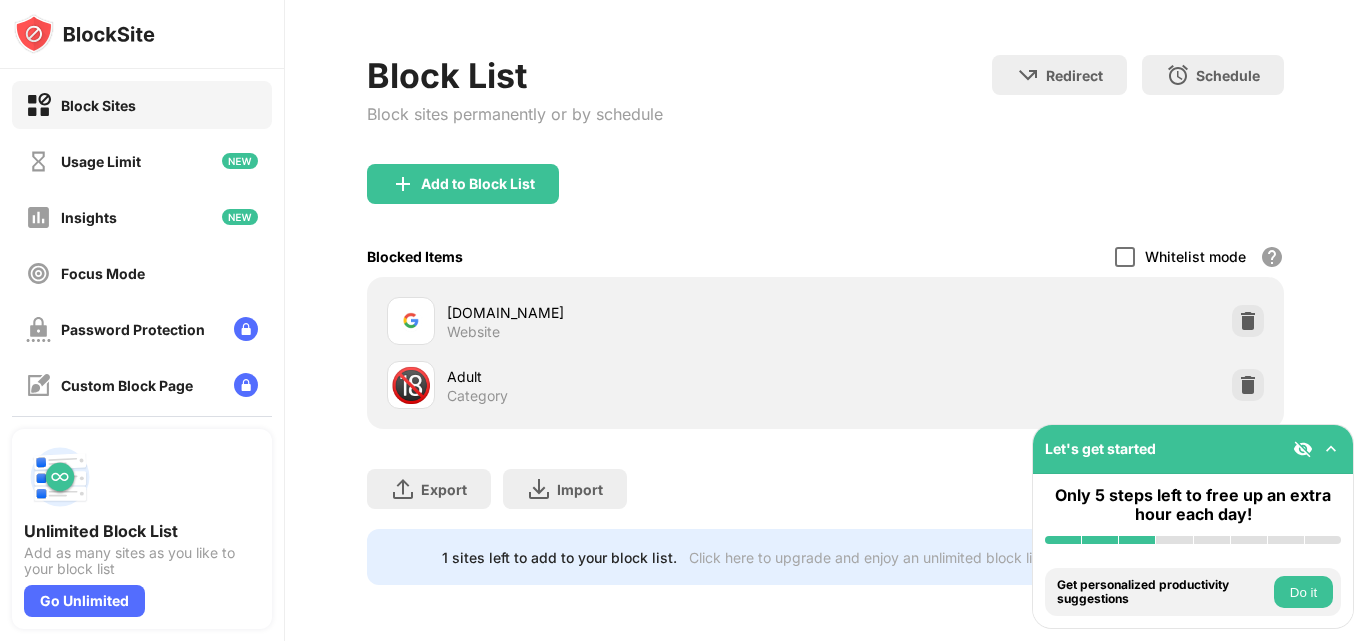 click at bounding box center [1125, 257] 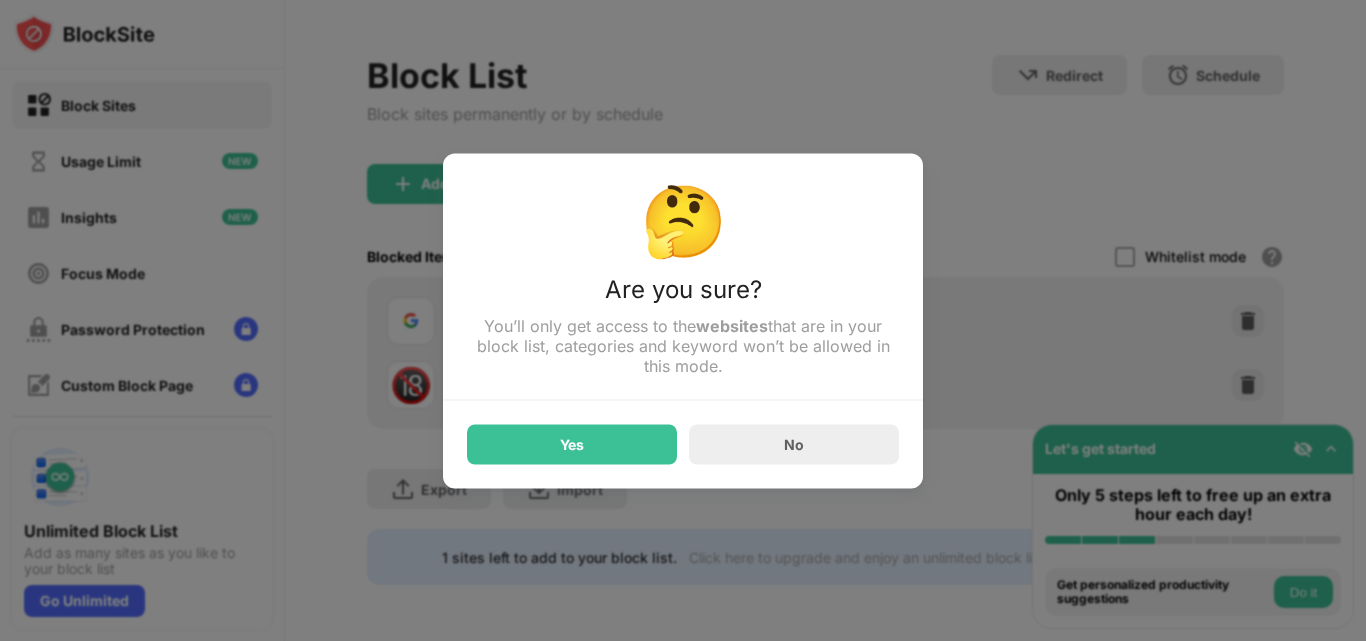 click on "No" at bounding box center [794, 444] 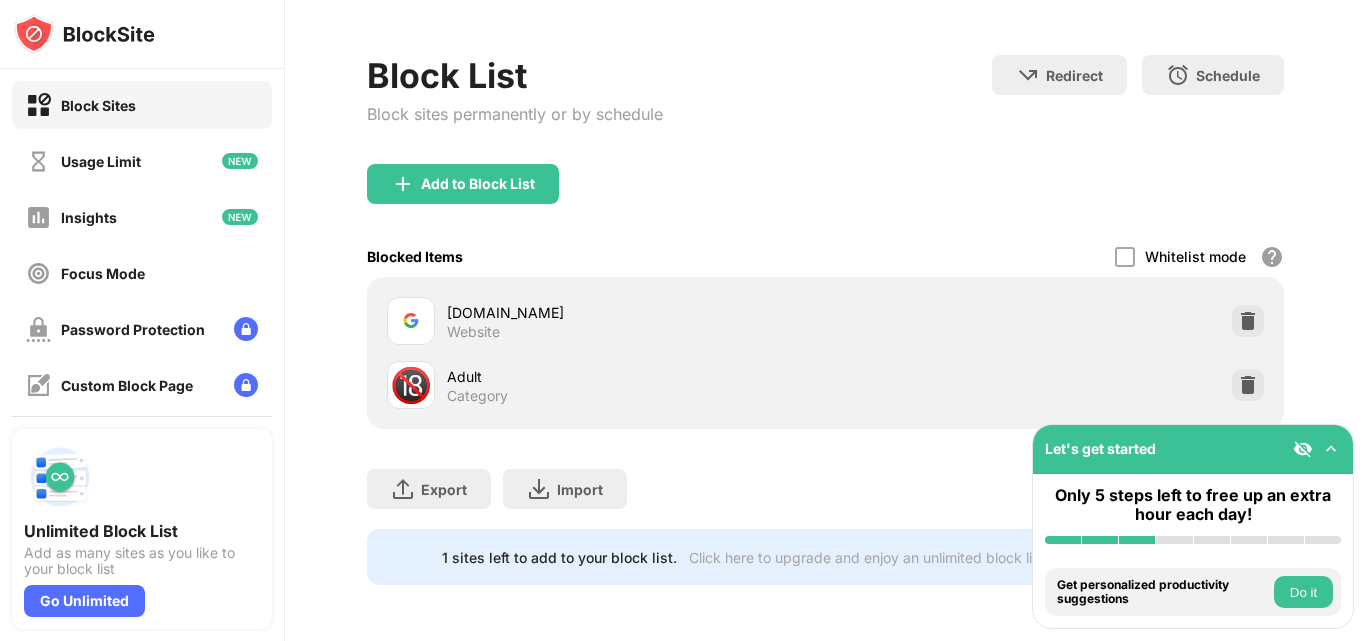 scroll, scrollTop: 148, scrollLeft: 0, axis: vertical 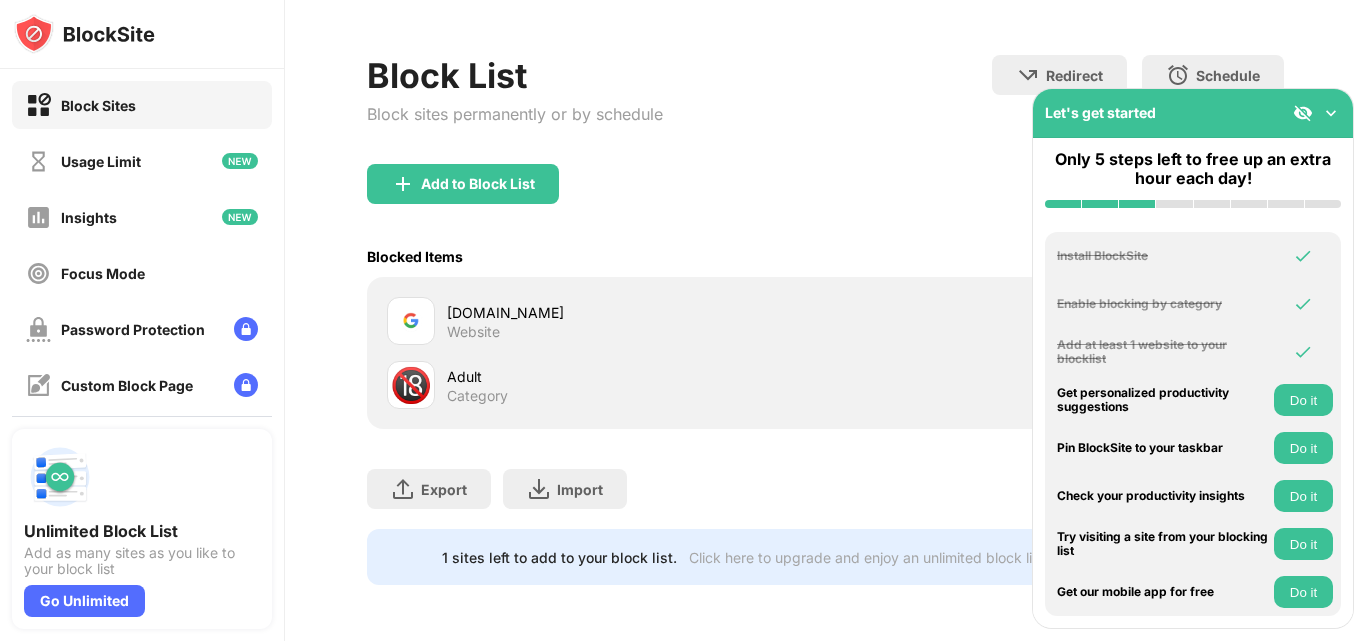 click on "Get personalized productivity suggestions" at bounding box center (1163, 400) 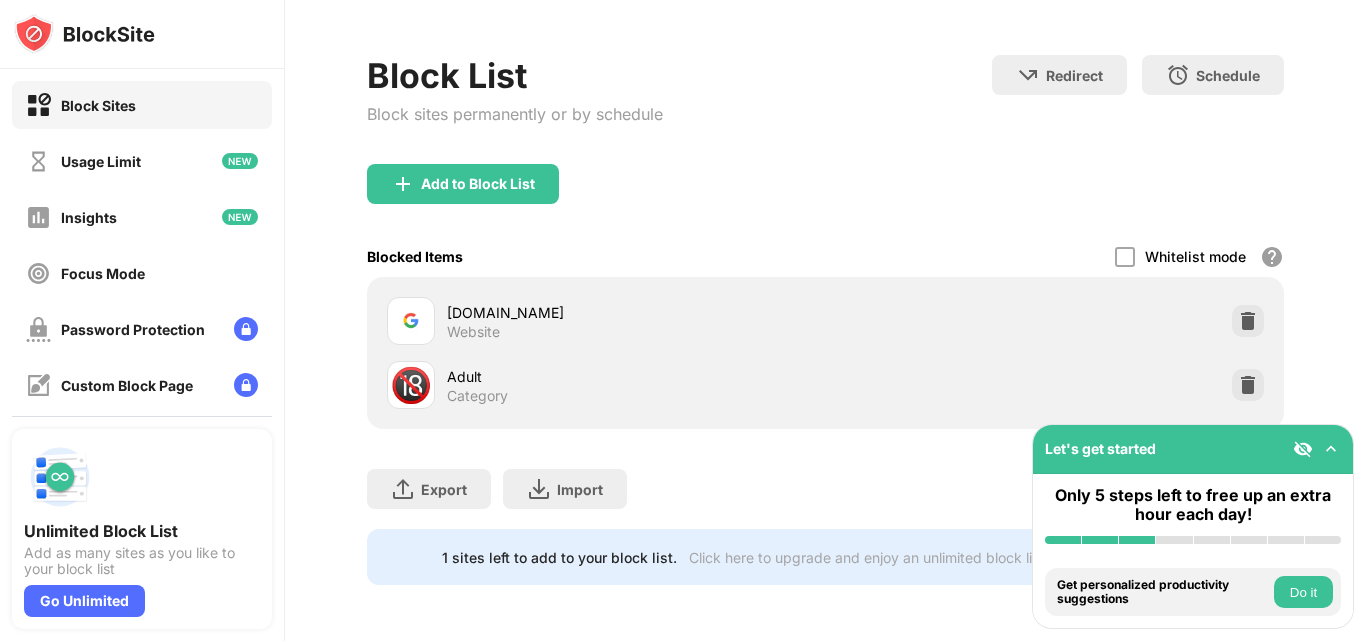 scroll, scrollTop: 0, scrollLeft: 0, axis: both 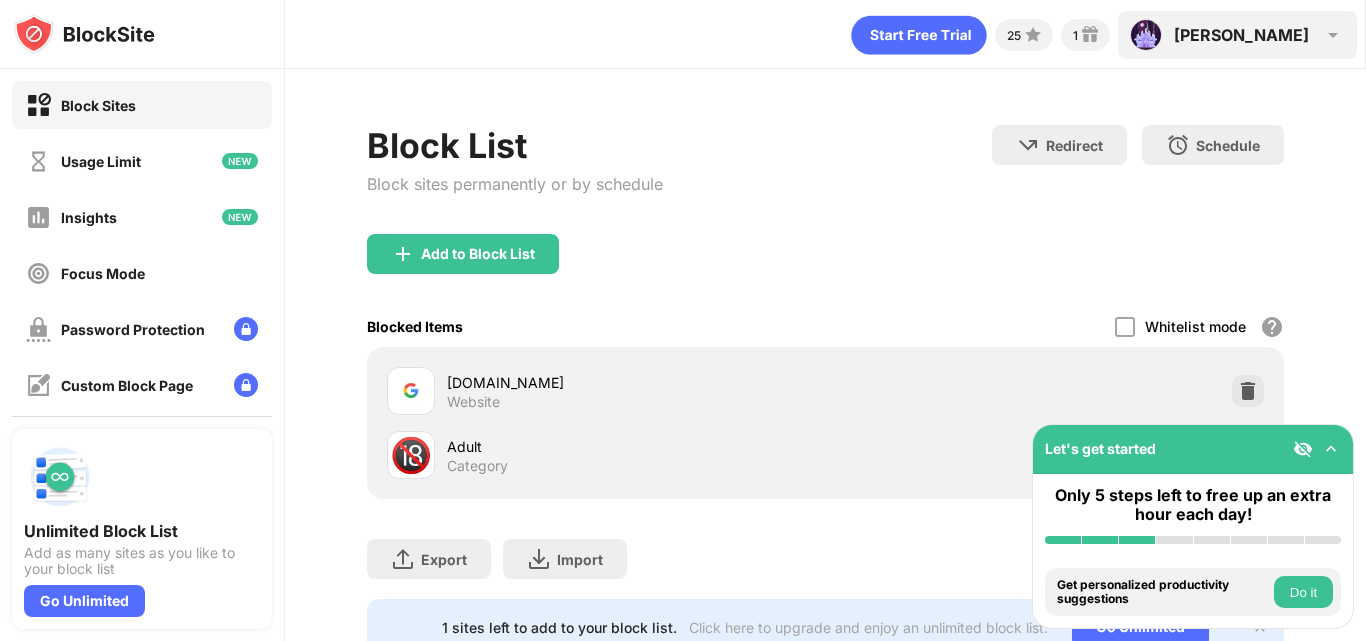 click at bounding box center [1333, 35] 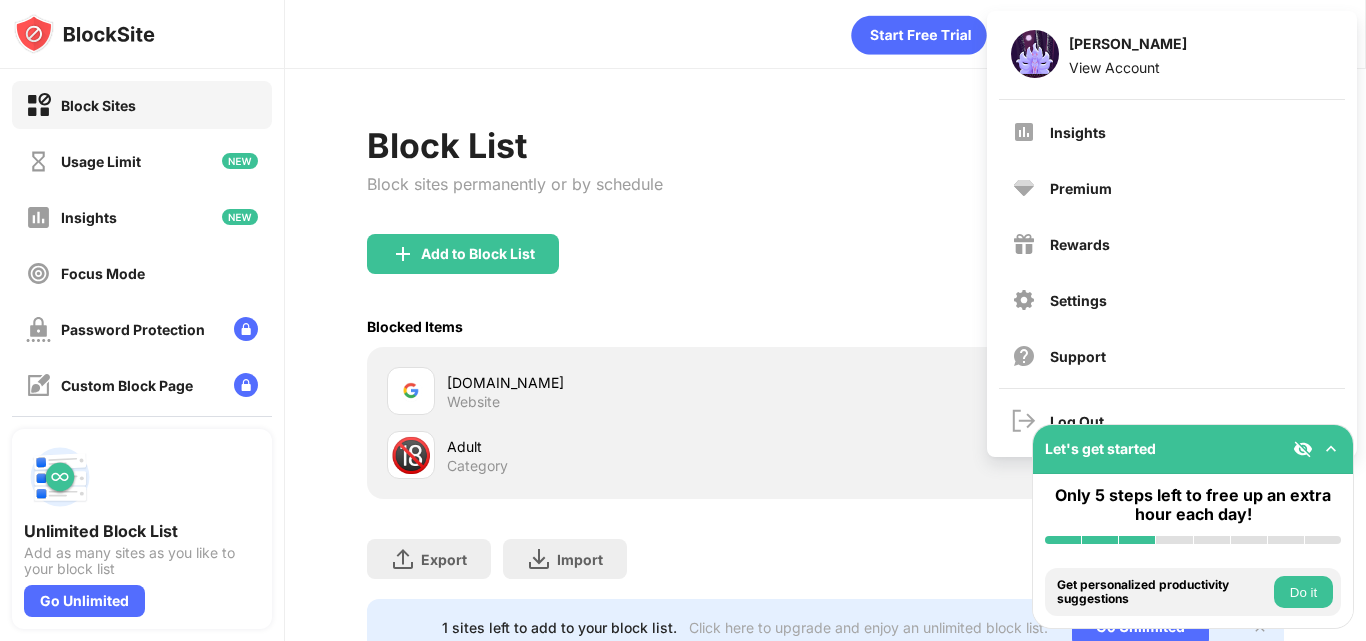 click on "Block List Block sites permanently or by schedule Redirect Choose a site to be redirected to when blocking is active Schedule Select which days and timeframes the block list will be active." at bounding box center (825, 179) 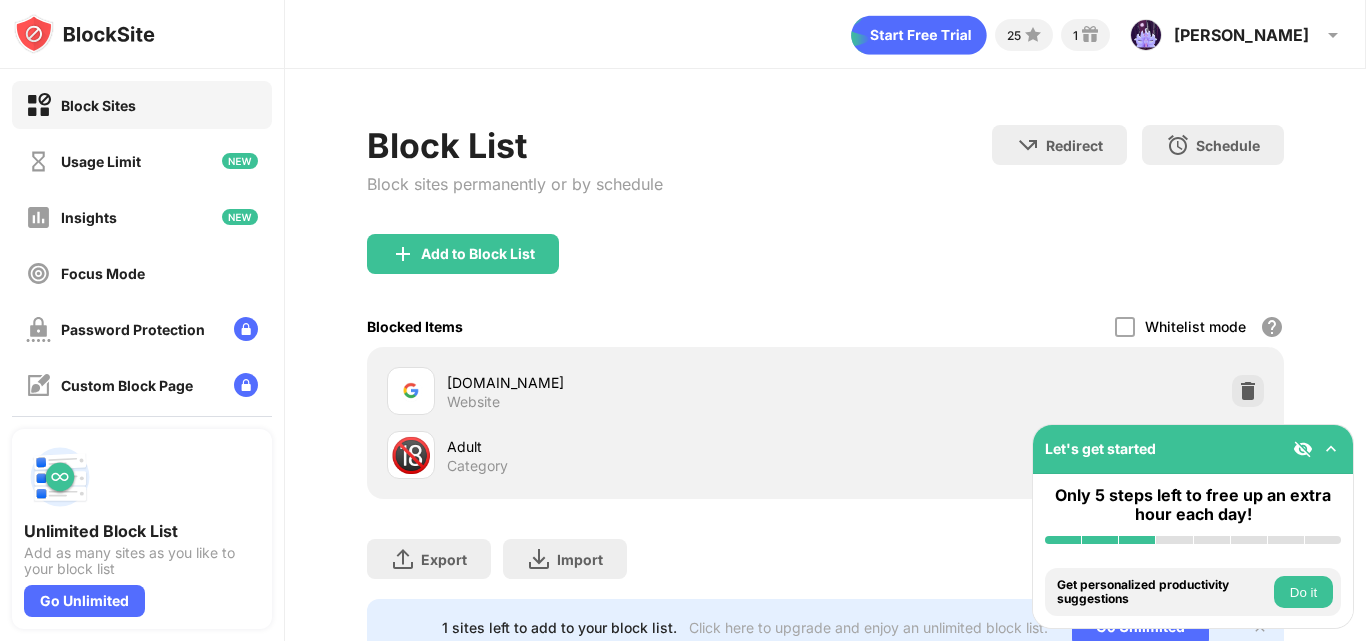 click on "Focus Mode" at bounding box center (142, 273) 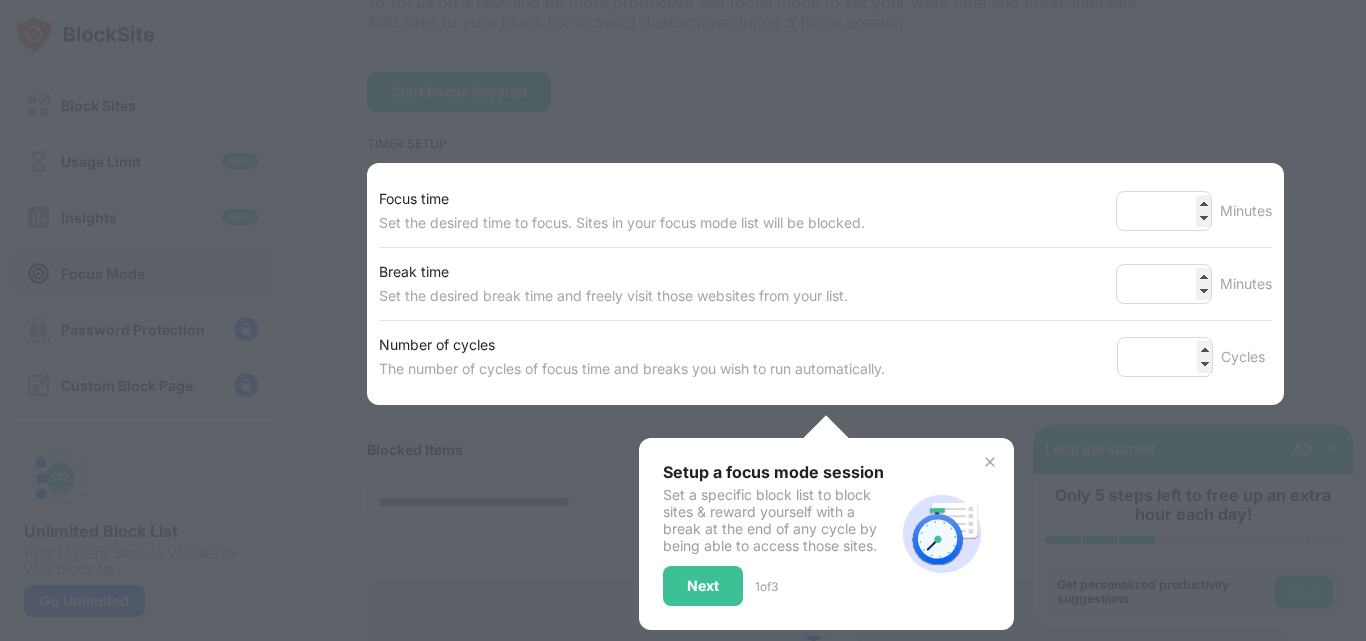 scroll, scrollTop: 199, scrollLeft: 0, axis: vertical 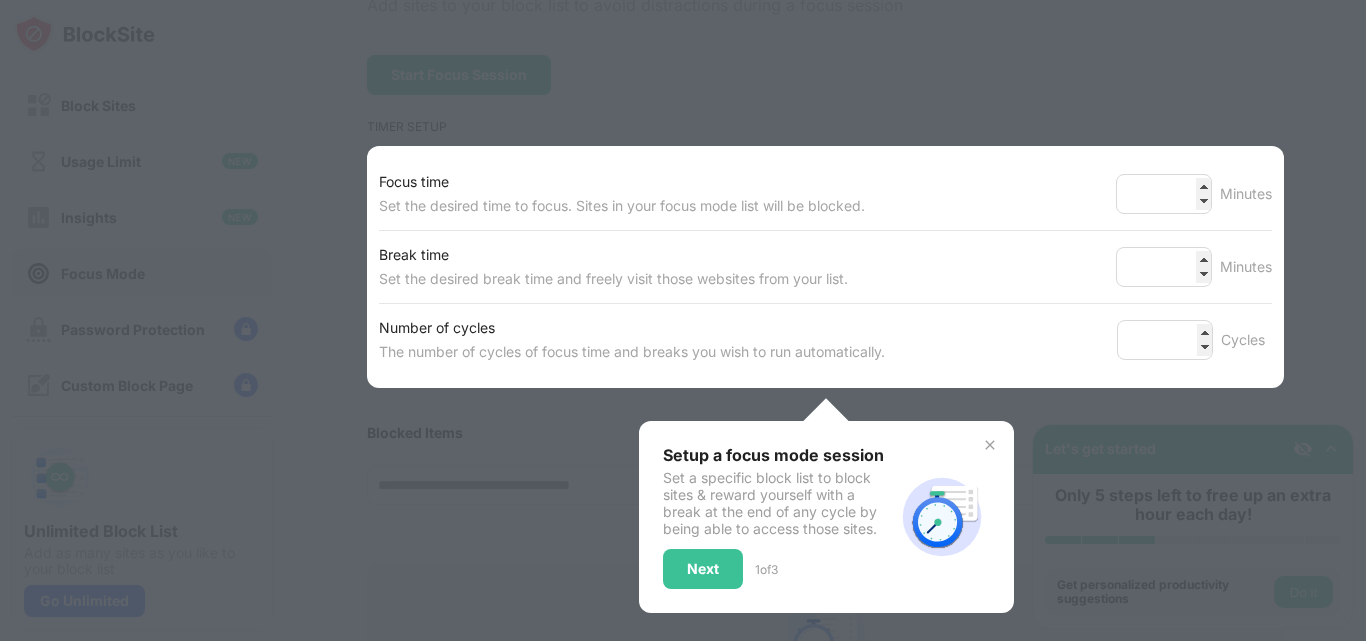 drag, startPoint x: 458, startPoint y: 275, endPoint x: 735, endPoint y: 286, distance: 277.21832 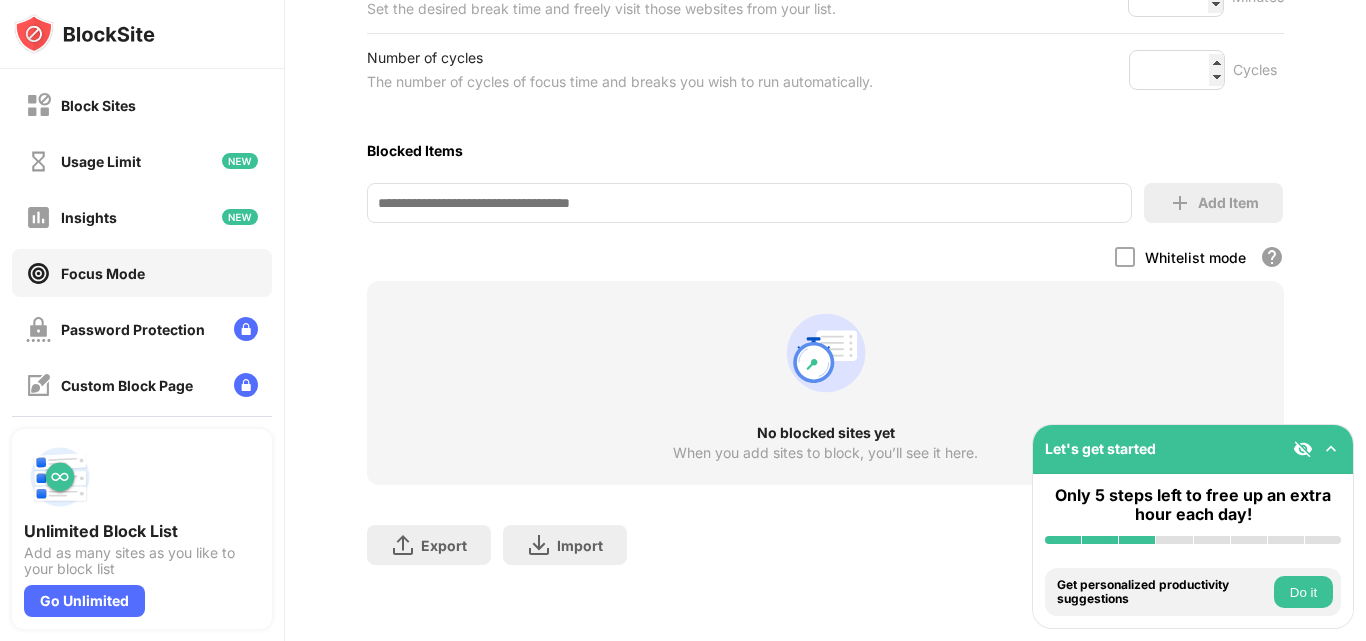 scroll, scrollTop: 570, scrollLeft: 0, axis: vertical 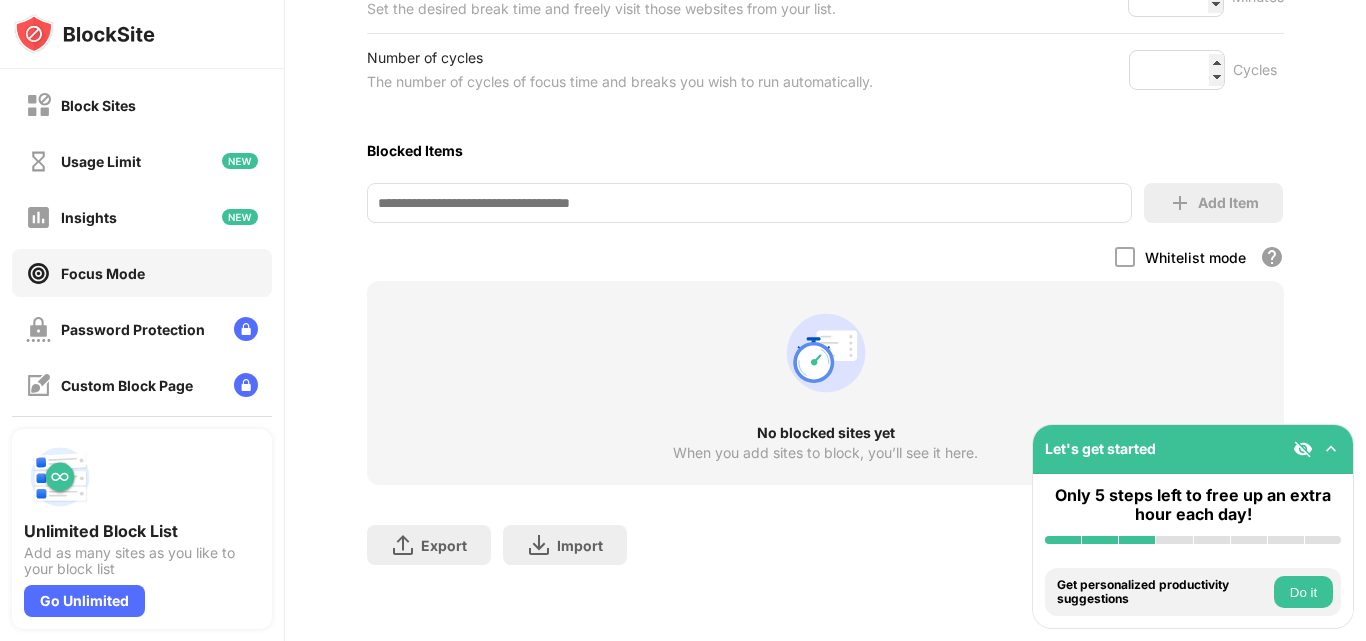 click on "Password Protection" at bounding box center (133, 329) 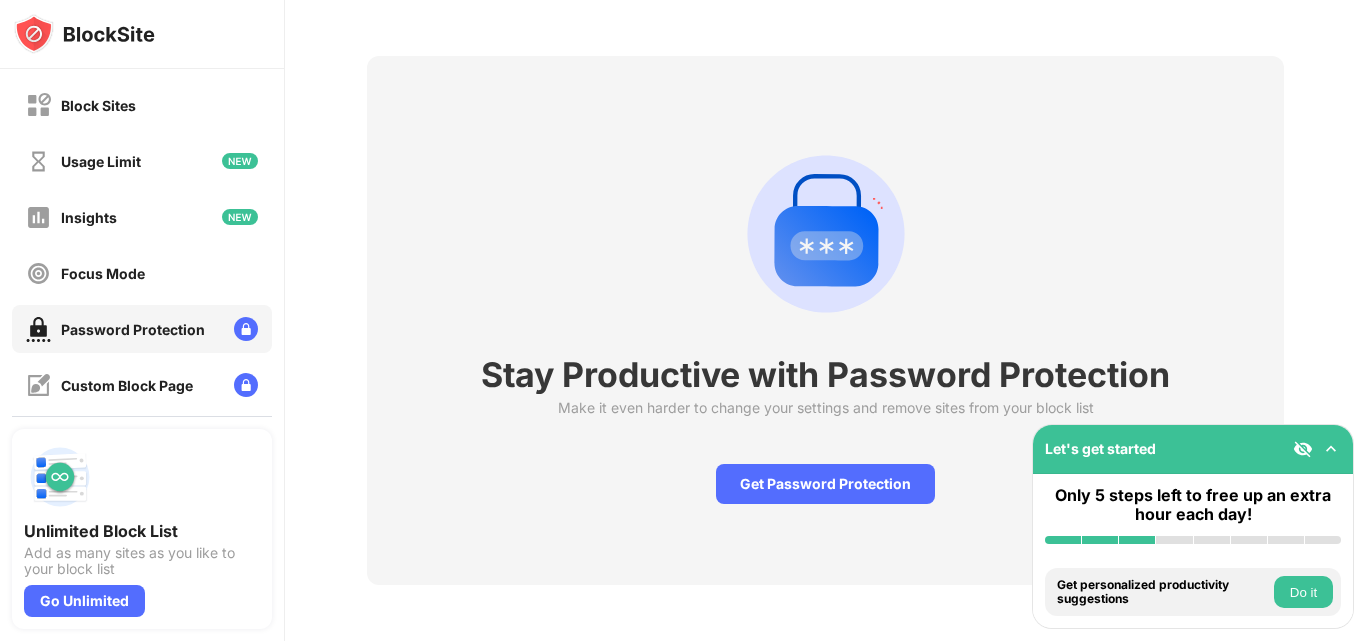 scroll, scrollTop: 84, scrollLeft: 0, axis: vertical 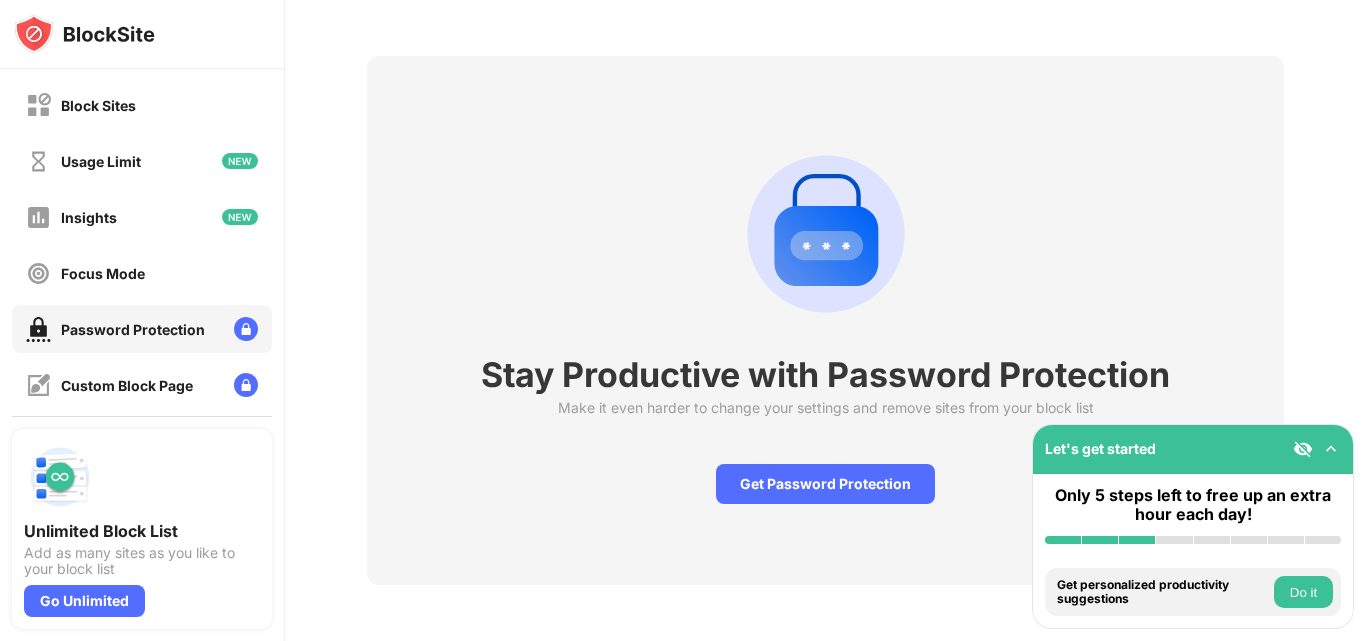 click on "Custom Block Page" at bounding box center (127, 385) 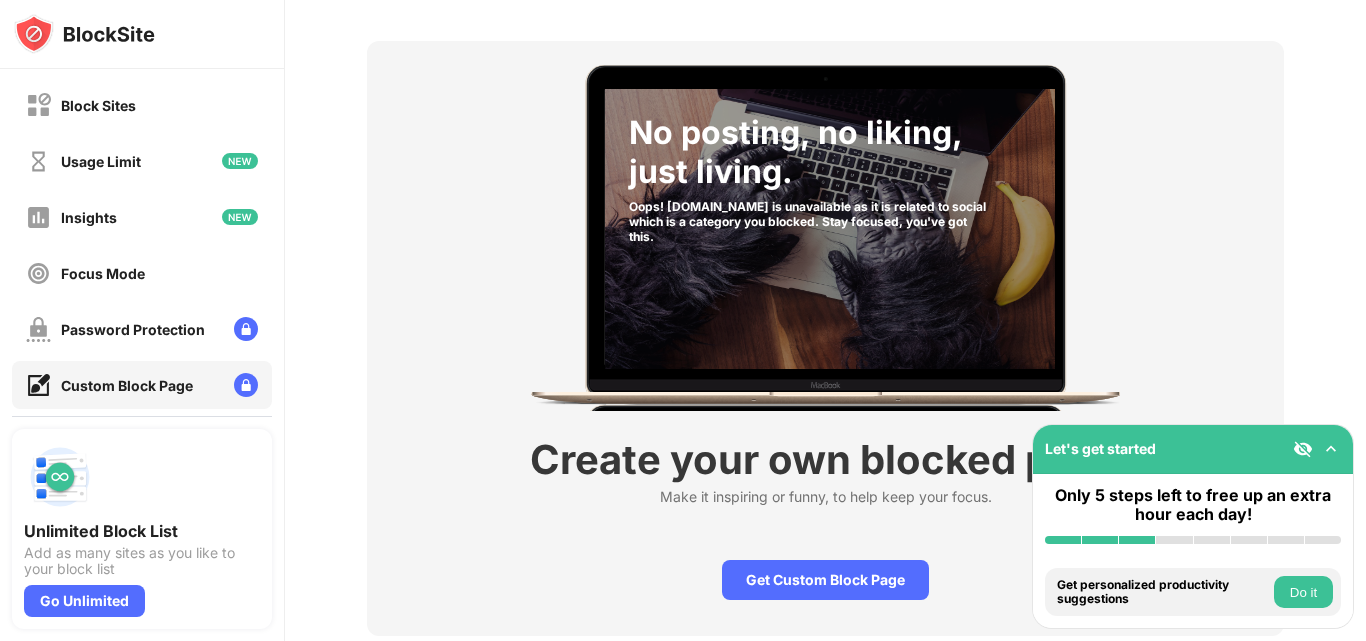 scroll, scrollTop: 85, scrollLeft: 0, axis: vertical 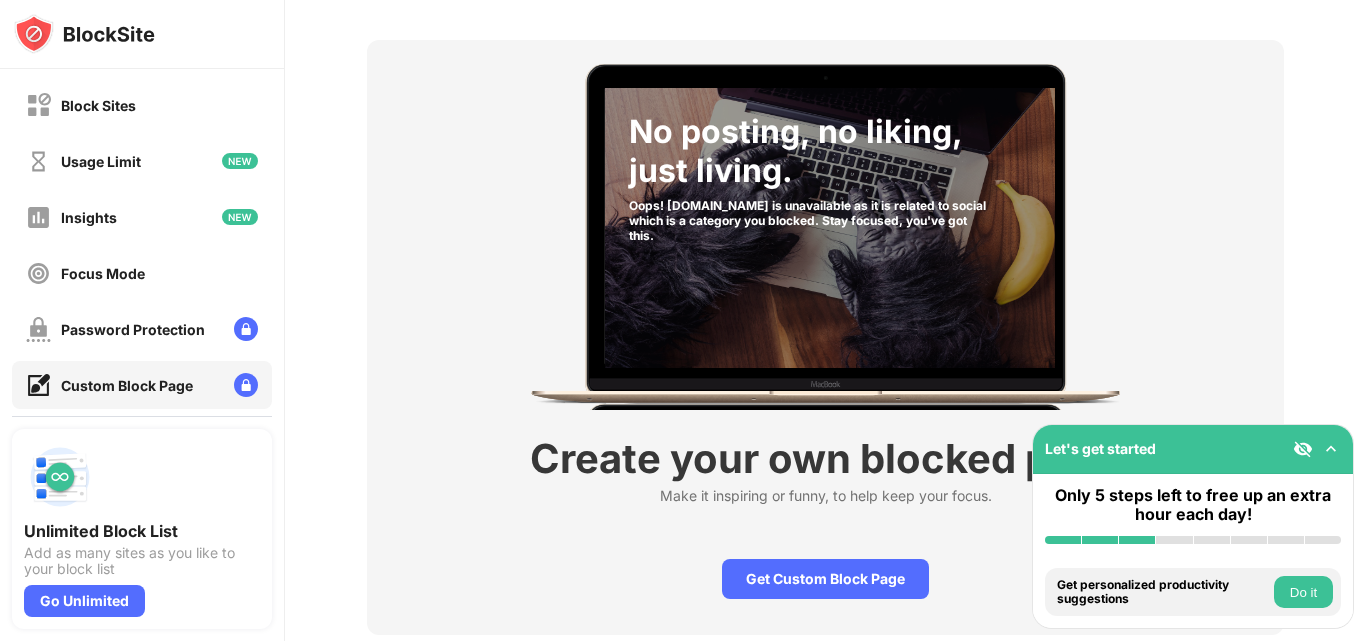 click on "Block Sites" at bounding box center [142, 105] 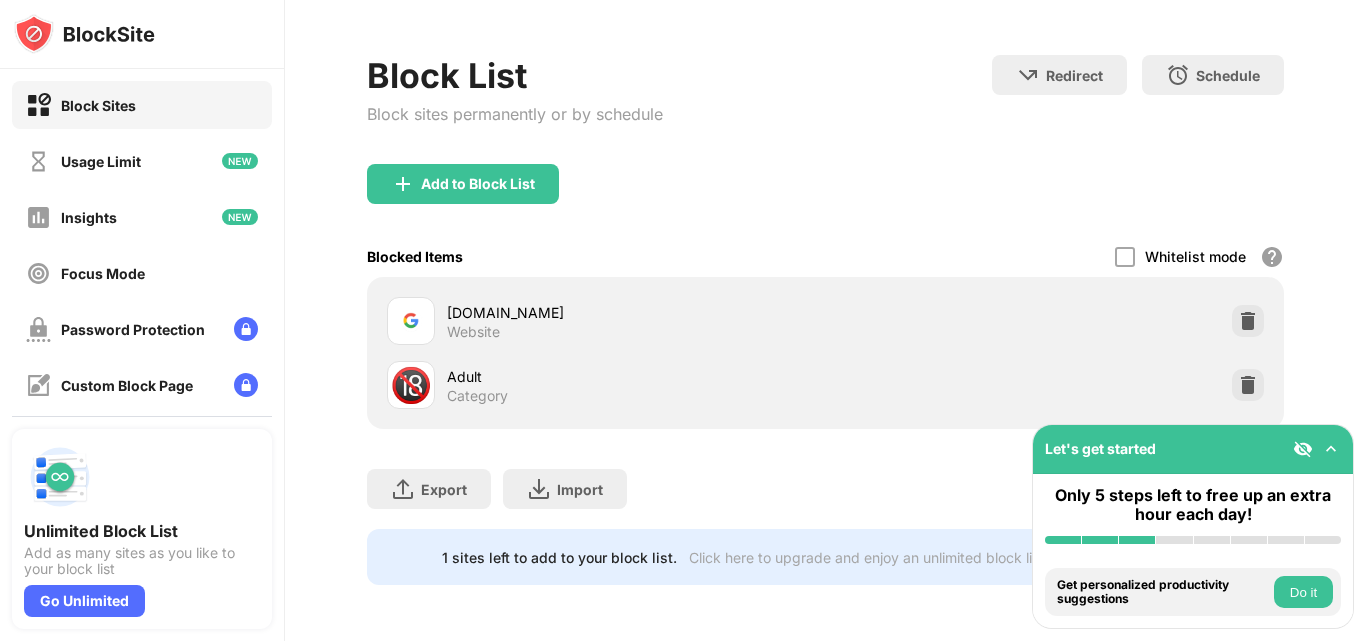click on "Block List" at bounding box center [515, 75] 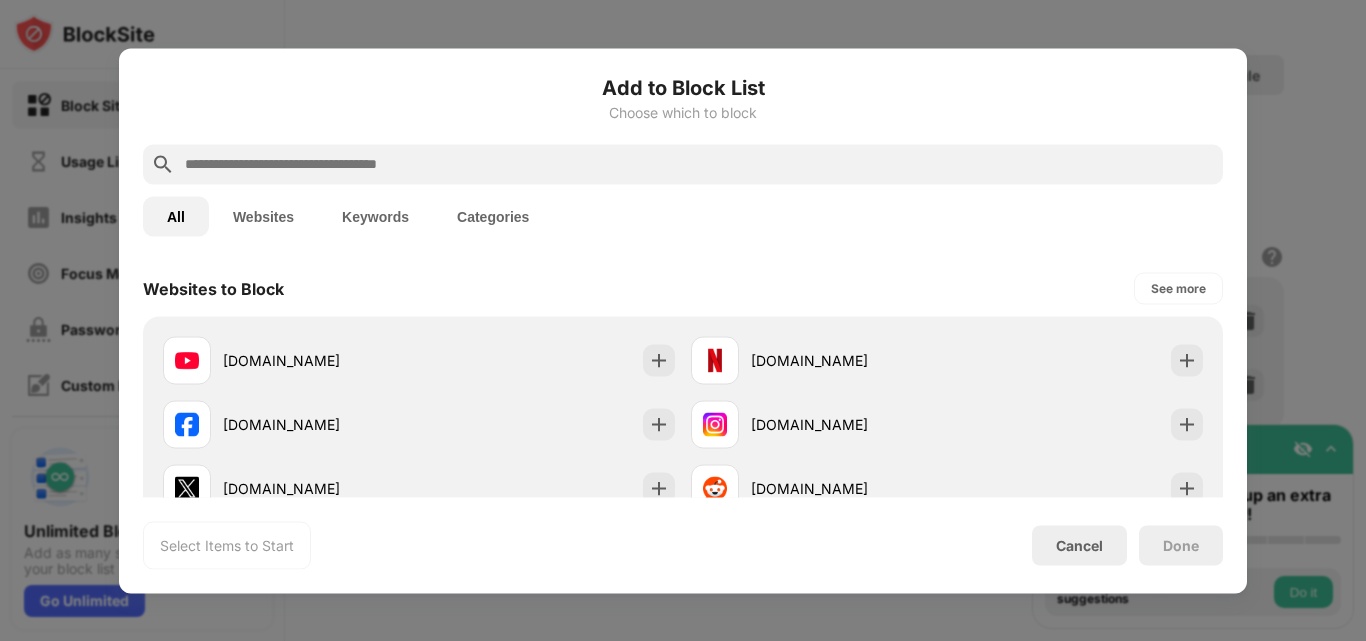 scroll, scrollTop: 286, scrollLeft: 0, axis: vertical 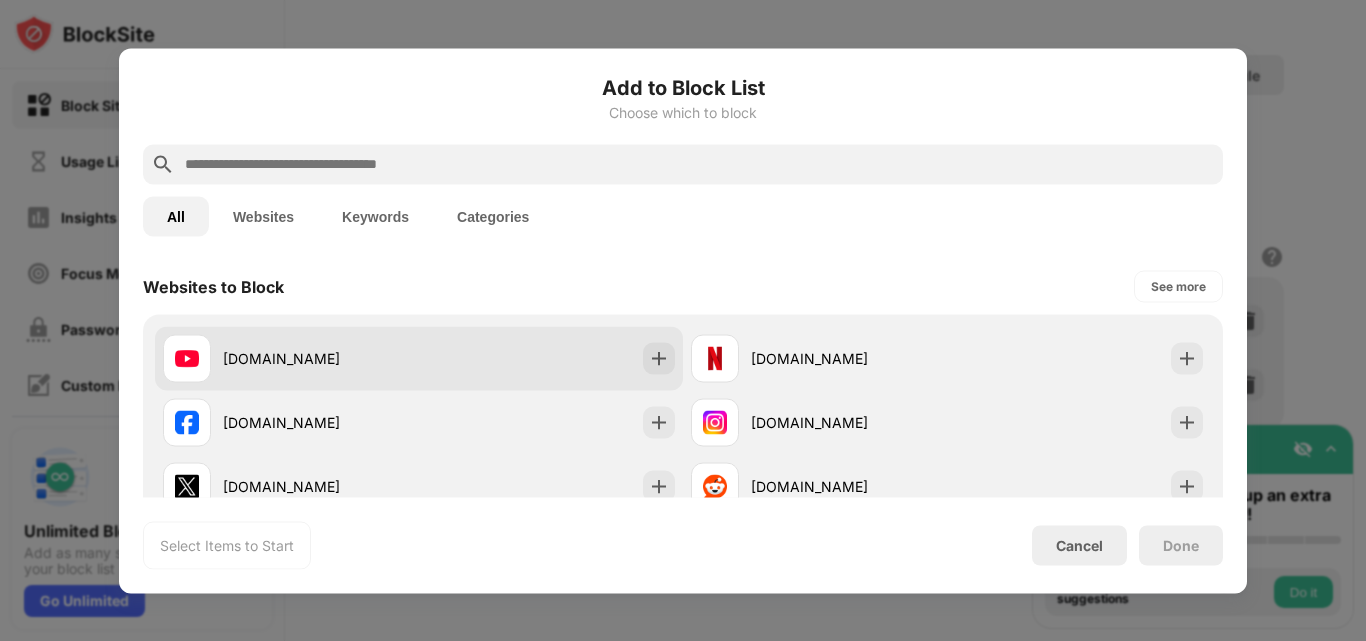 click at bounding box center (659, 358) 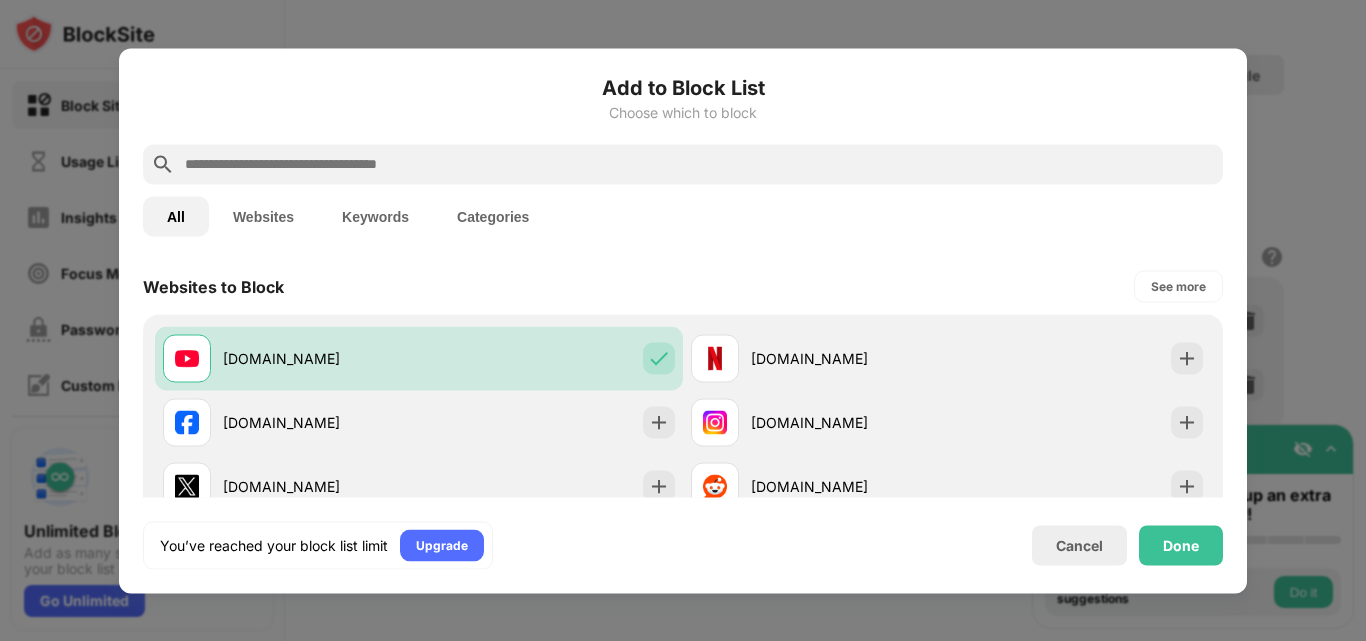 click on "Cancel" at bounding box center (1079, 545) 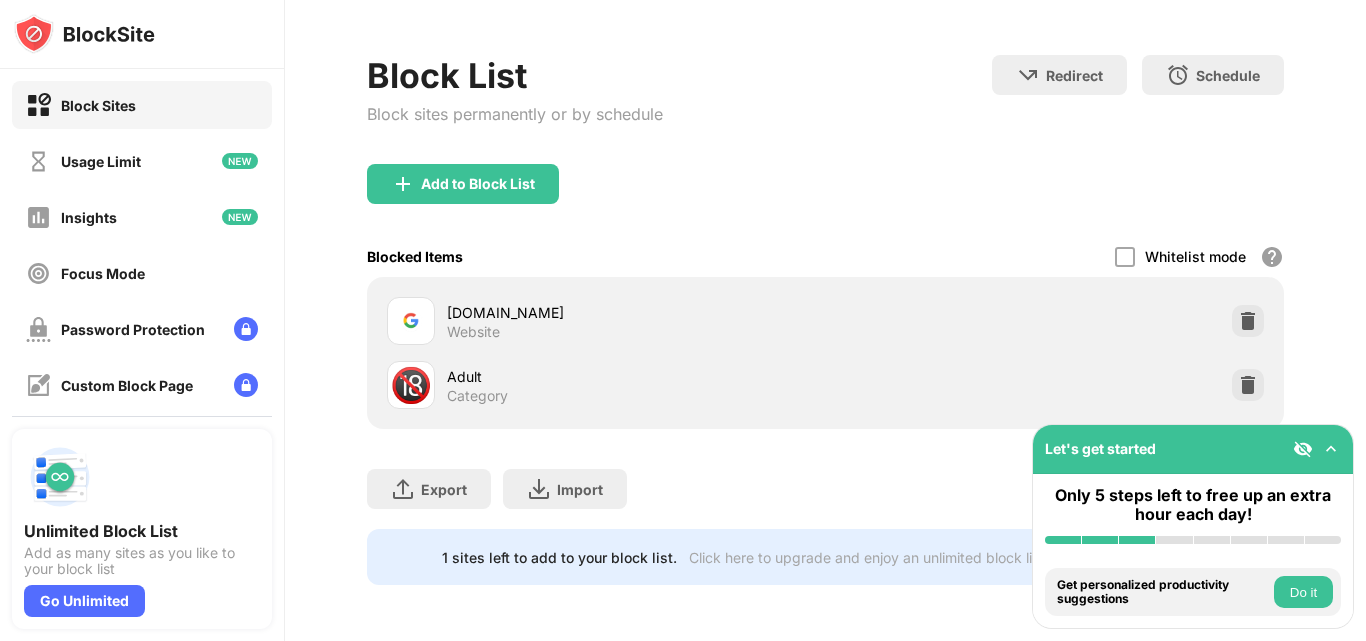 scroll, scrollTop: 148, scrollLeft: 0, axis: vertical 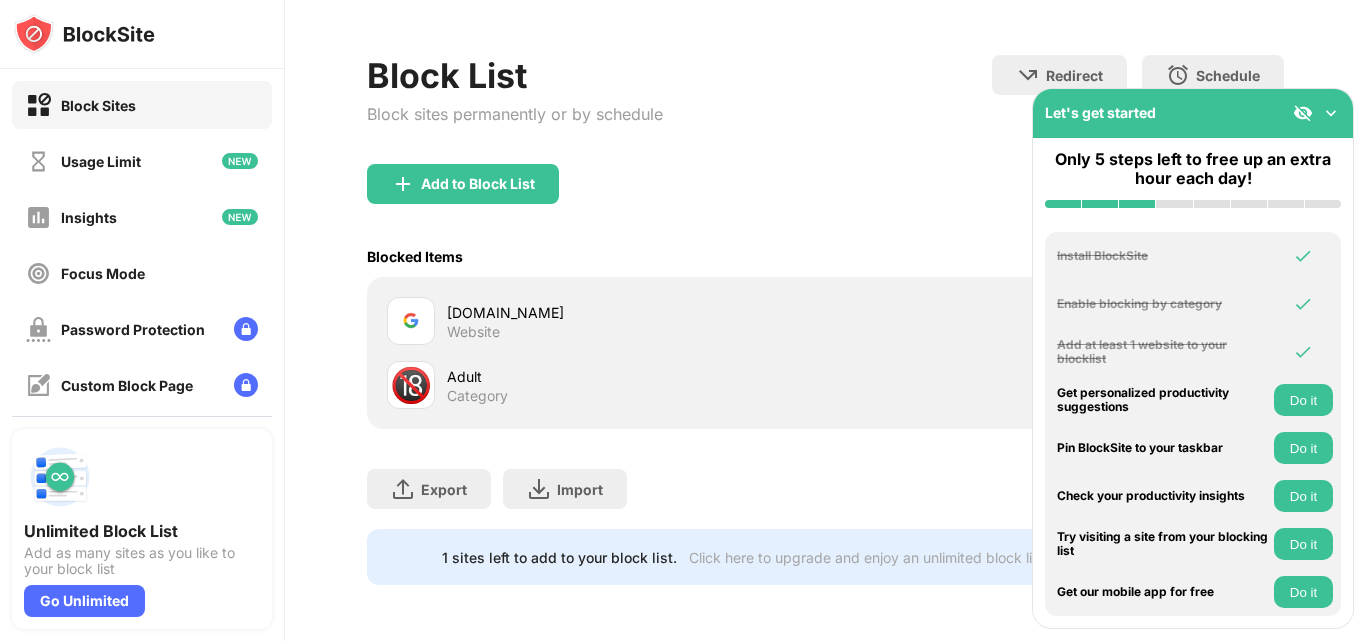 click at bounding box center (1303, 113) 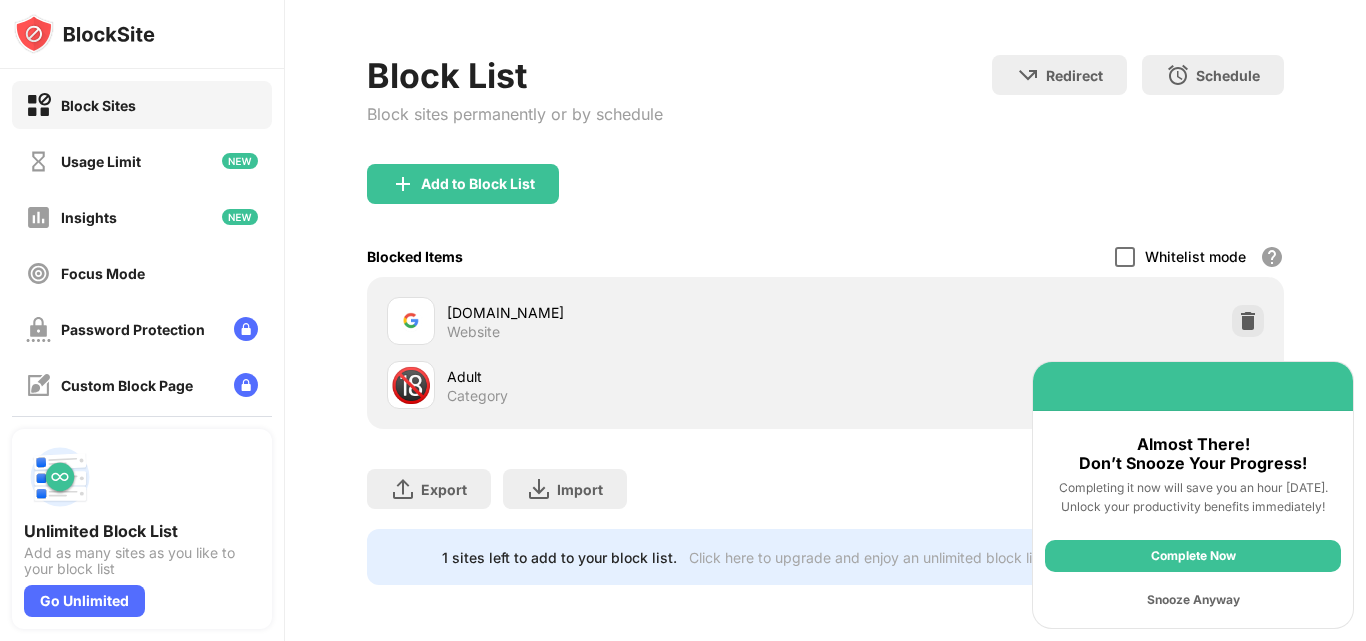 click at bounding box center [1125, 257] 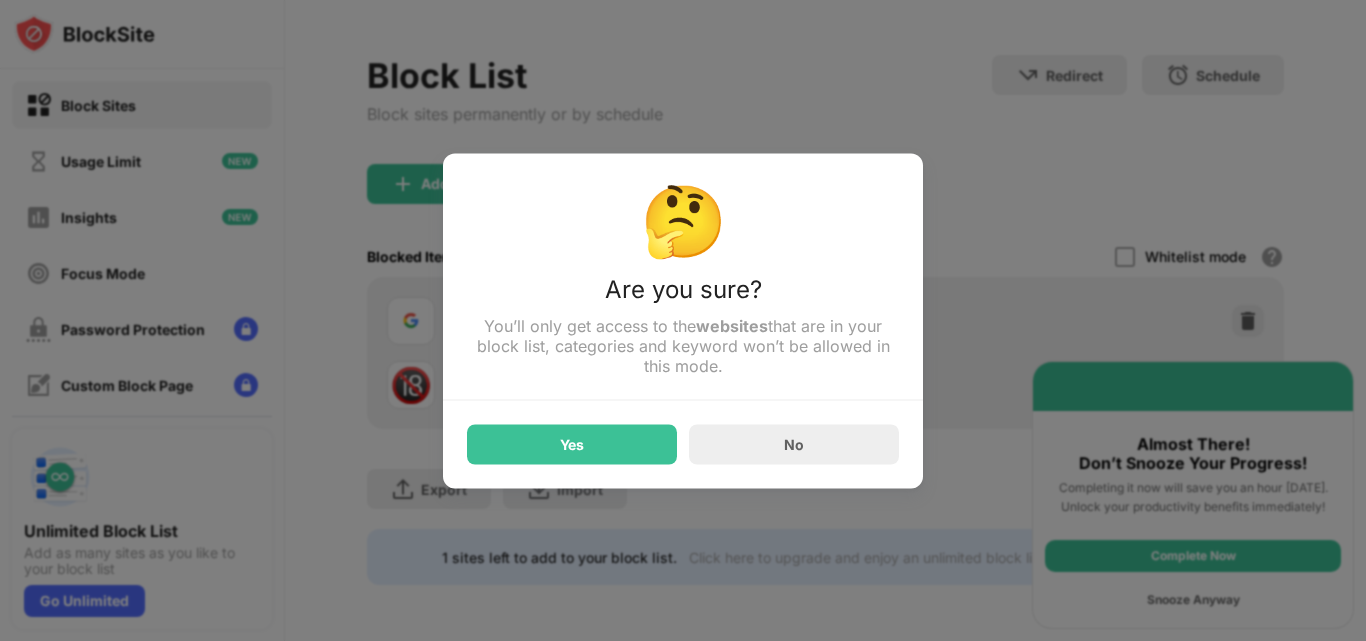 click on "No" at bounding box center (794, 444) 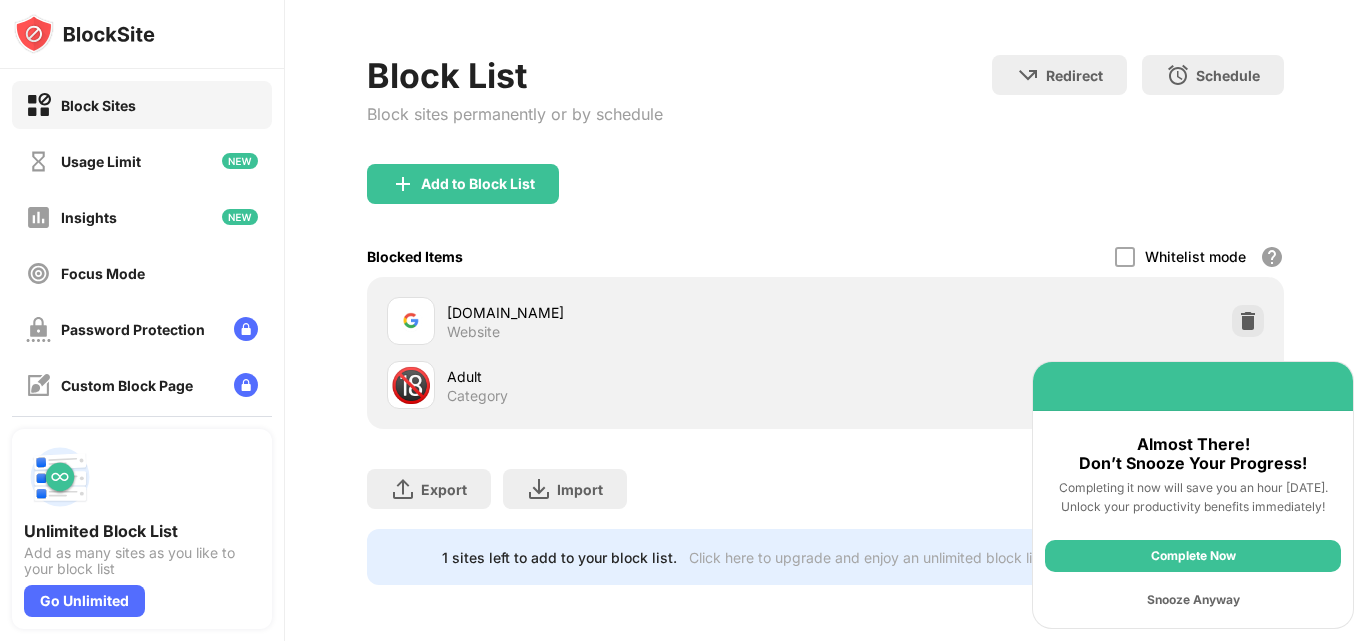 click on "Usage Limit" at bounding box center (142, 161) 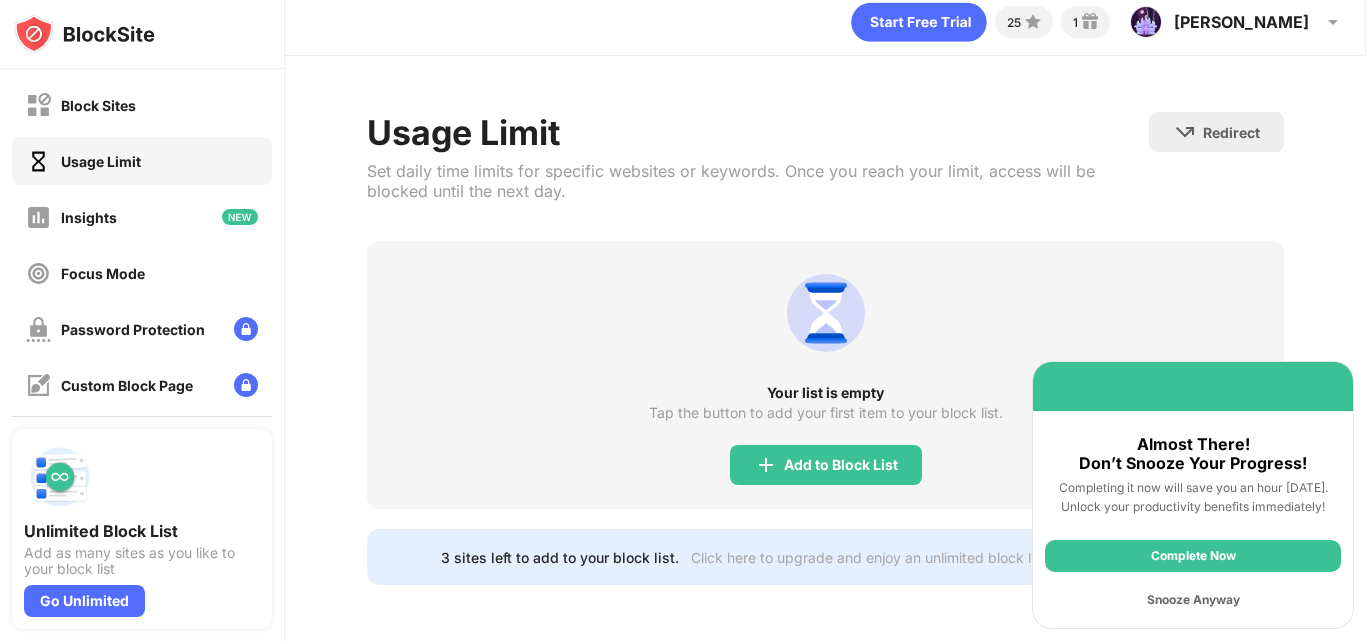 scroll, scrollTop: 93, scrollLeft: 0, axis: vertical 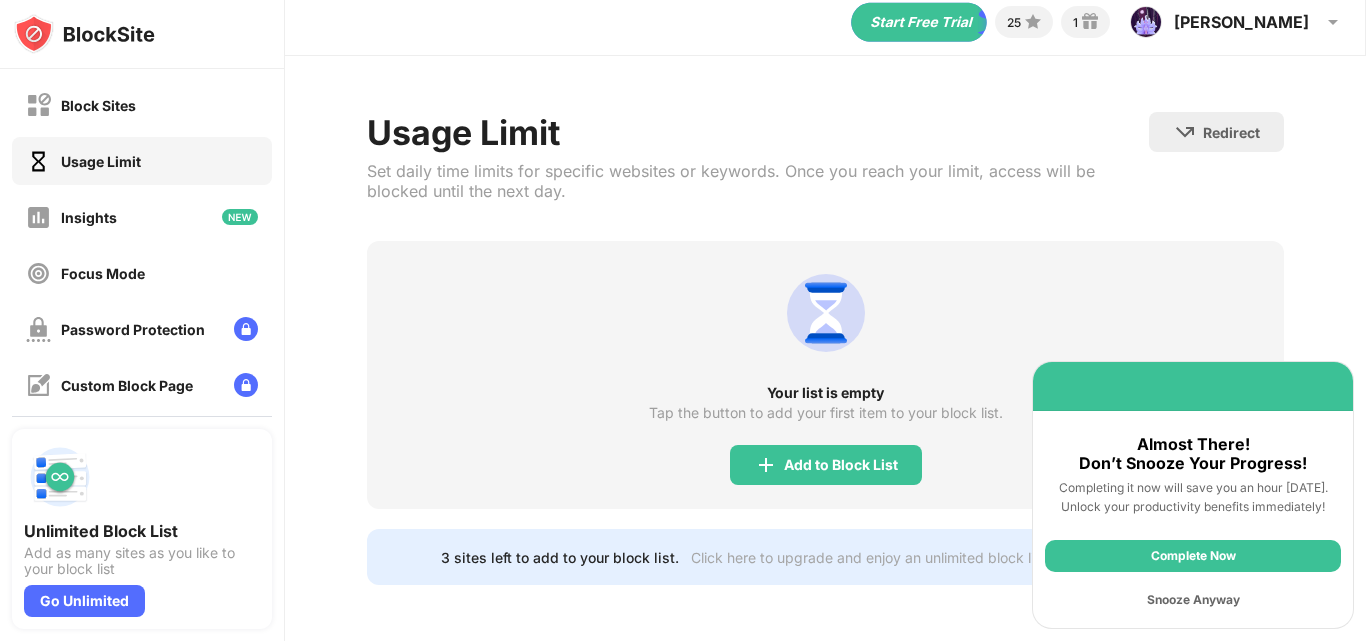 click on "Insights" at bounding box center [142, 217] 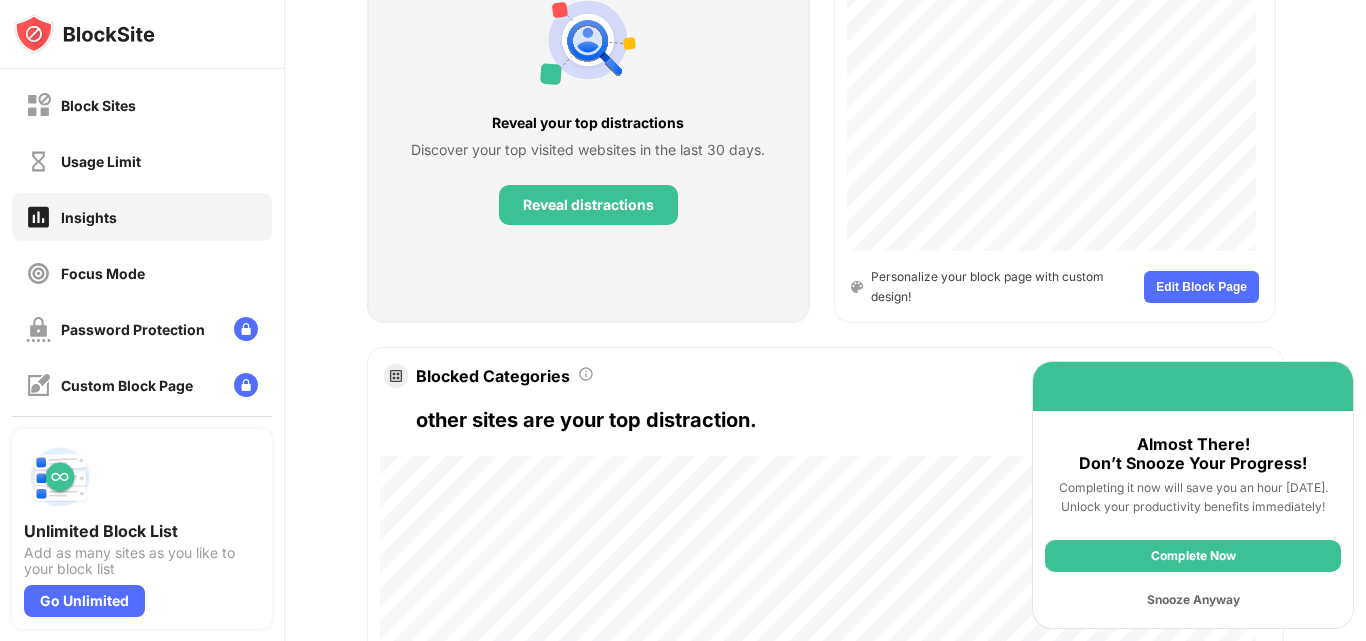 scroll, scrollTop: 928, scrollLeft: 3, axis: both 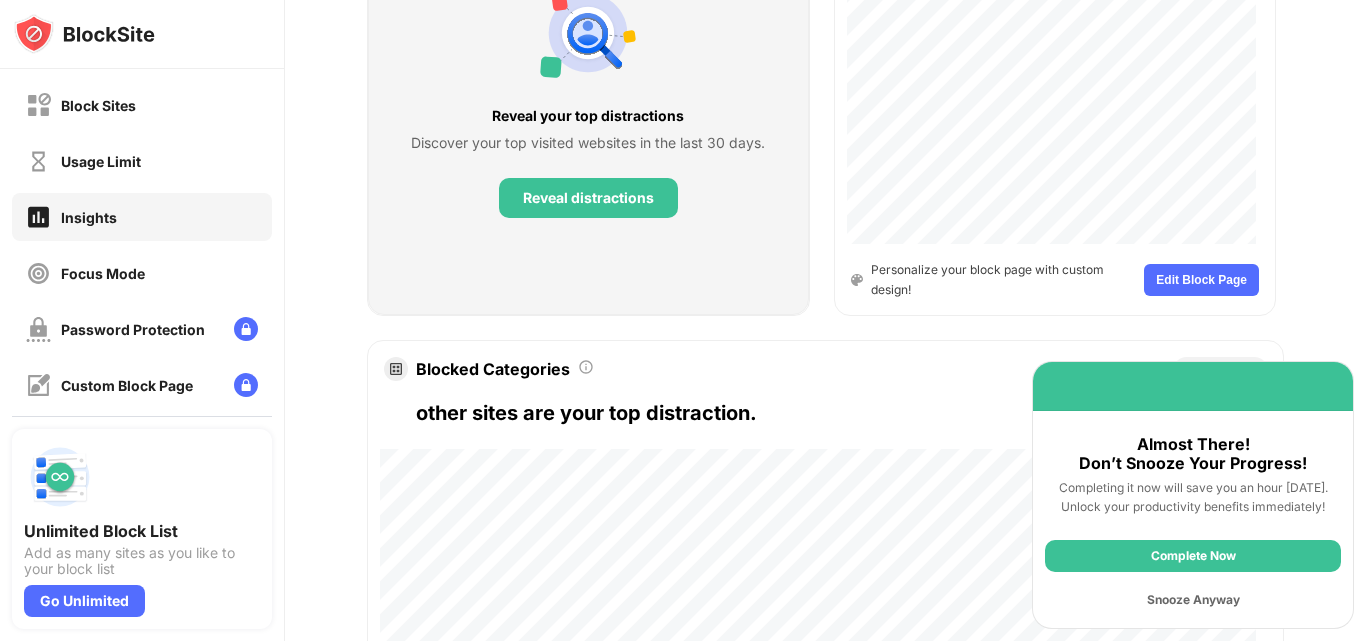 click on "Personalize your block page with custom design!" at bounding box center (1004, 279) 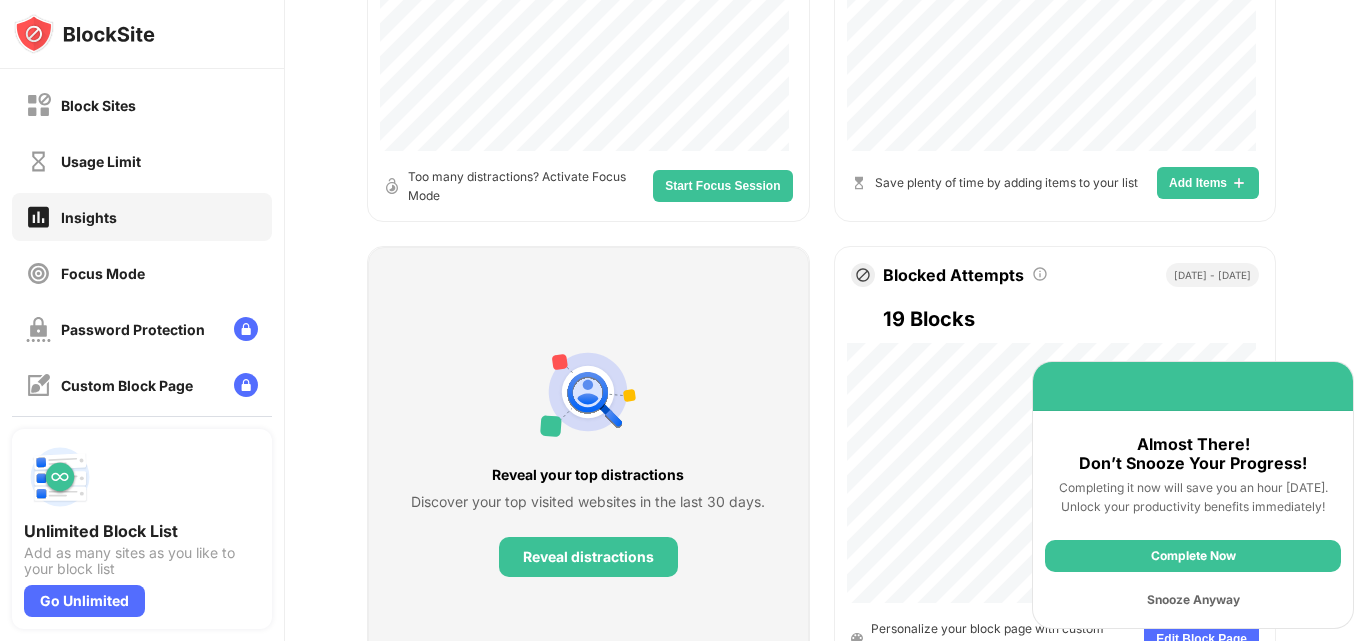 scroll, scrollTop: 596, scrollLeft: 0, axis: vertical 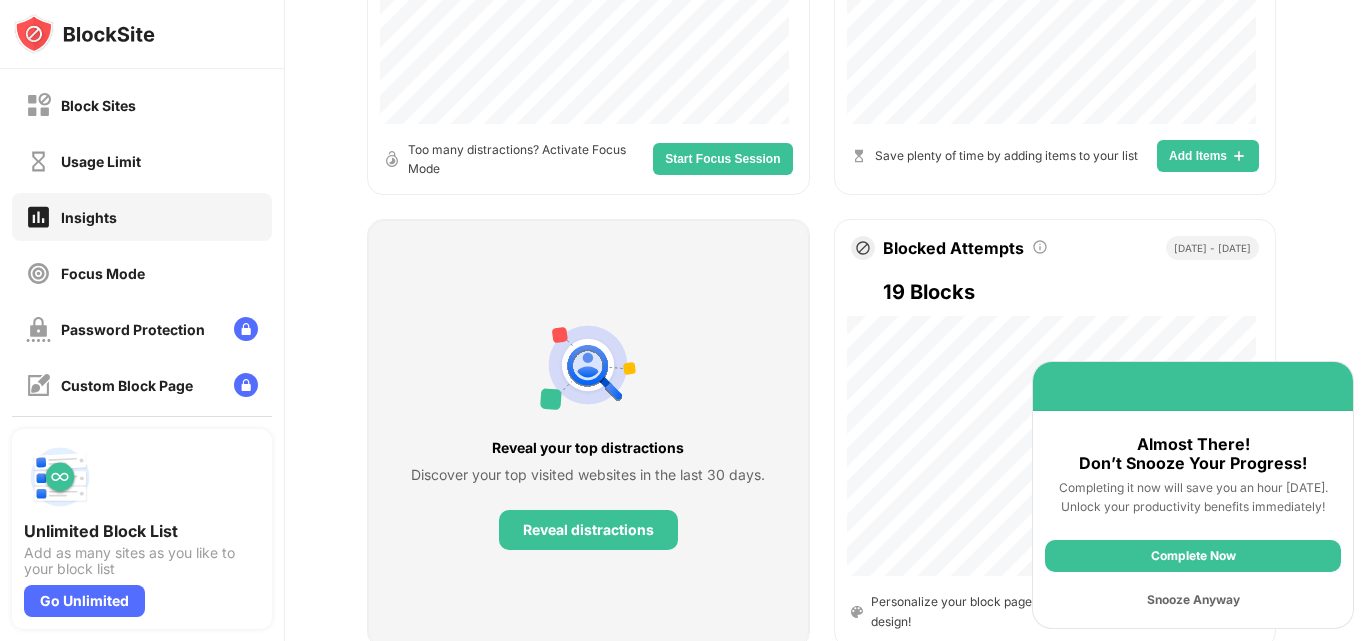 click on "Usage Limit" at bounding box center (142, 161) 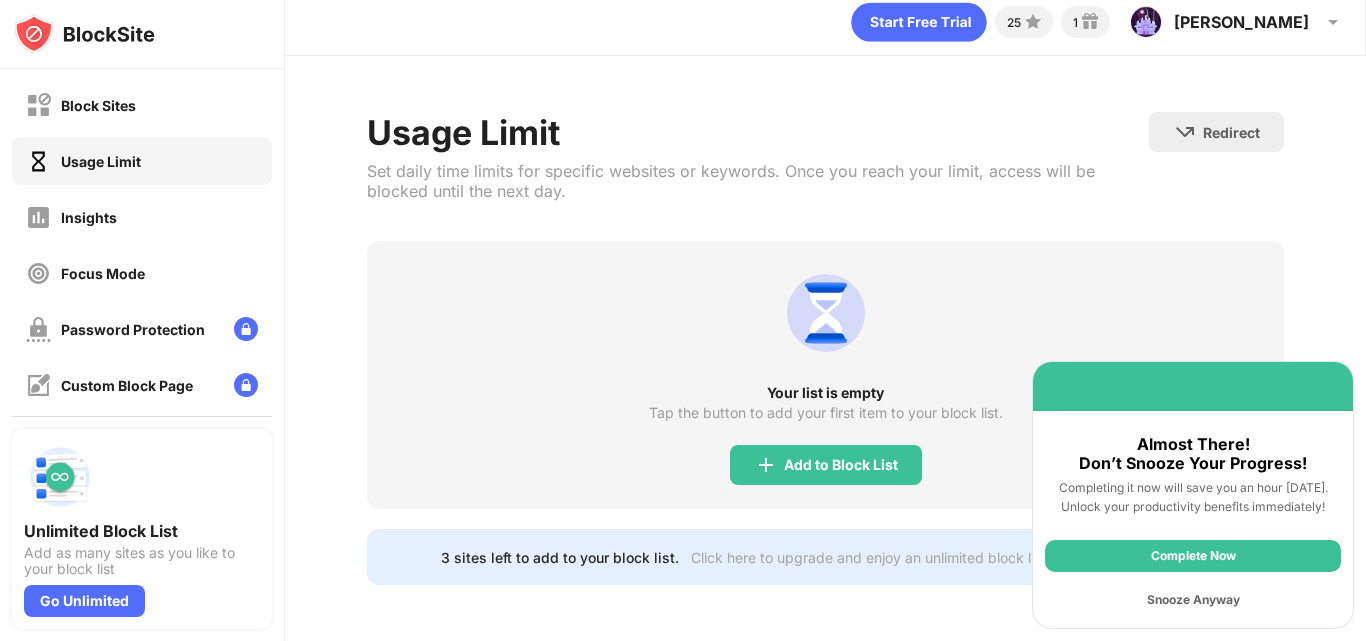 scroll, scrollTop: 93, scrollLeft: 0, axis: vertical 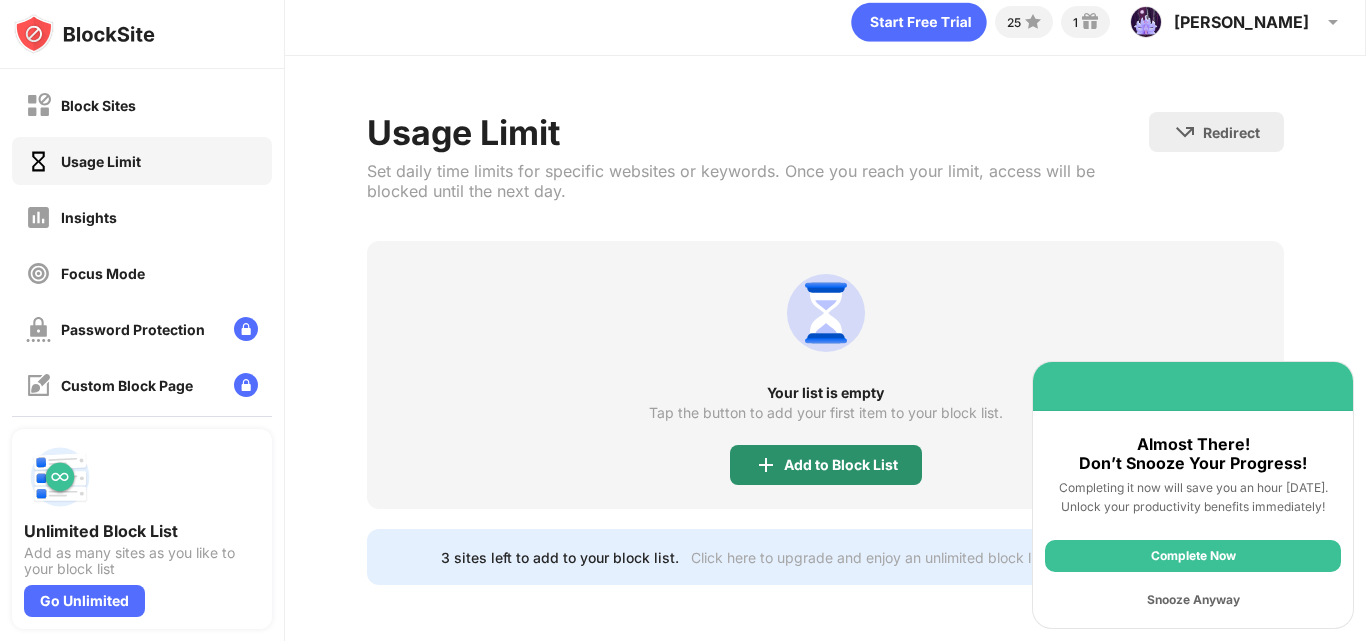 click on "Add to Block List" at bounding box center [841, 465] 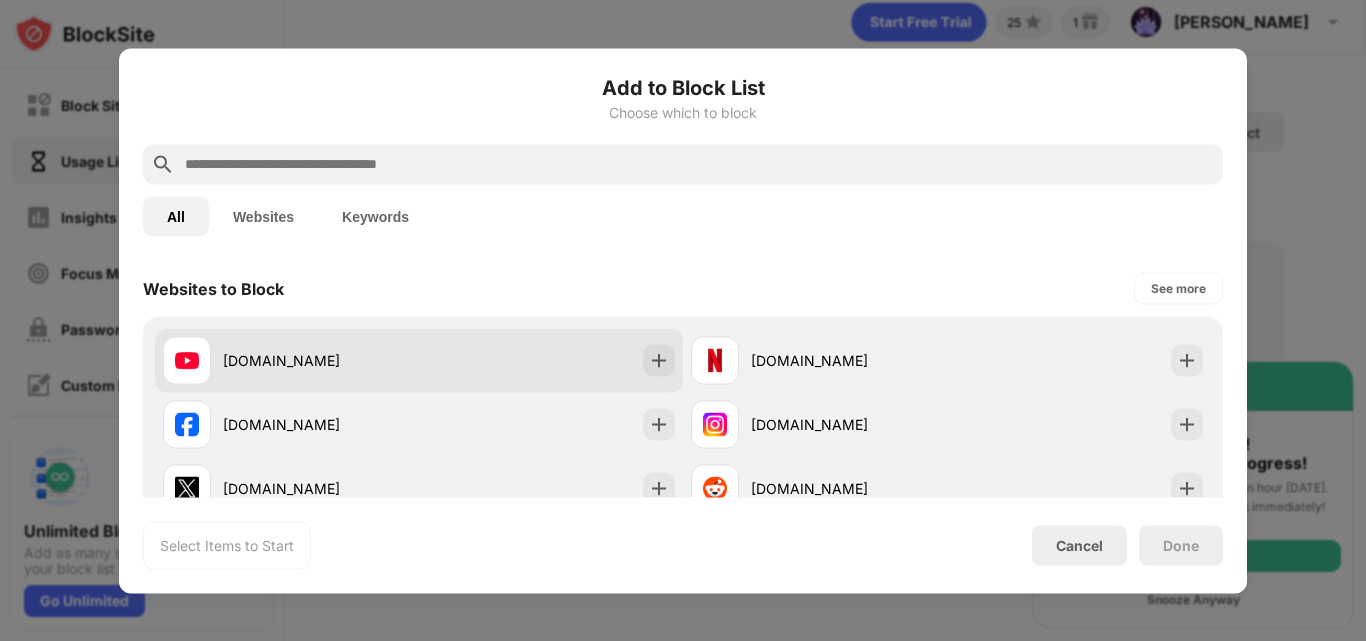 click on "youtube.com" at bounding box center (419, 360) 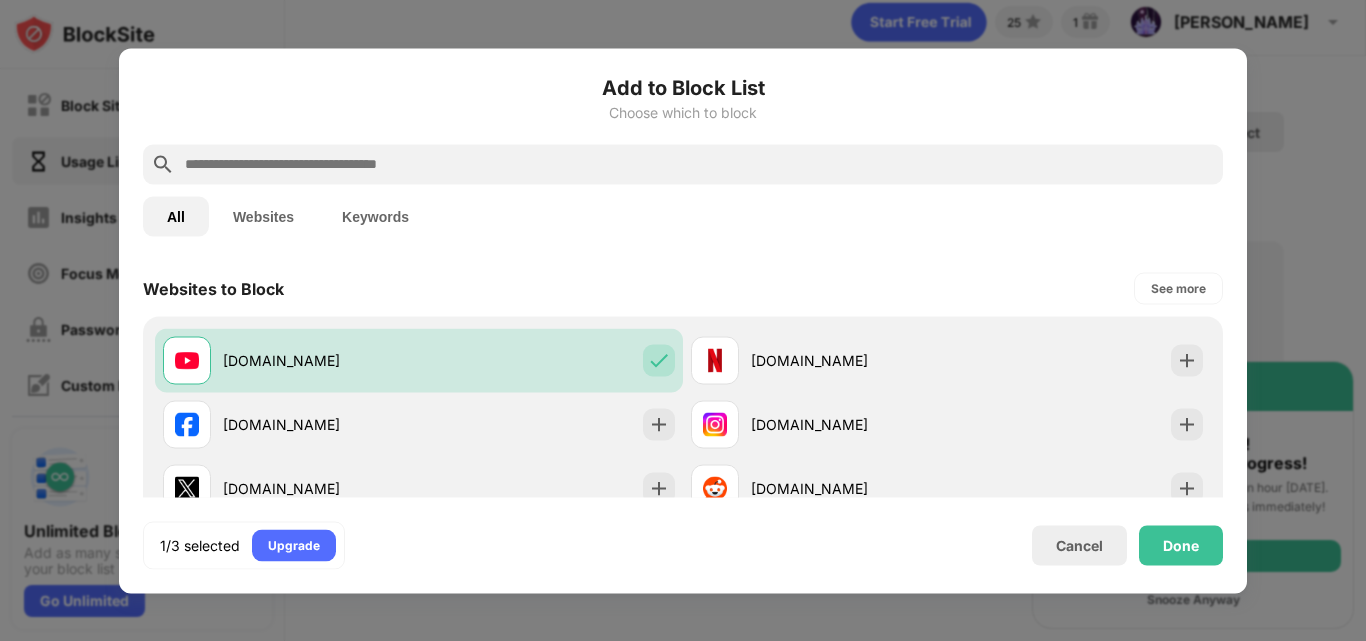 drag, startPoint x: 1070, startPoint y: 536, endPoint x: 720, endPoint y: 555, distance: 350.51532 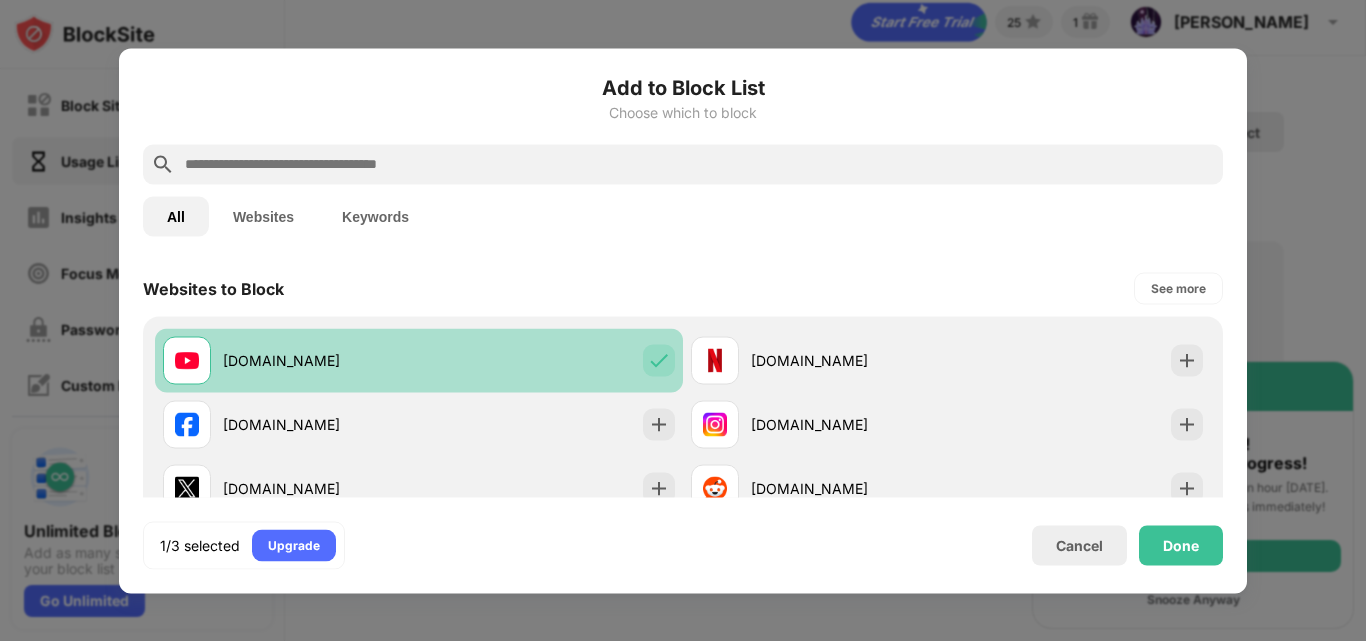 click on "youtube.com" at bounding box center (419, 360) 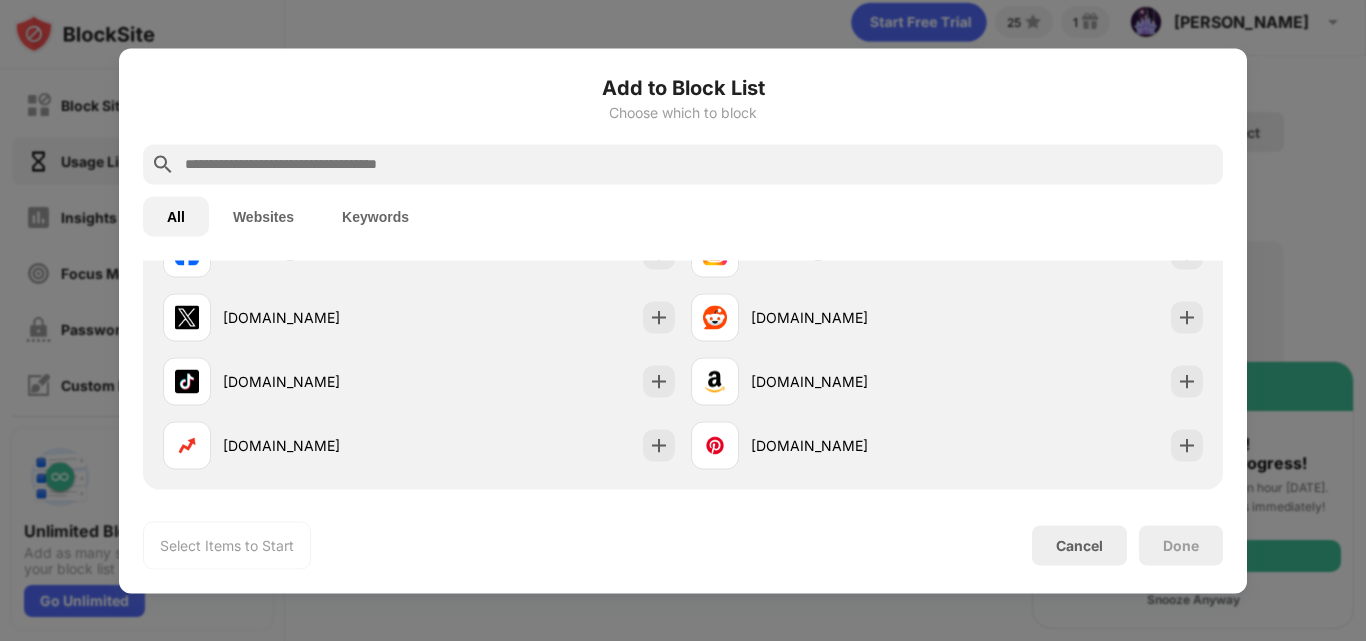 click on "Websites" at bounding box center [263, 216] 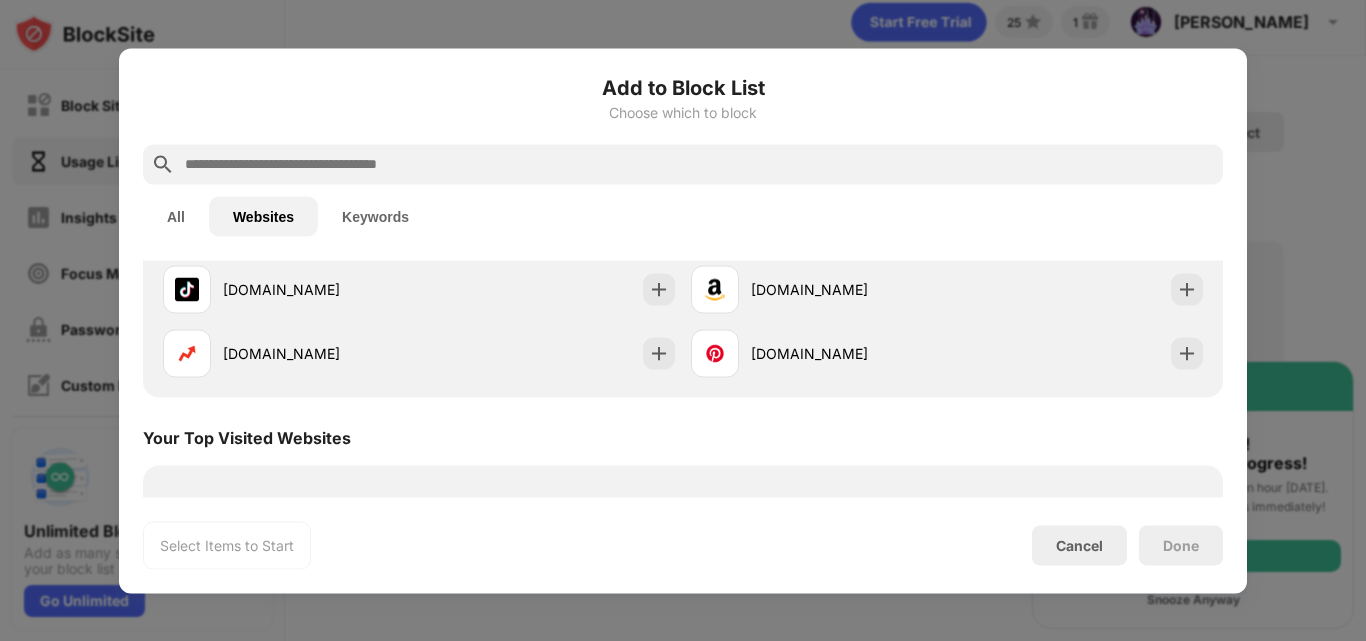 scroll, scrollTop: 491, scrollLeft: 0, axis: vertical 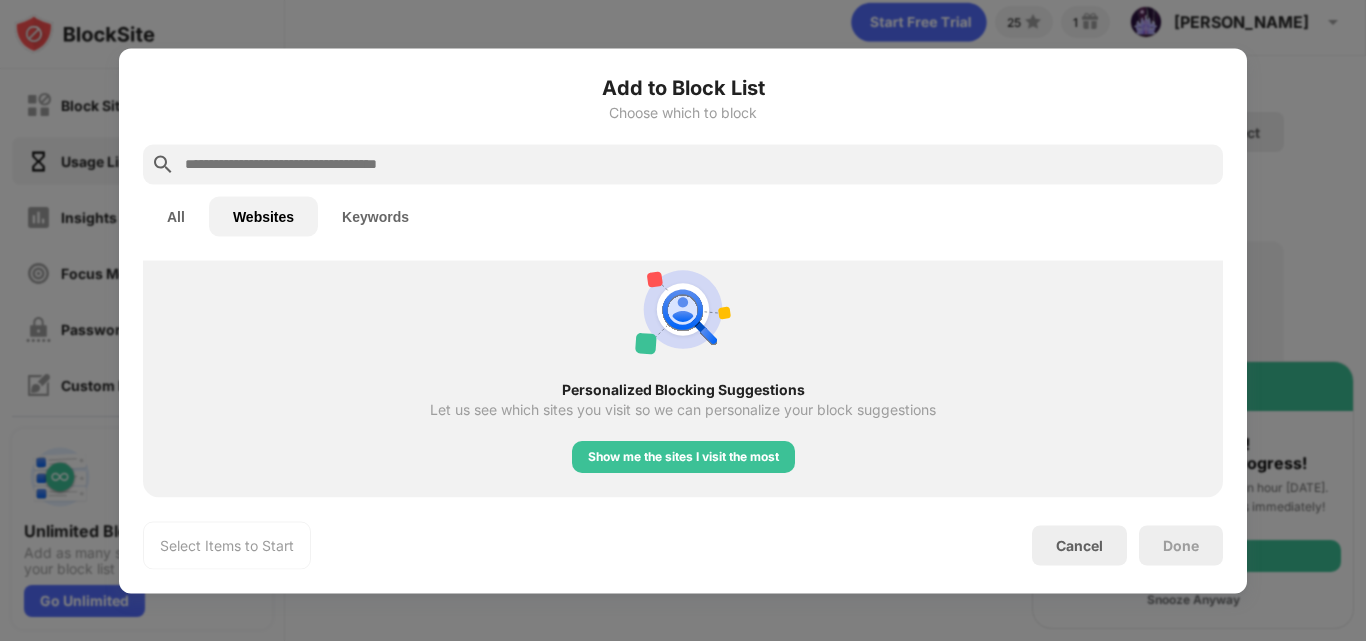 click on "Keywords" at bounding box center [375, 216] 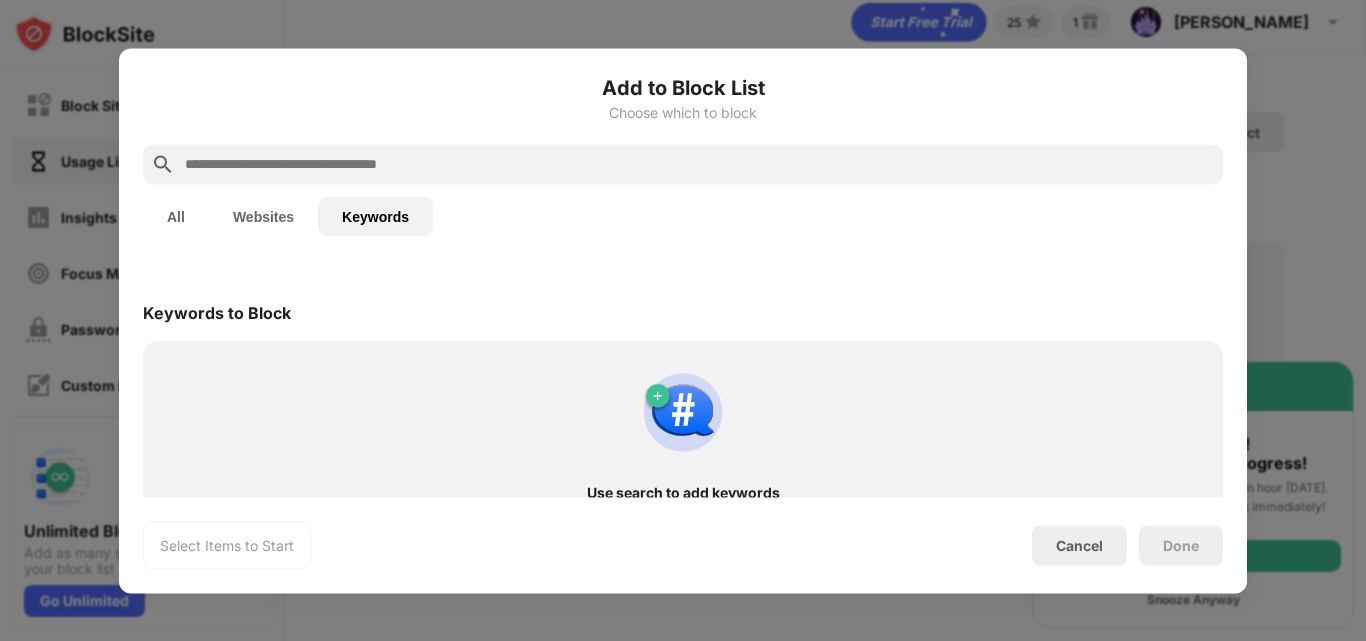 scroll, scrollTop: 47, scrollLeft: 0, axis: vertical 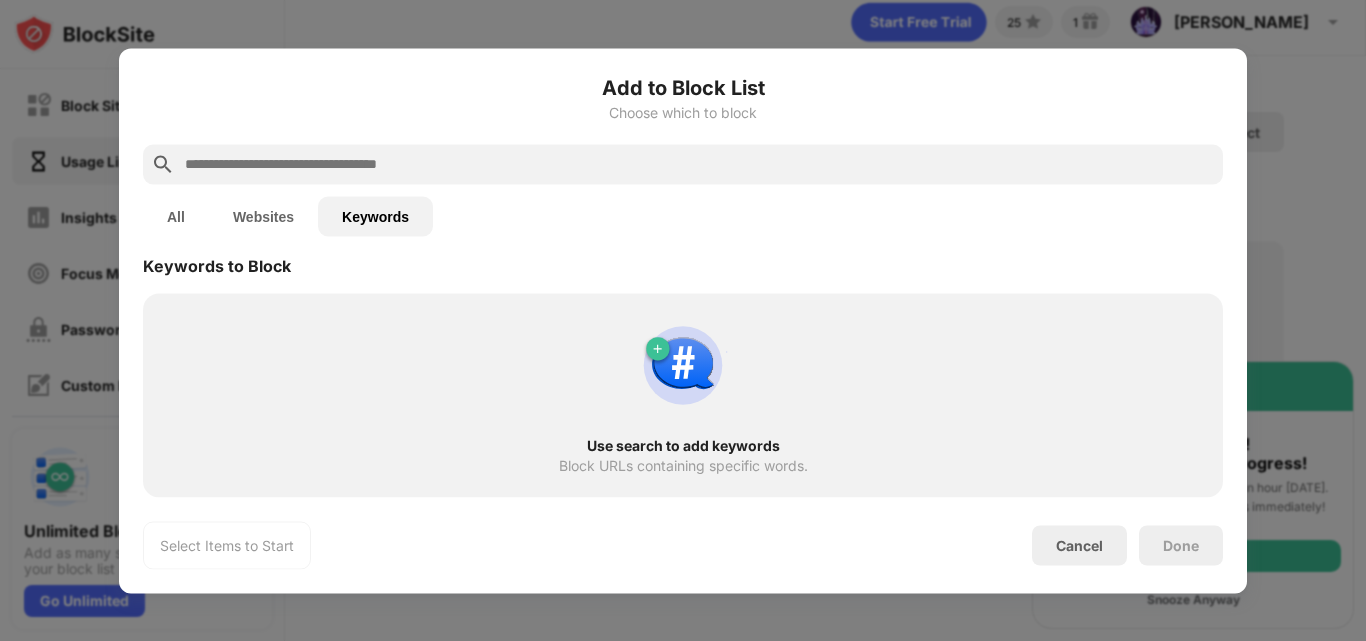 click on "Add to Block List" at bounding box center (683, 87) 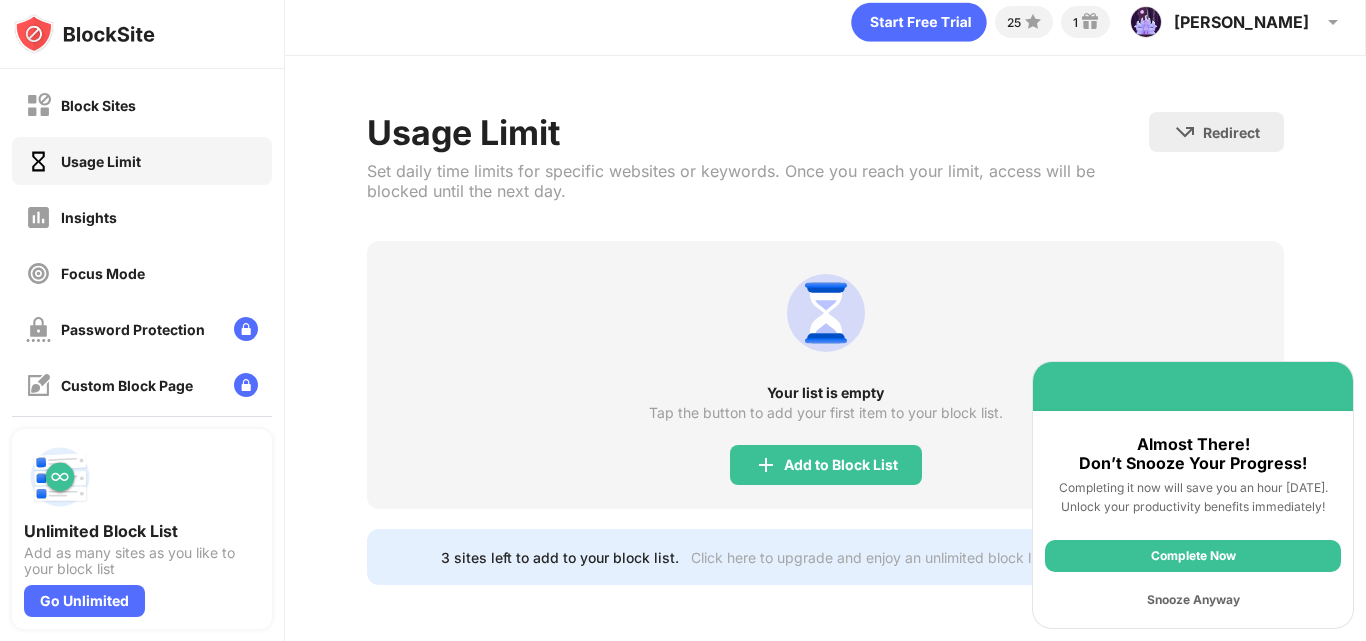 click on "Insights" at bounding box center [142, 217] 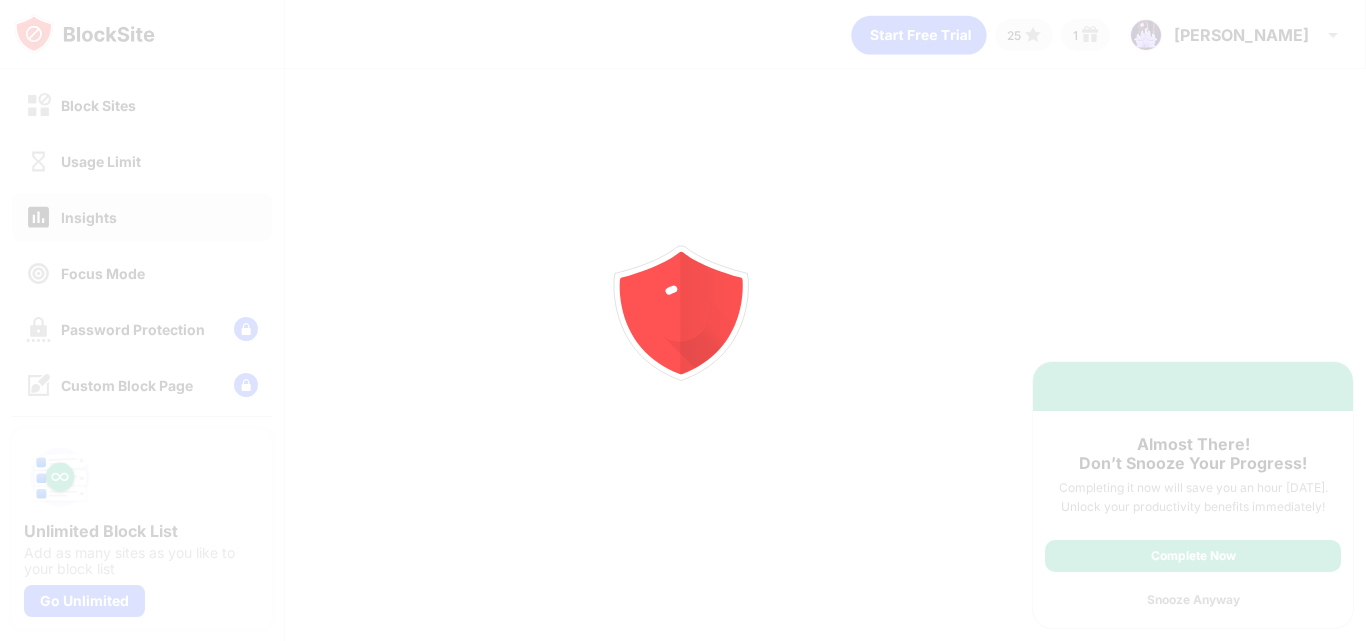 click at bounding box center [683, 320] 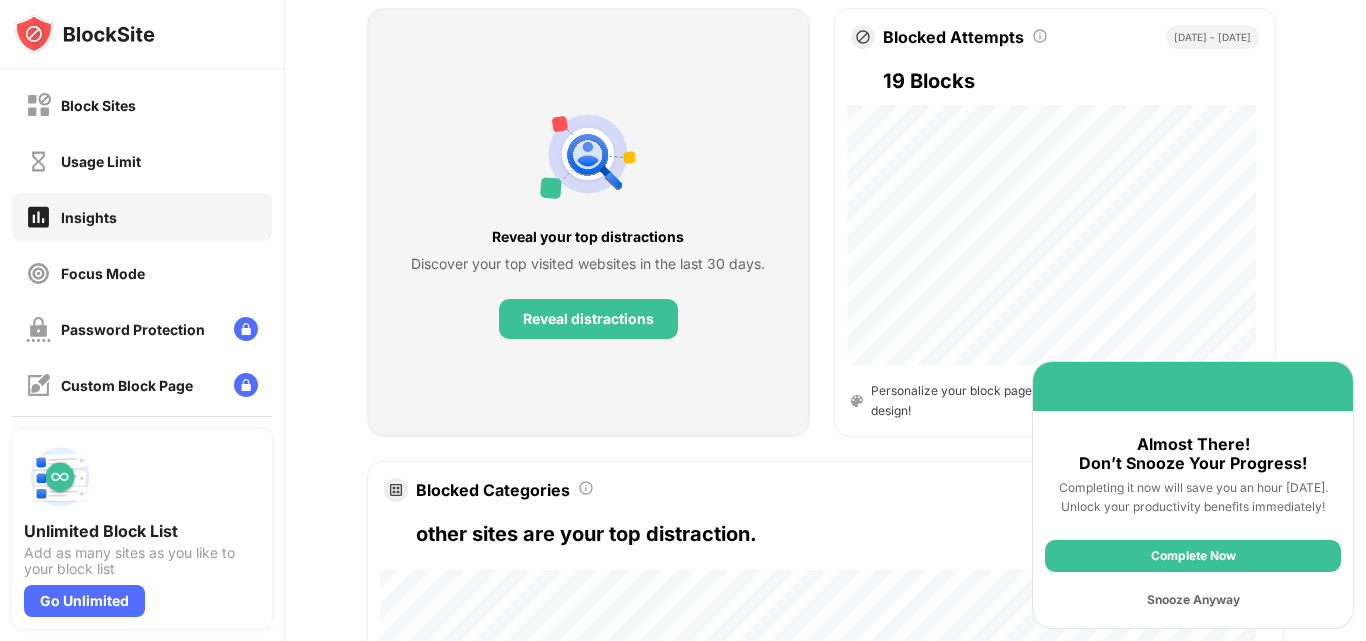 scroll, scrollTop: 793, scrollLeft: 0, axis: vertical 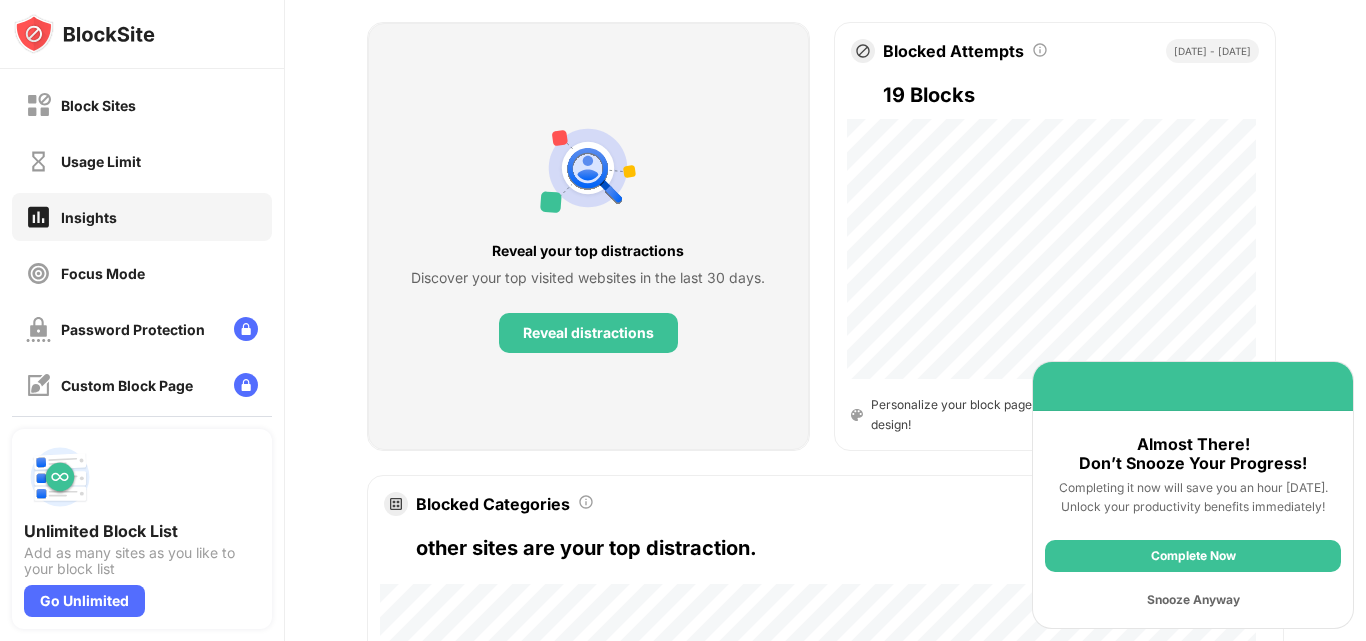 click on "Snooze Anyway" at bounding box center (1193, 600) 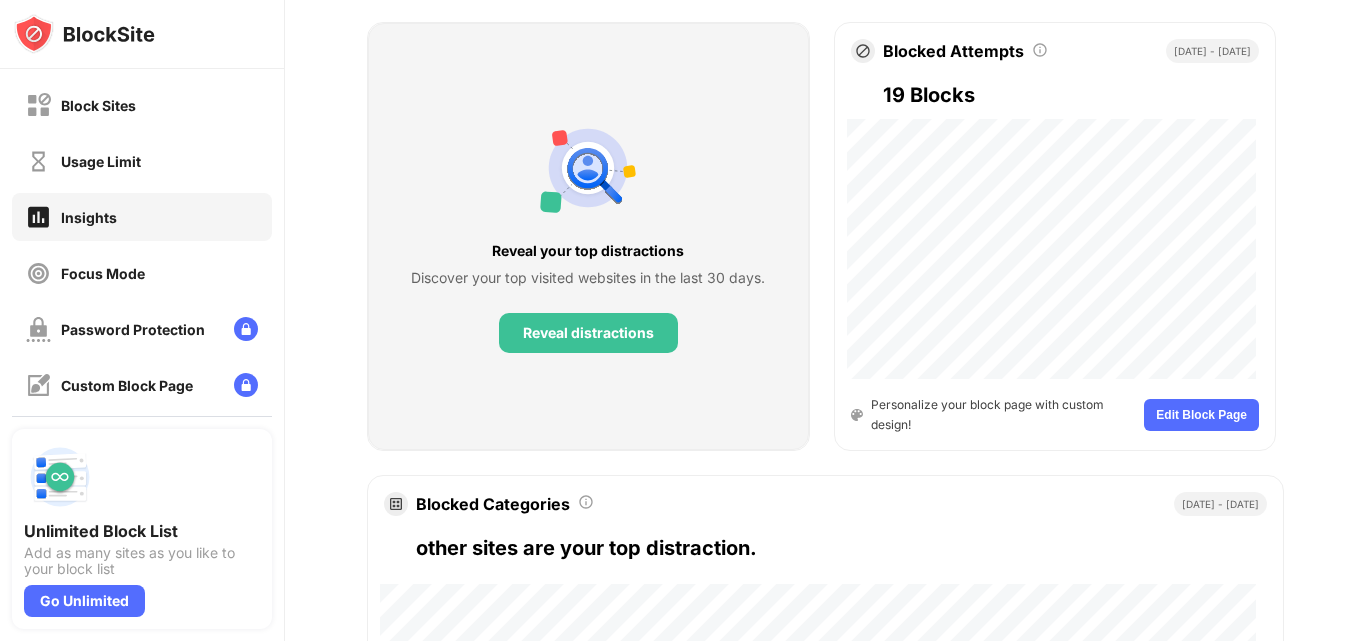 scroll, scrollTop: 1236, scrollLeft: 0, axis: vertical 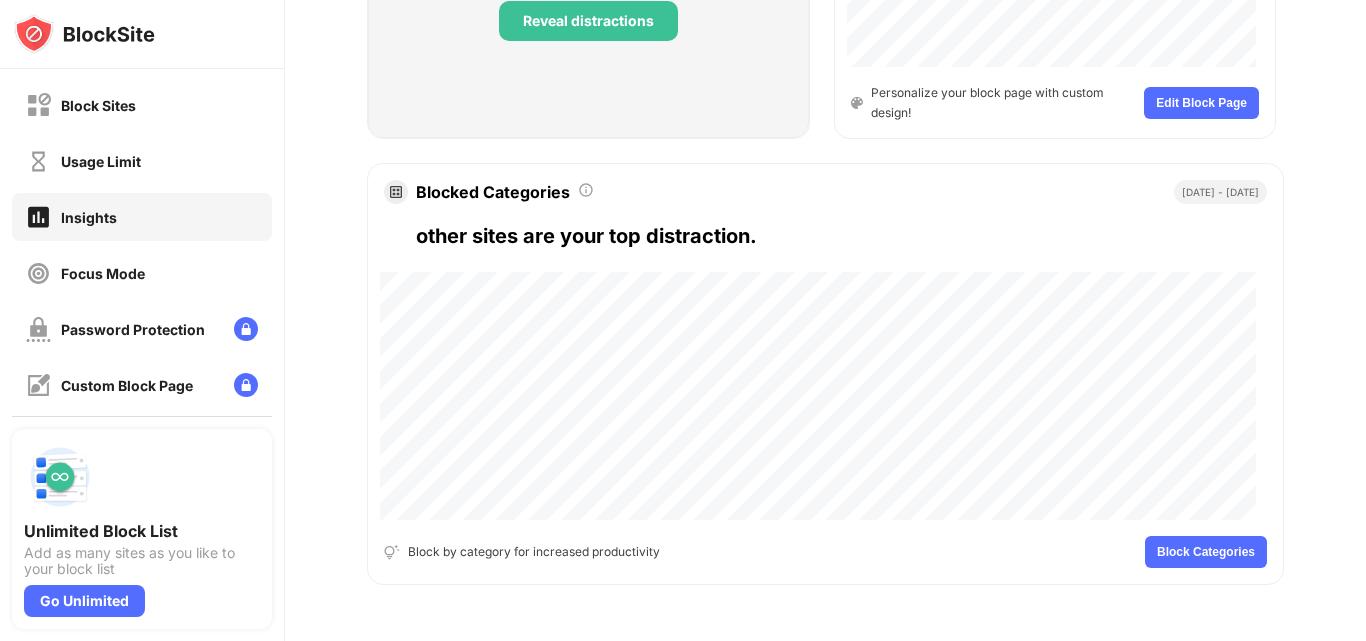 click on "Block Categories" at bounding box center [1206, 552] 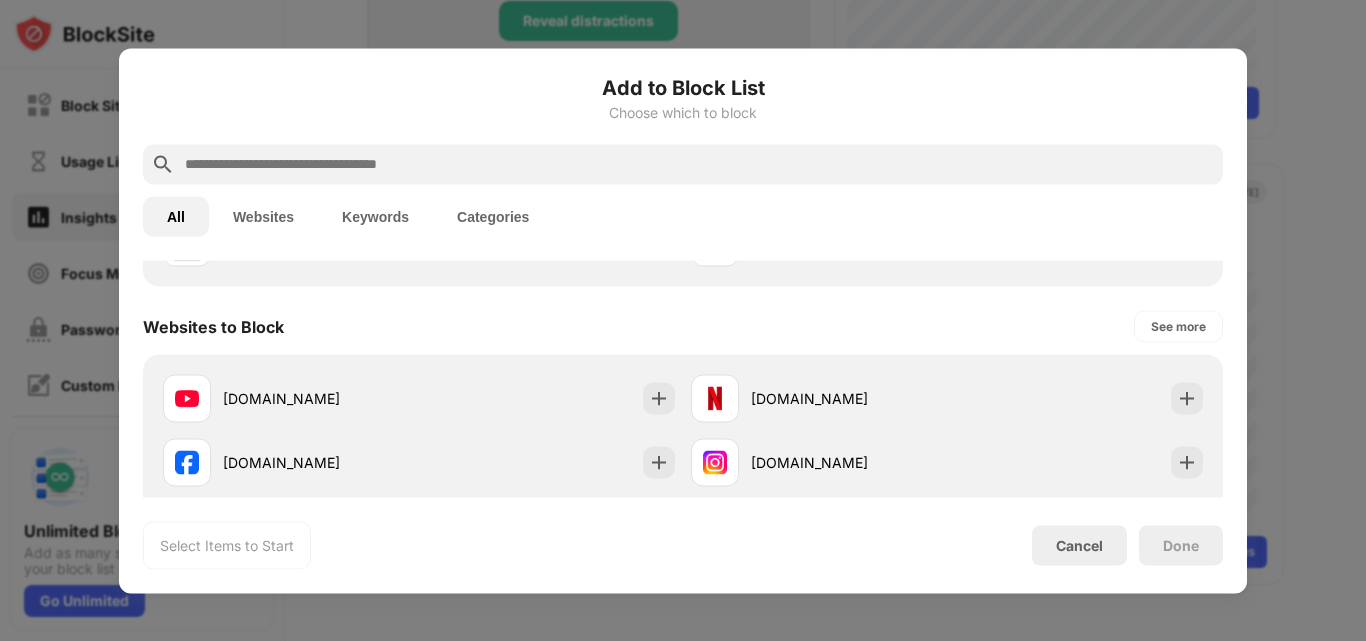 scroll, scrollTop: 248, scrollLeft: 0, axis: vertical 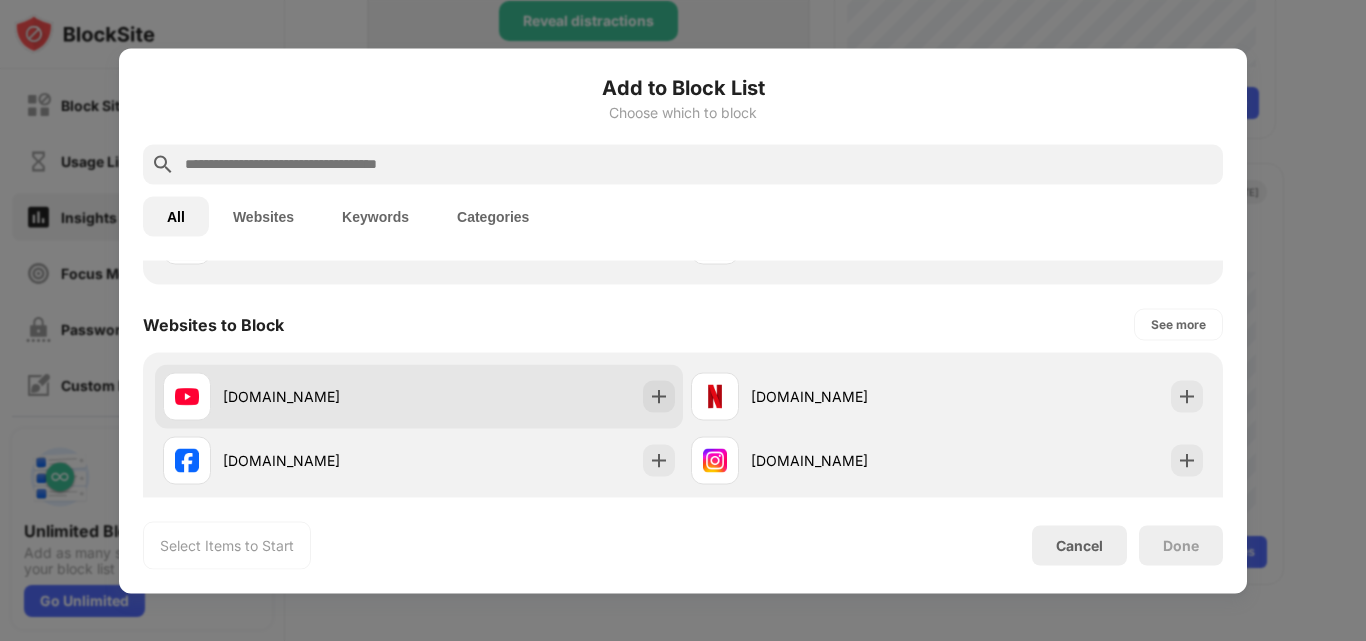 click on "youtube.com" at bounding box center [419, 396] 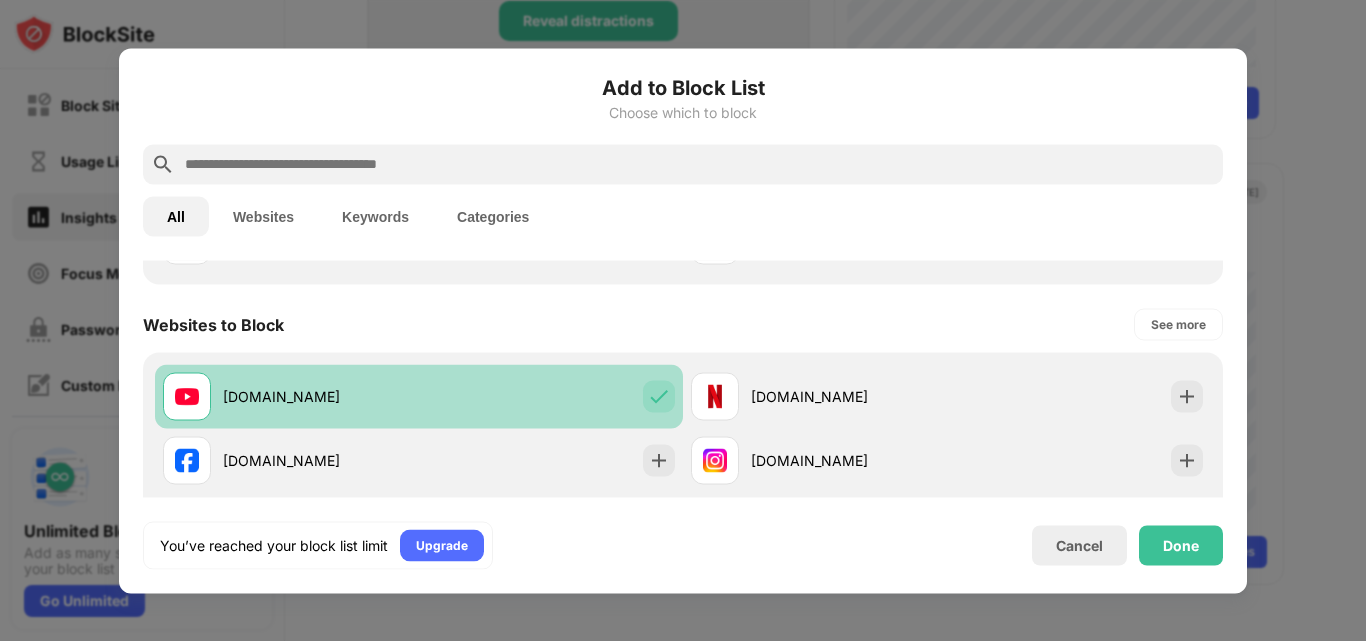 click on "youtube.com" at bounding box center (419, 396) 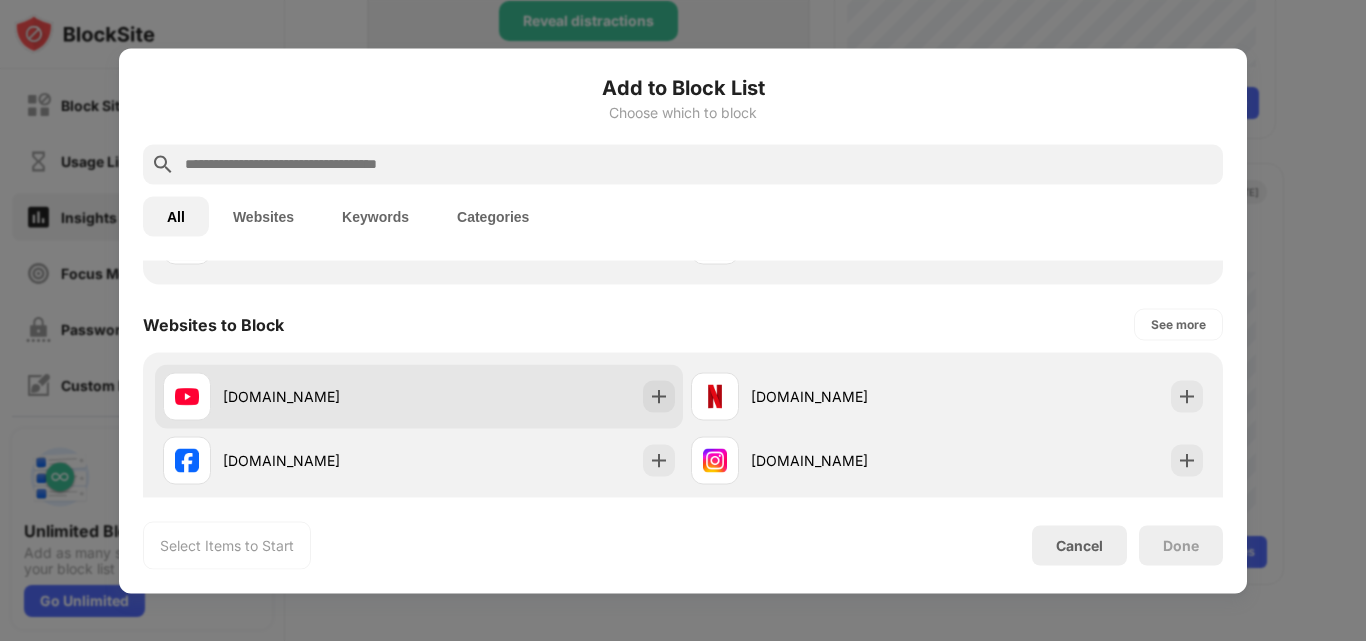 click on "youtube.com" at bounding box center [419, 396] 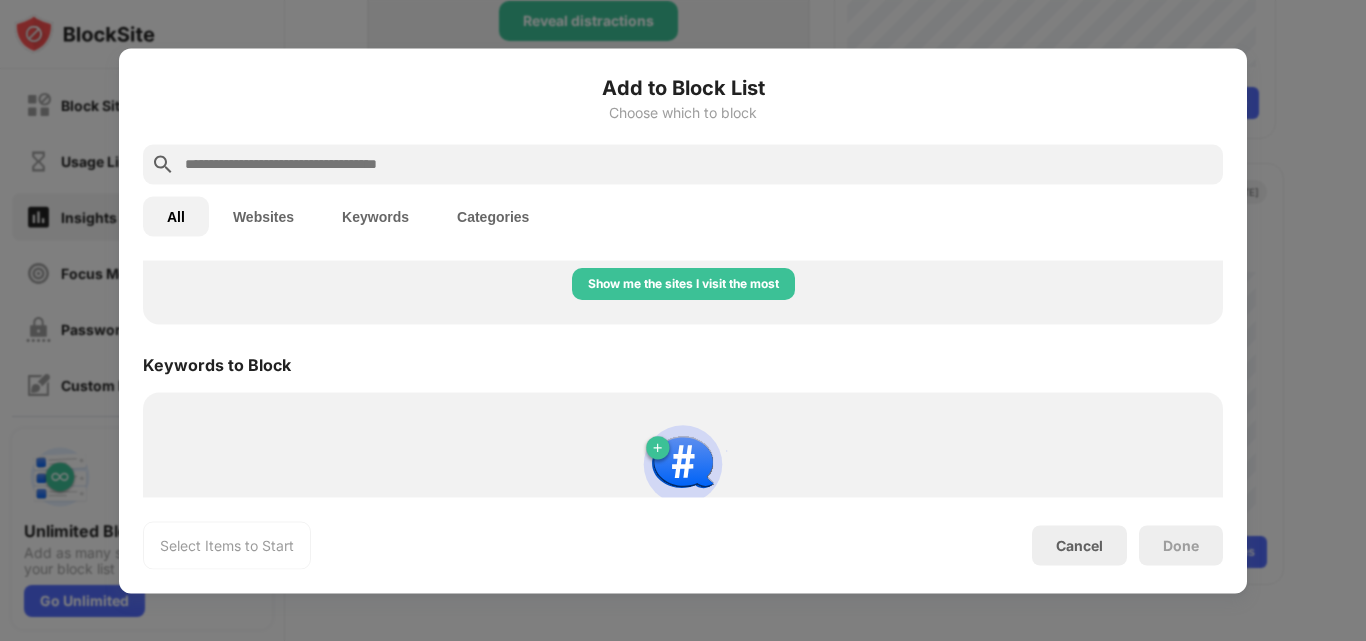 click on "All Websites Keywords Categories" at bounding box center (683, 216) 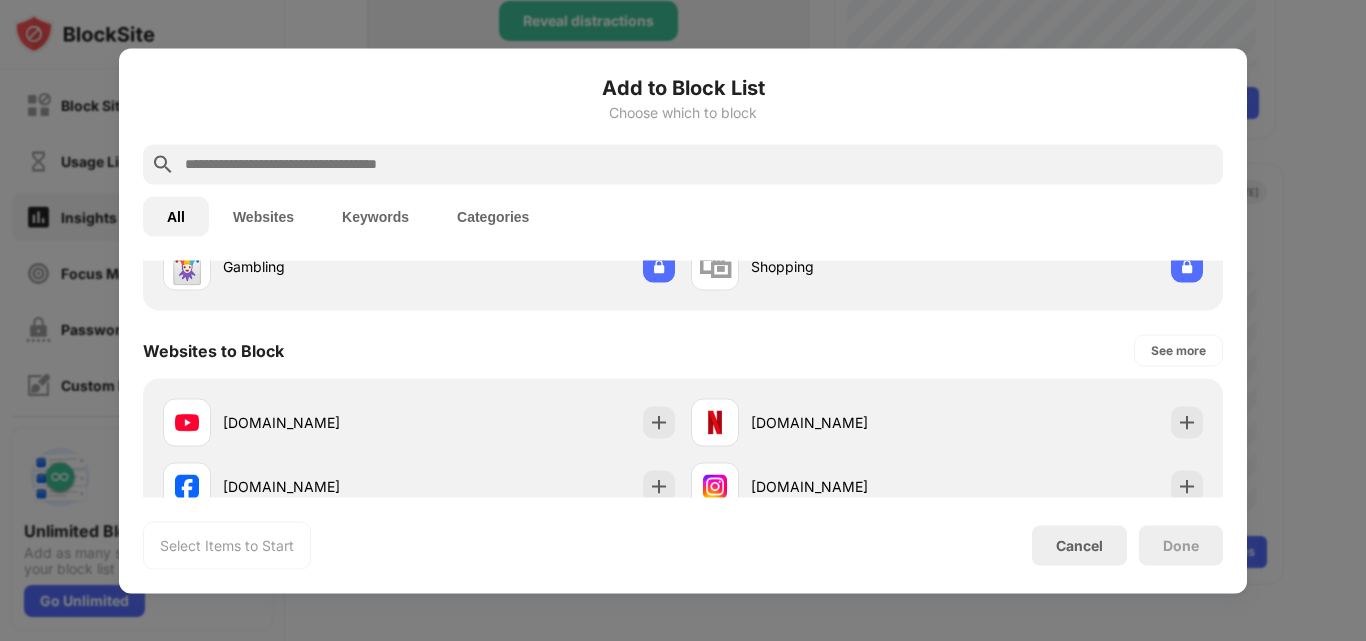 scroll, scrollTop: 184, scrollLeft: 0, axis: vertical 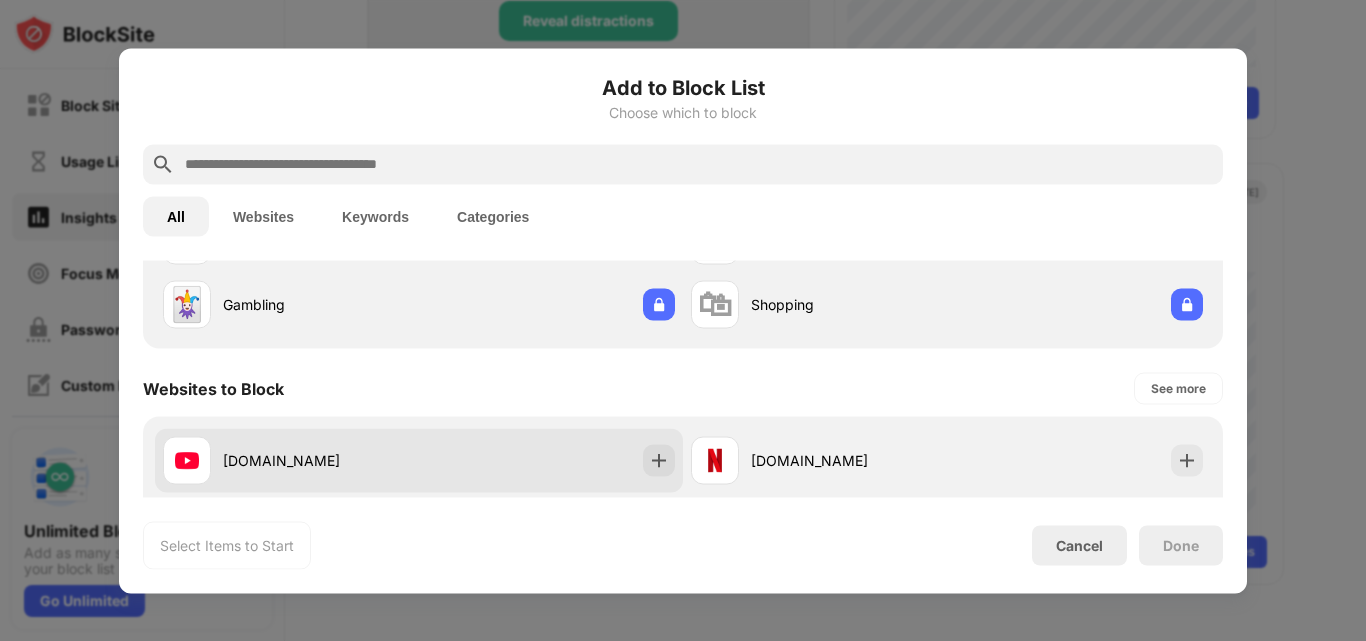 click on "youtube.com" at bounding box center [419, 460] 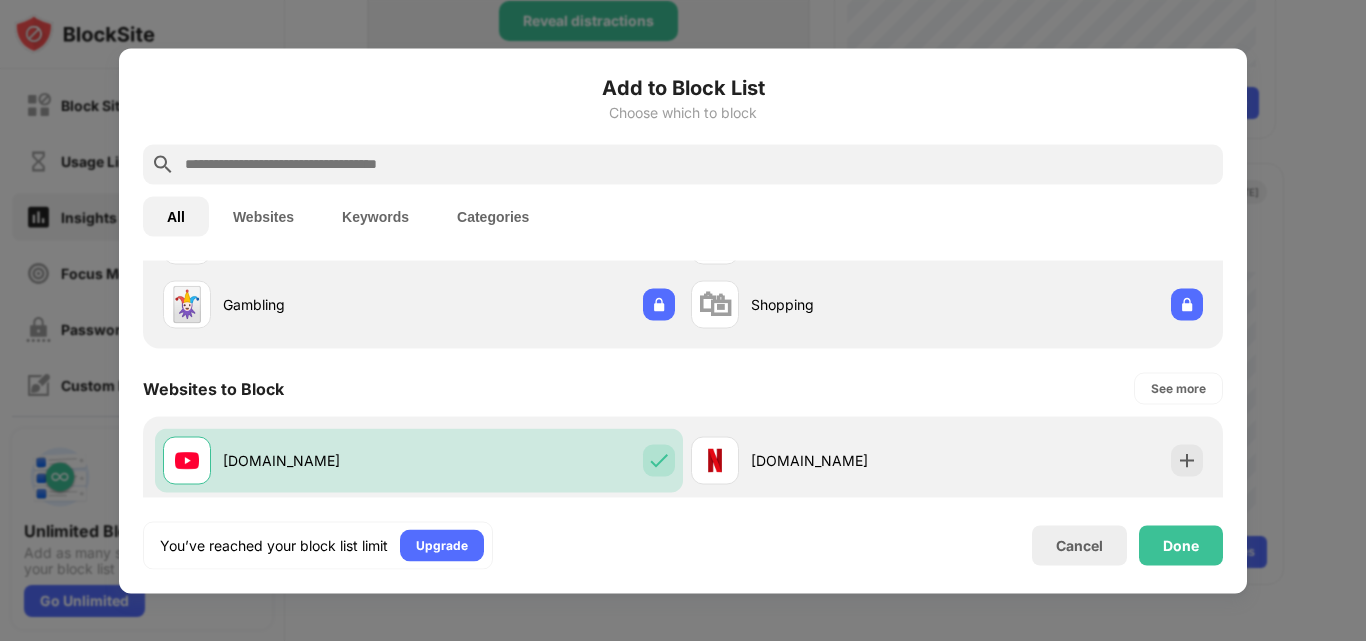 click on "You’ve reached your block list limit" at bounding box center [274, 545] 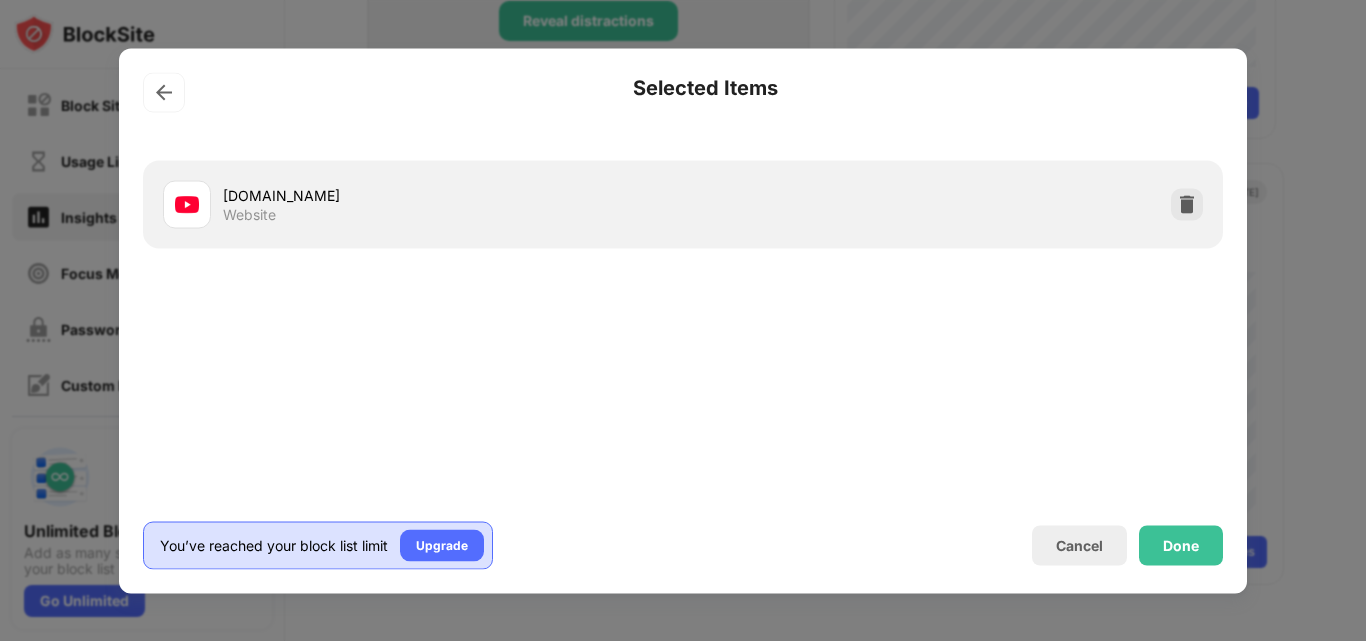 scroll, scrollTop: 0, scrollLeft: 0, axis: both 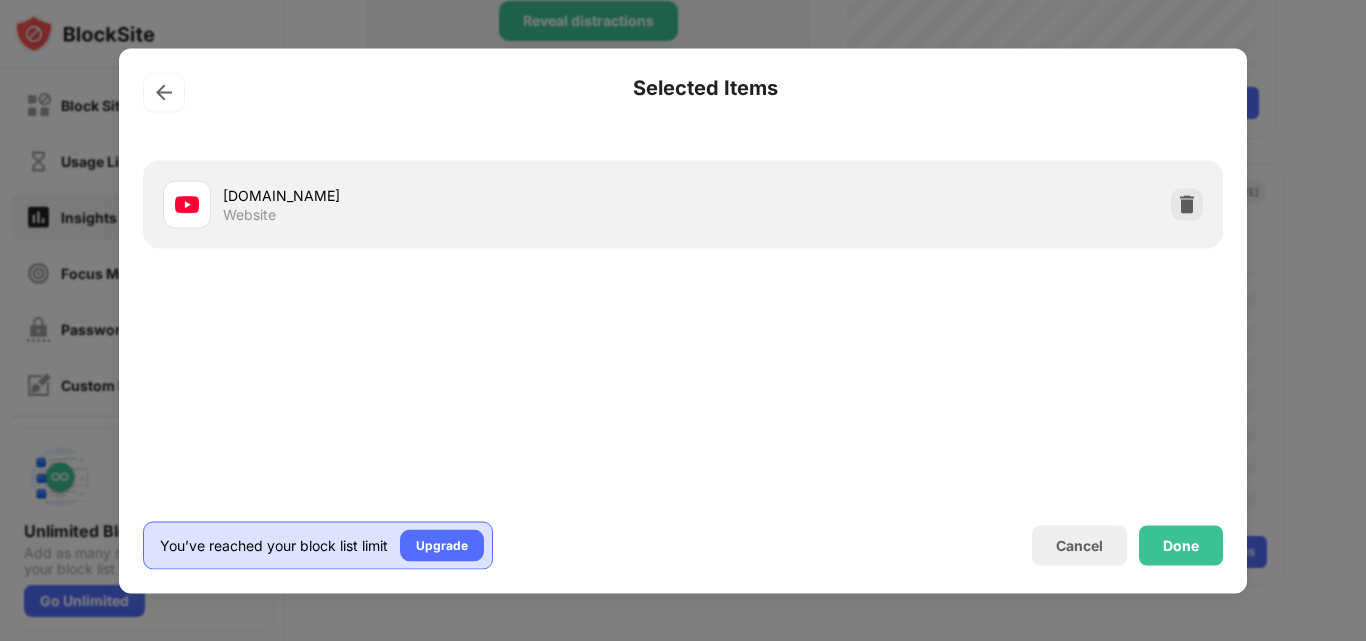 click on "youtube.com Website" at bounding box center [683, 204] 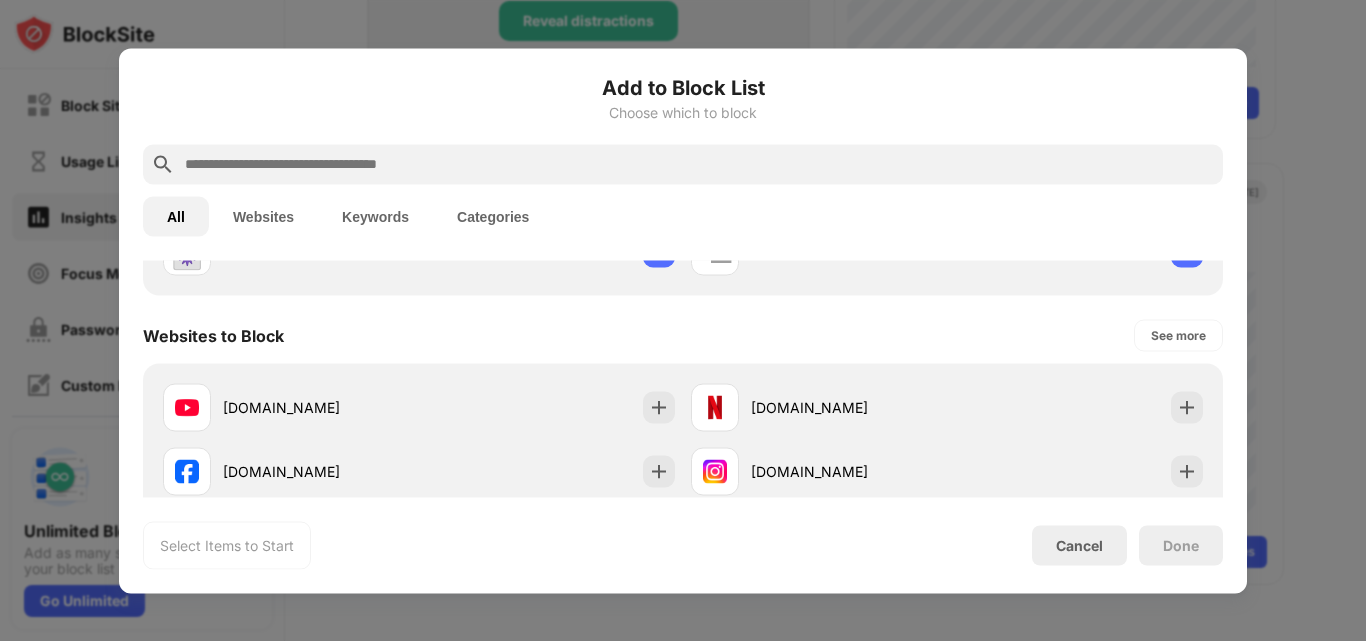 scroll, scrollTop: 0, scrollLeft: 0, axis: both 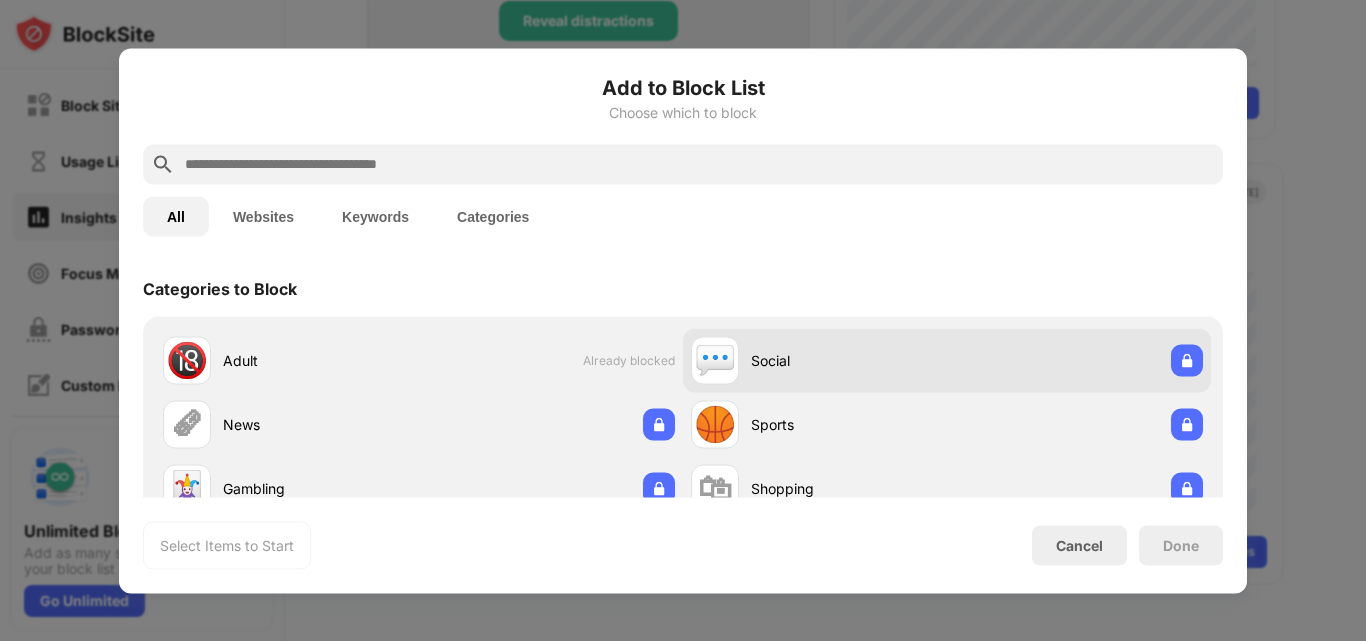 click on "💬 Social" at bounding box center (947, 360) 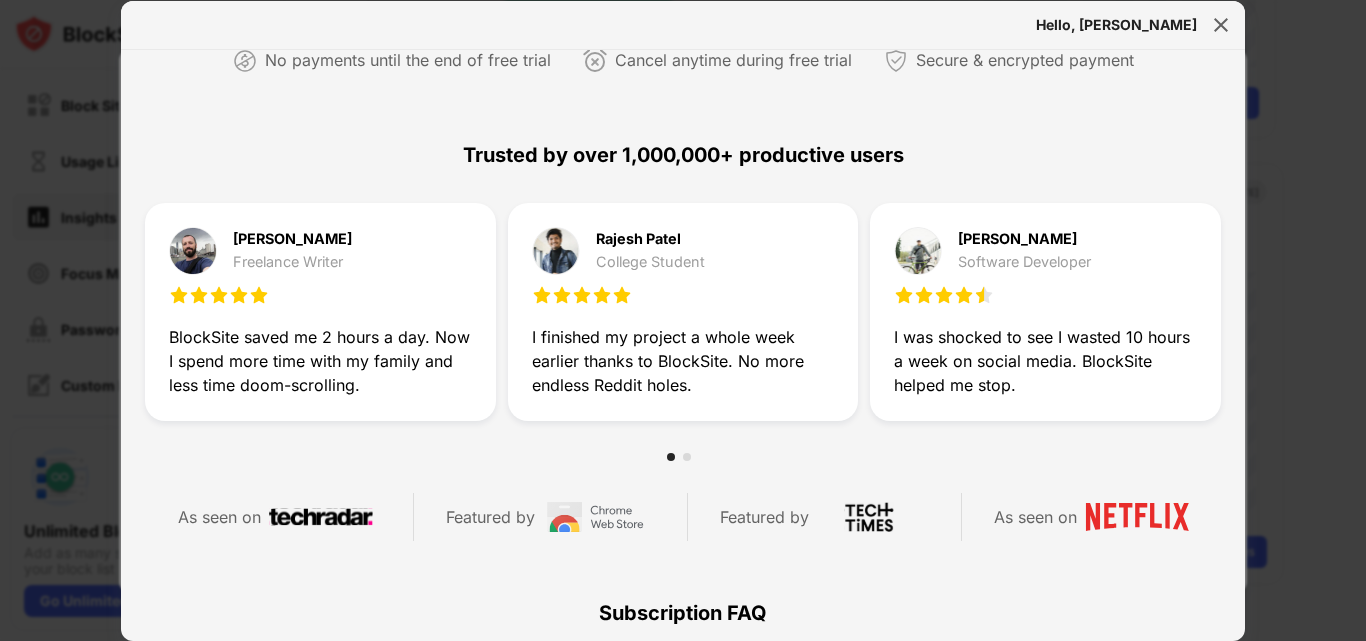 scroll, scrollTop: 0, scrollLeft: 0, axis: both 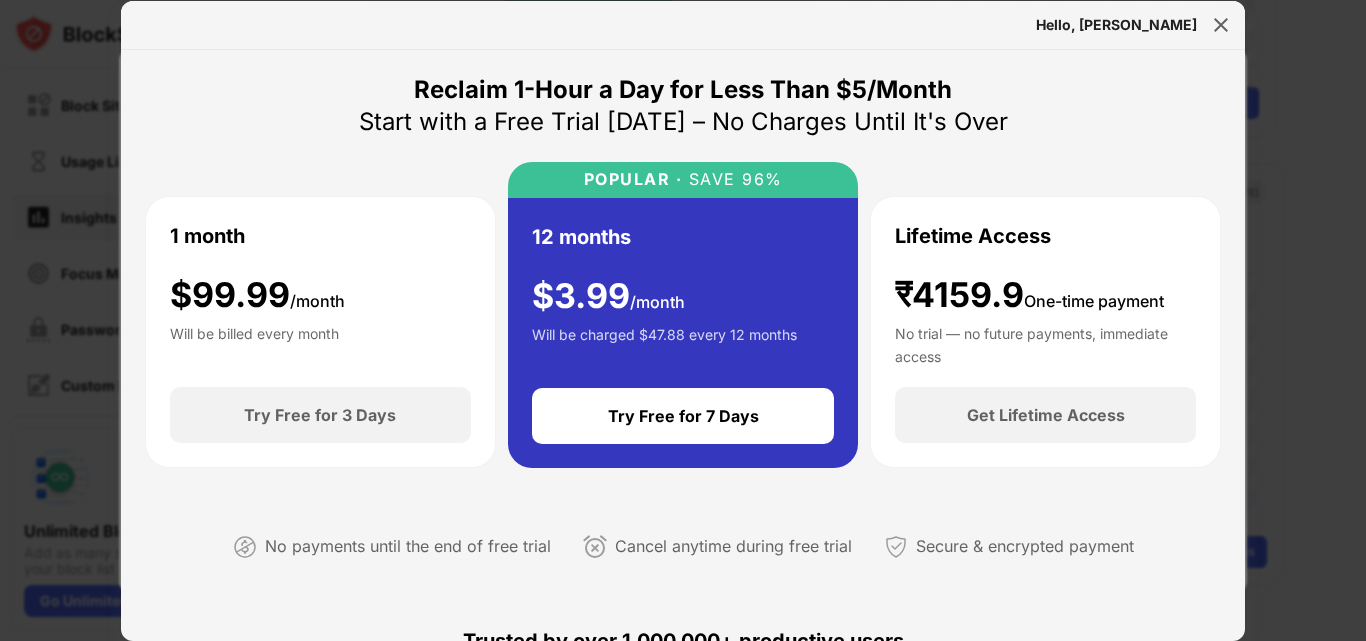 click on "Hello, Hasan" at bounding box center [683, 25] 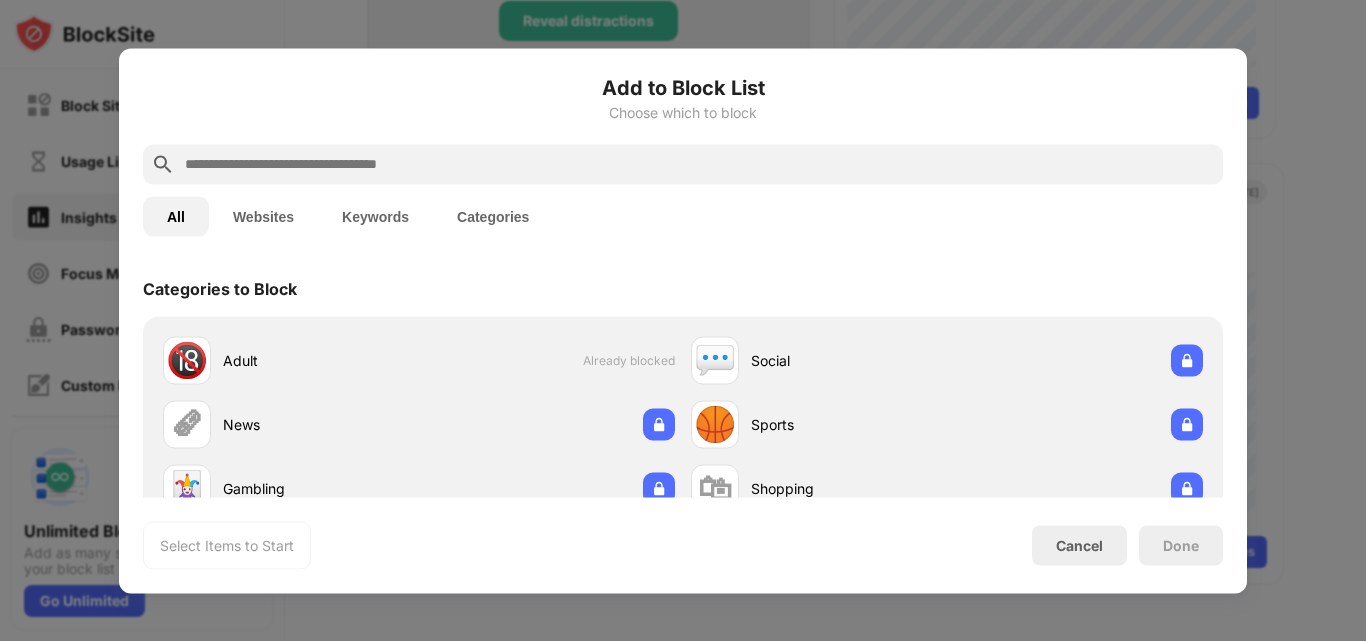 click on "Cancel" at bounding box center (1079, 545) 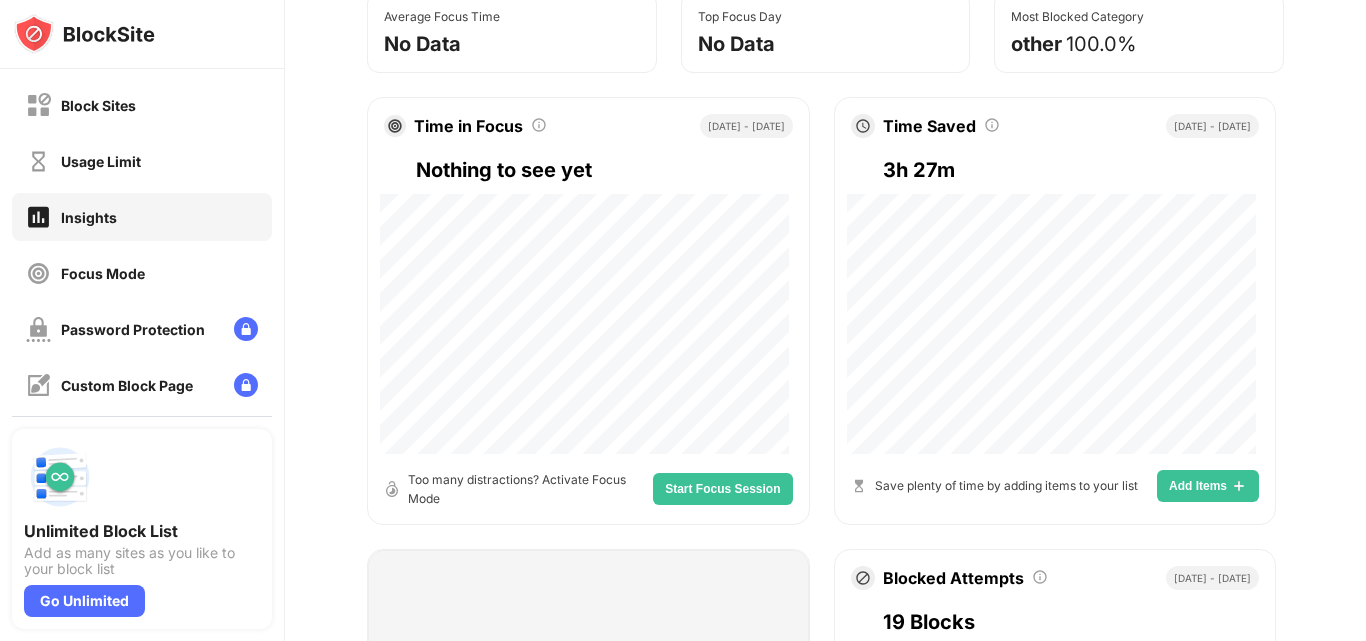 scroll, scrollTop: 323, scrollLeft: 0, axis: vertical 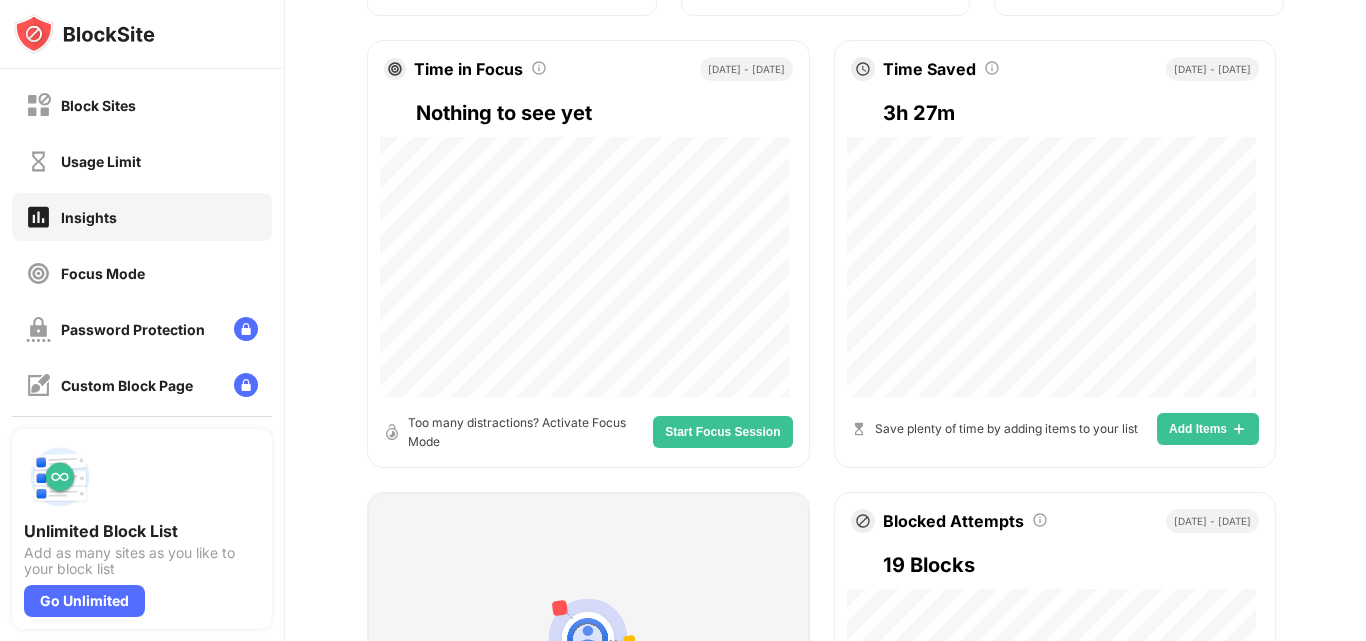 click on "3h 27m" at bounding box center [1071, 113] 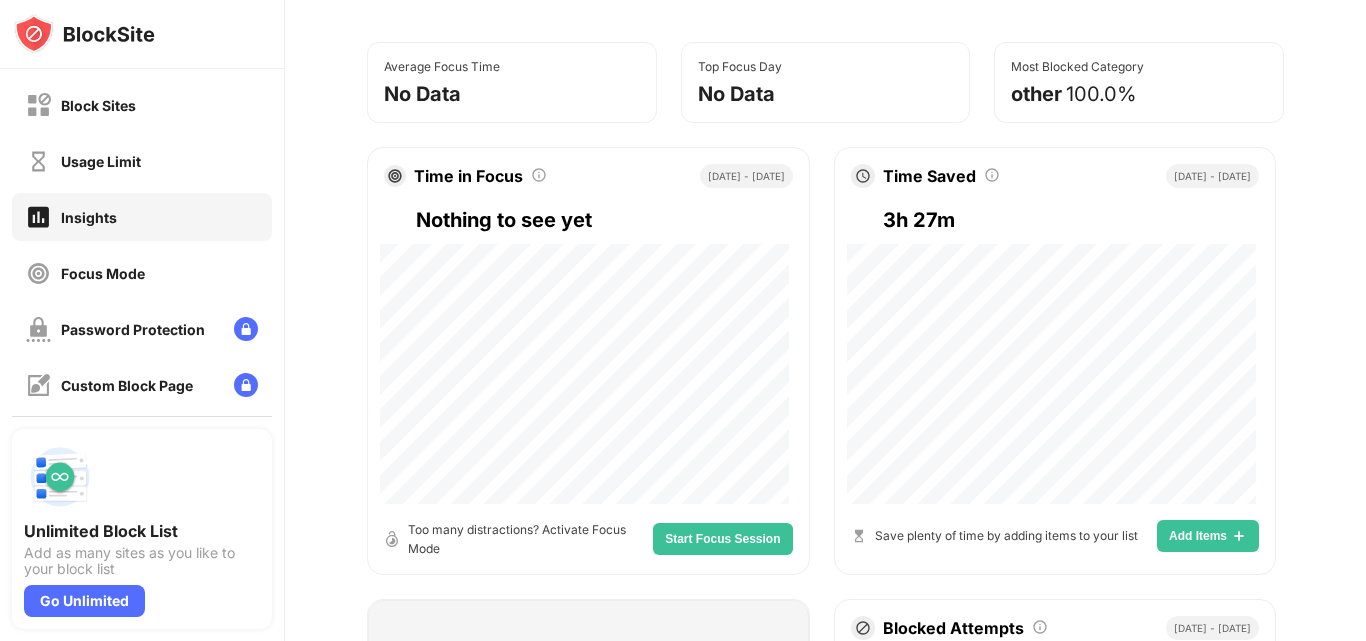 scroll, scrollTop: 0, scrollLeft: 0, axis: both 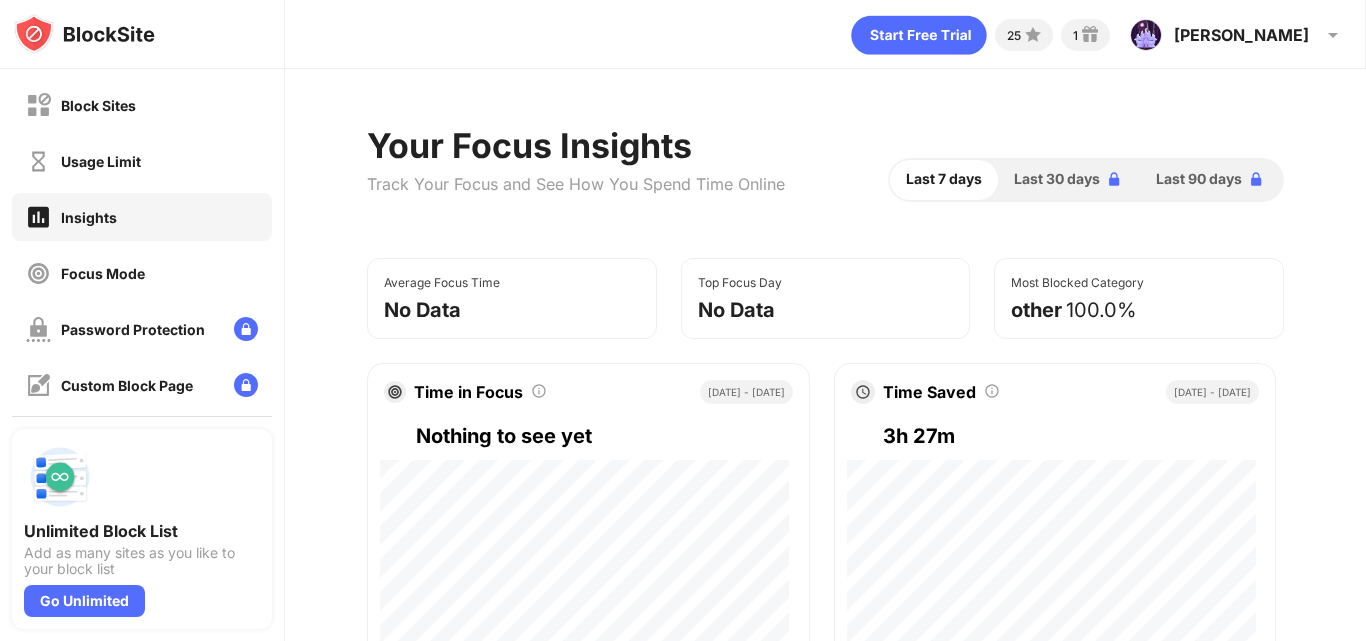 click on "Usage Limit" at bounding box center (142, 161) 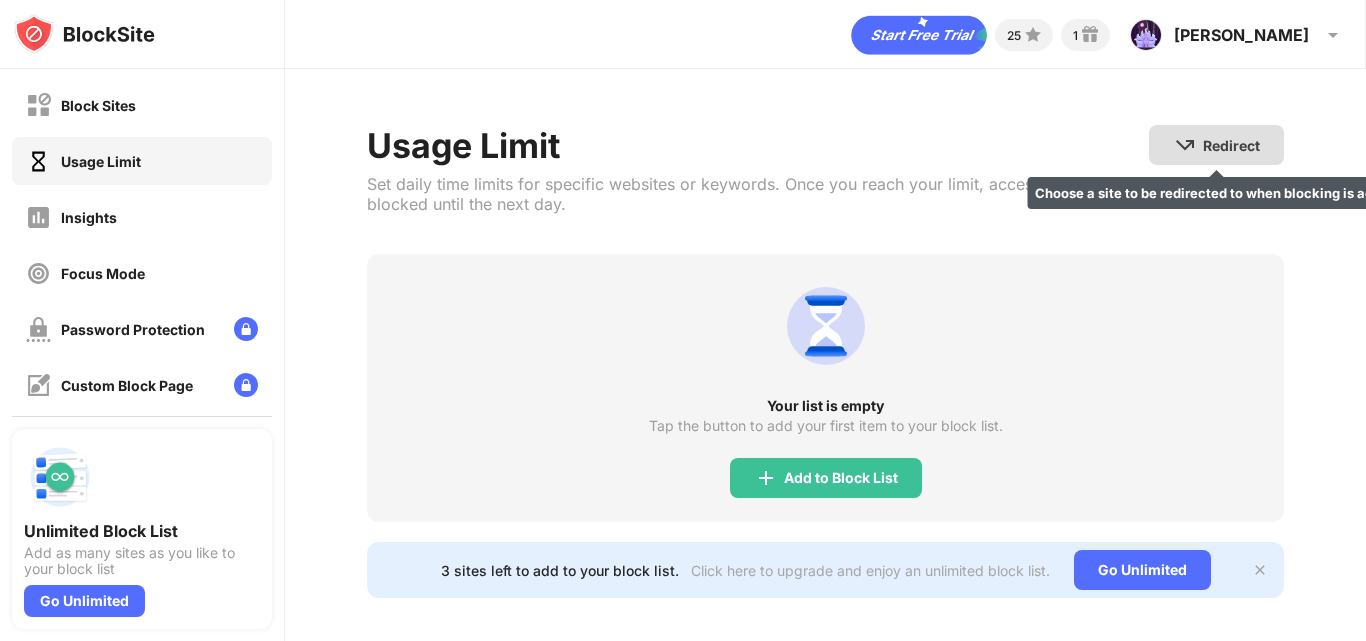 click on "Redirect" at bounding box center (1231, 145) 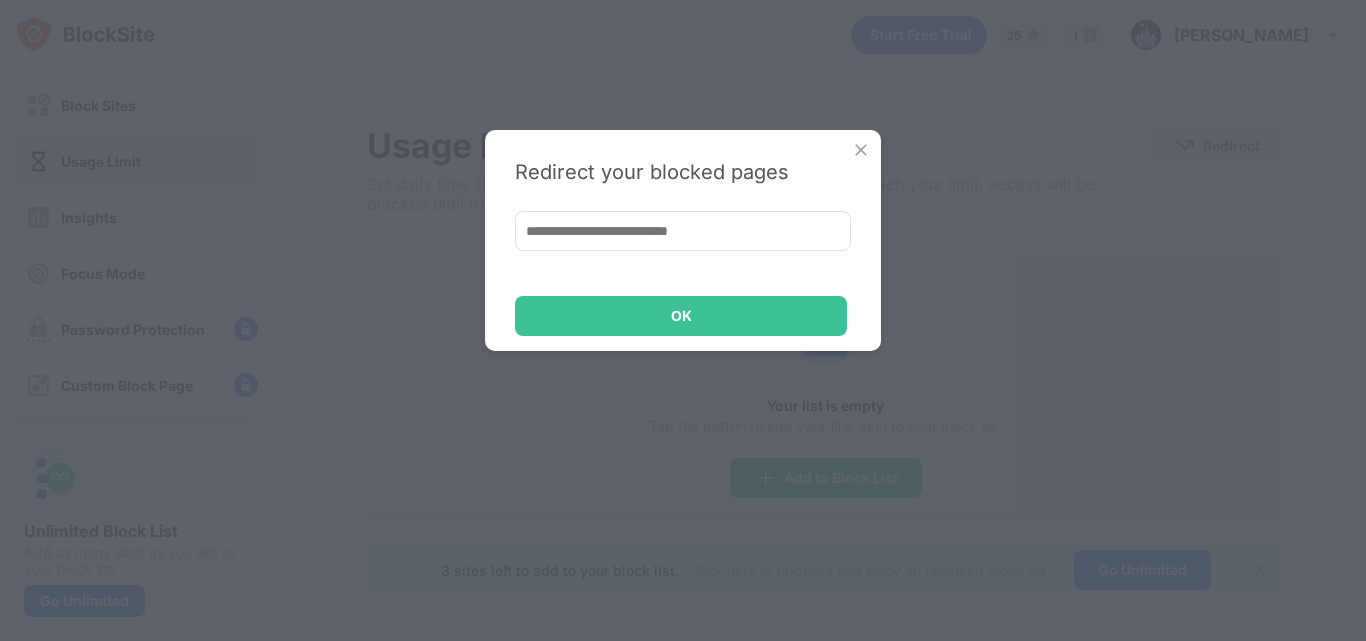 click on "Redirect your blocked pages OK" at bounding box center (683, 240) 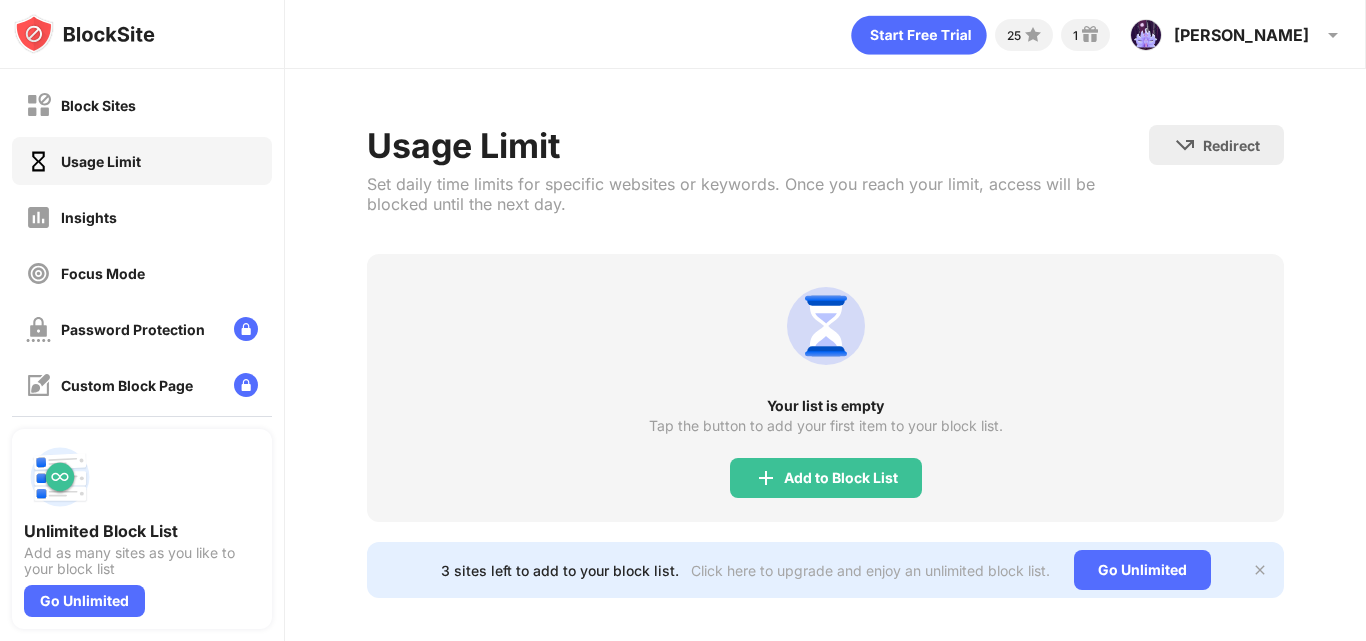scroll, scrollTop: 93, scrollLeft: 0, axis: vertical 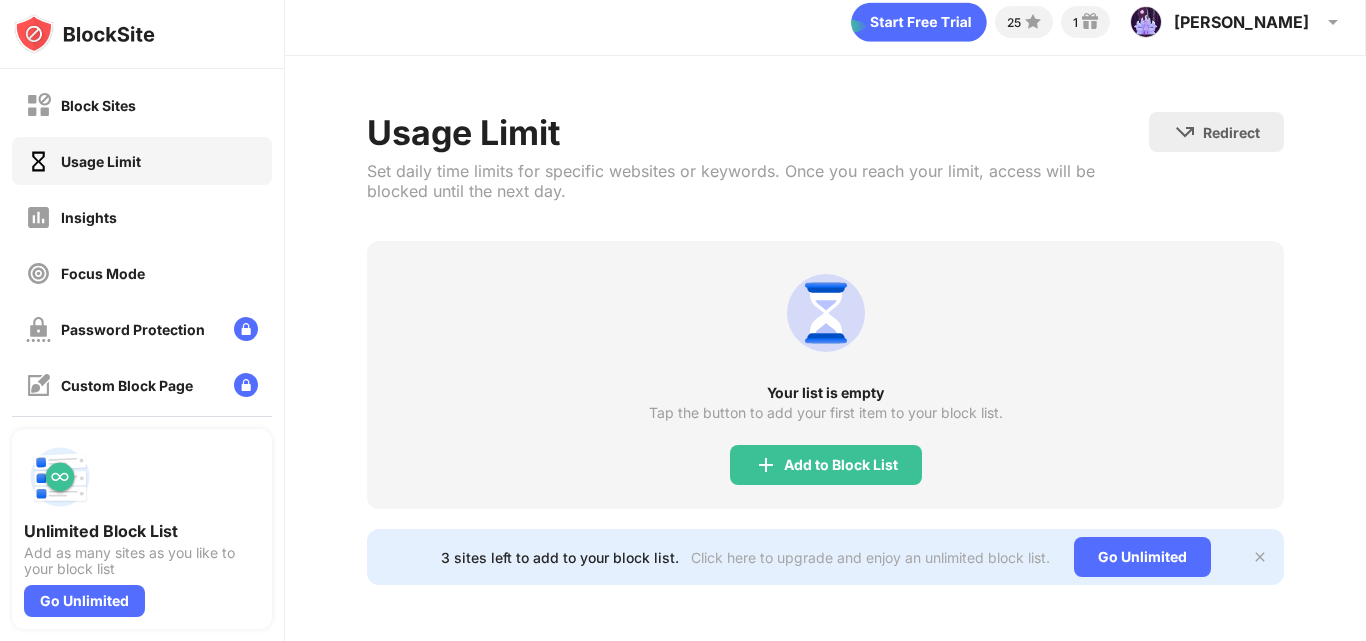 click on "Add to Block List" at bounding box center [841, 465] 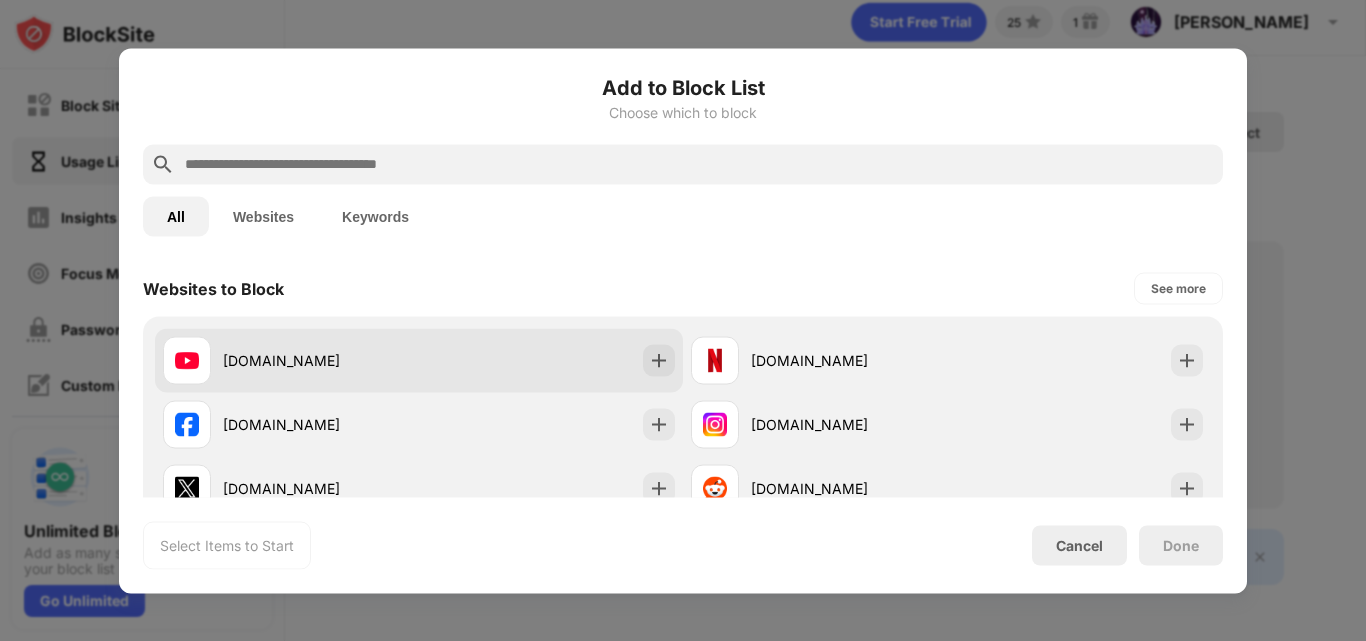 click on "youtube.com" at bounding box center [419, 360] 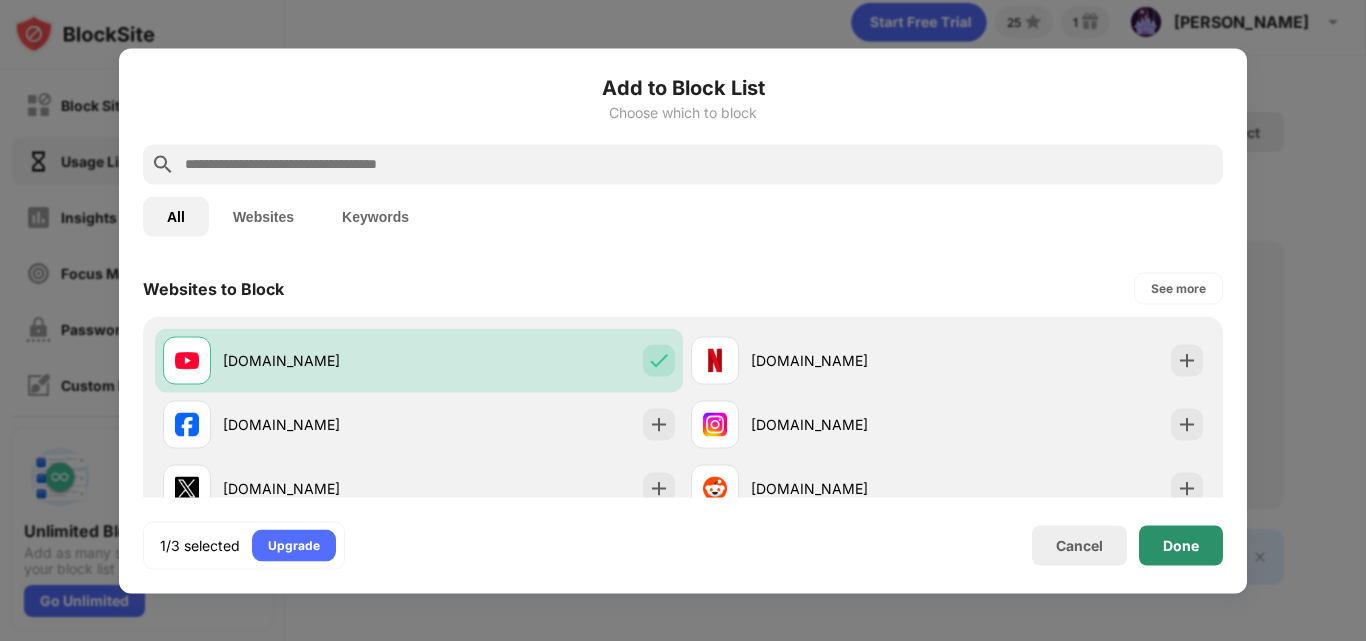 click on "Done" at bounding box center (1181, 545) 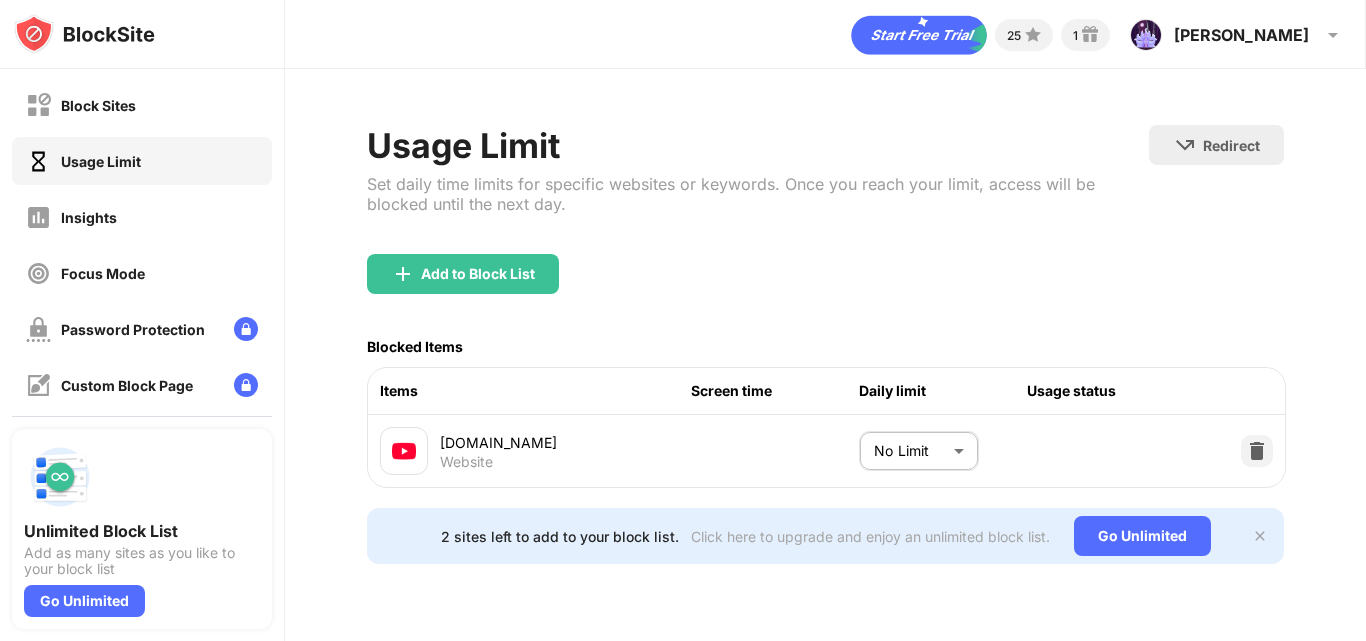scroll, scrollTop: 81, scrollLeft: 0, axis: vertical 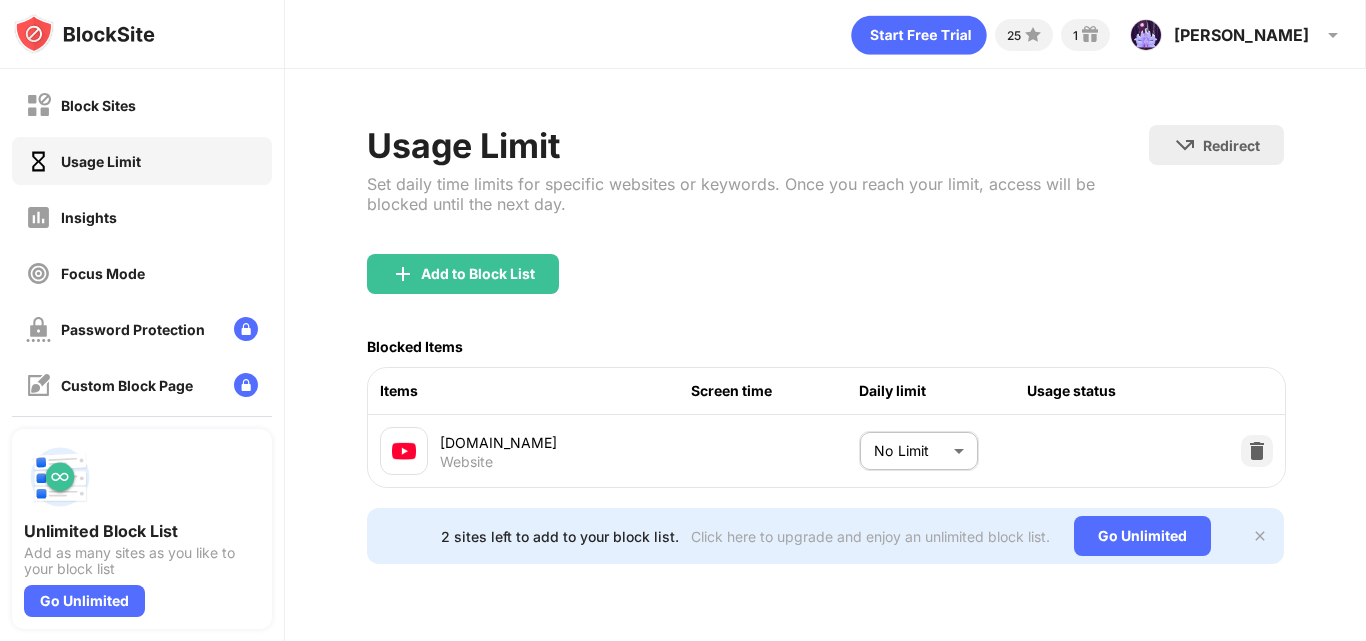 click on "youtube.com Website No Limit ******** ​" at bounding box center (826, 451) 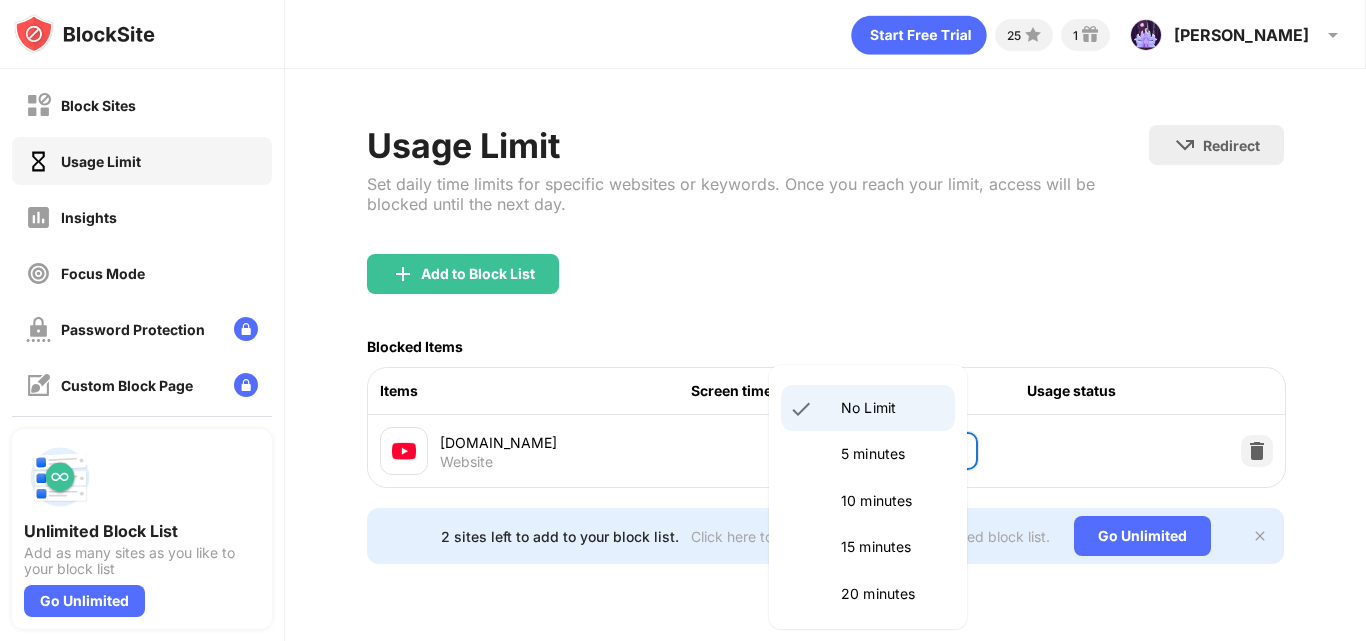 click on "5 minutes" at bounding box center [868, 454] 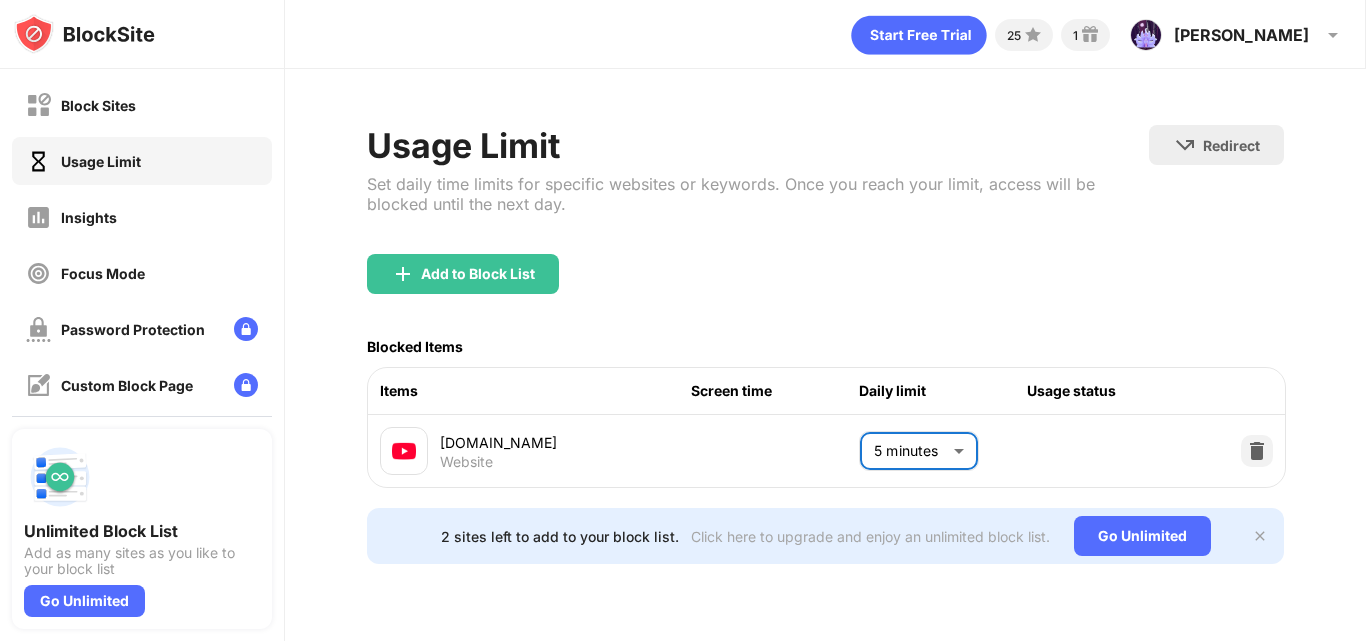 click on "Block Sites Usage Limit Insights Focus Mode Password Protection Custom Block Page Settings About Blocking Sync with other devices Disabled Unlimited Block List Add as many sites as you like to your block list Go Unlimited 25 1 Hasan Hasan Saani Usmani View Account Insights Premium Rewards Settings Support Log Out Usage Limit Set daily time limits for specific websites or keywords. Once you reach your limit, access will be blocked until the next day. Redirect Choose a site to be redirected to when blocking is active Add to Block List Blocked Items Items Screen time Daily limit Usage status youtube.com Website 5 minutes * ​ 2 sites left to add to your block list. Click here to upgrade and enjoy an unlimited block list. Go Unlimited" at bounding box center [683, 320] 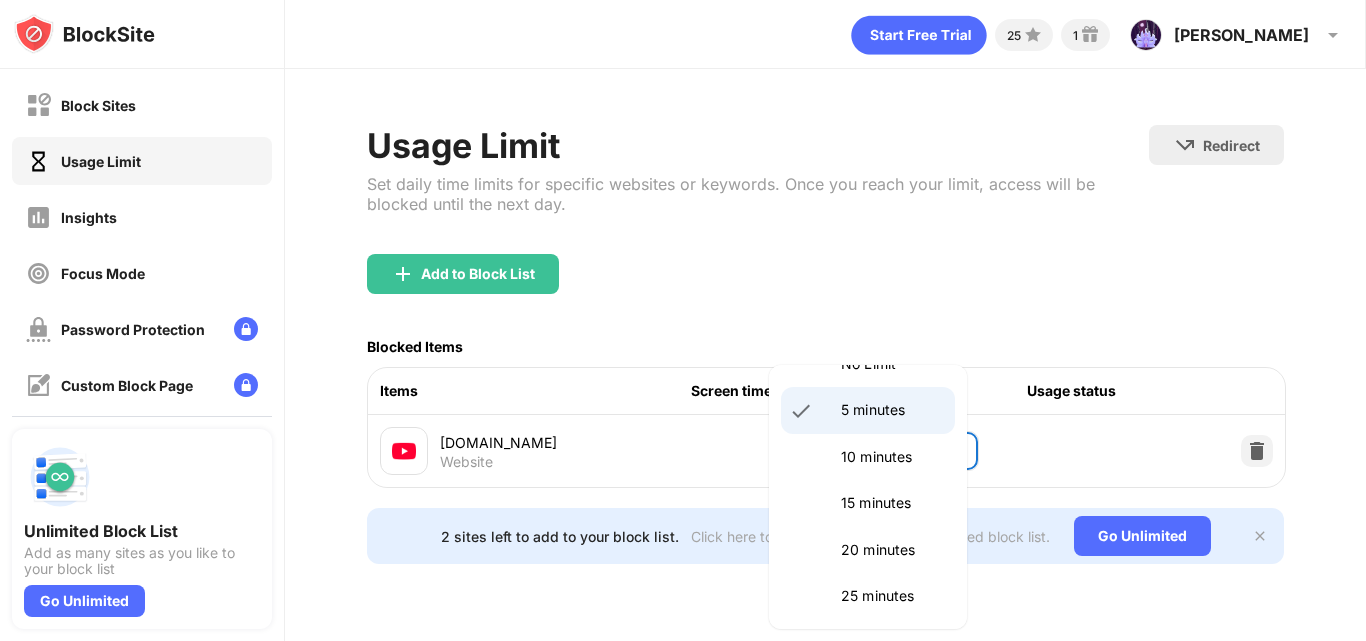 scroll, scrollTop: 0, scrollLeft: 0, axis: both 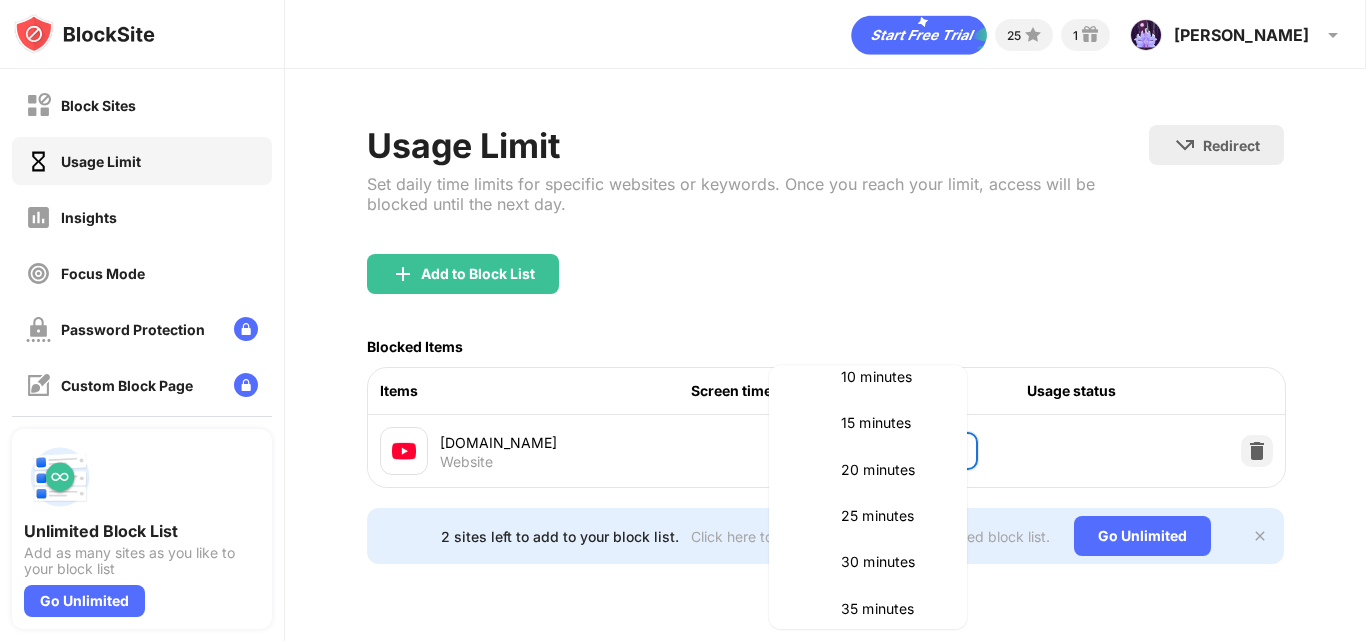 click on "30 minutes" at bounding box center (892, 562) 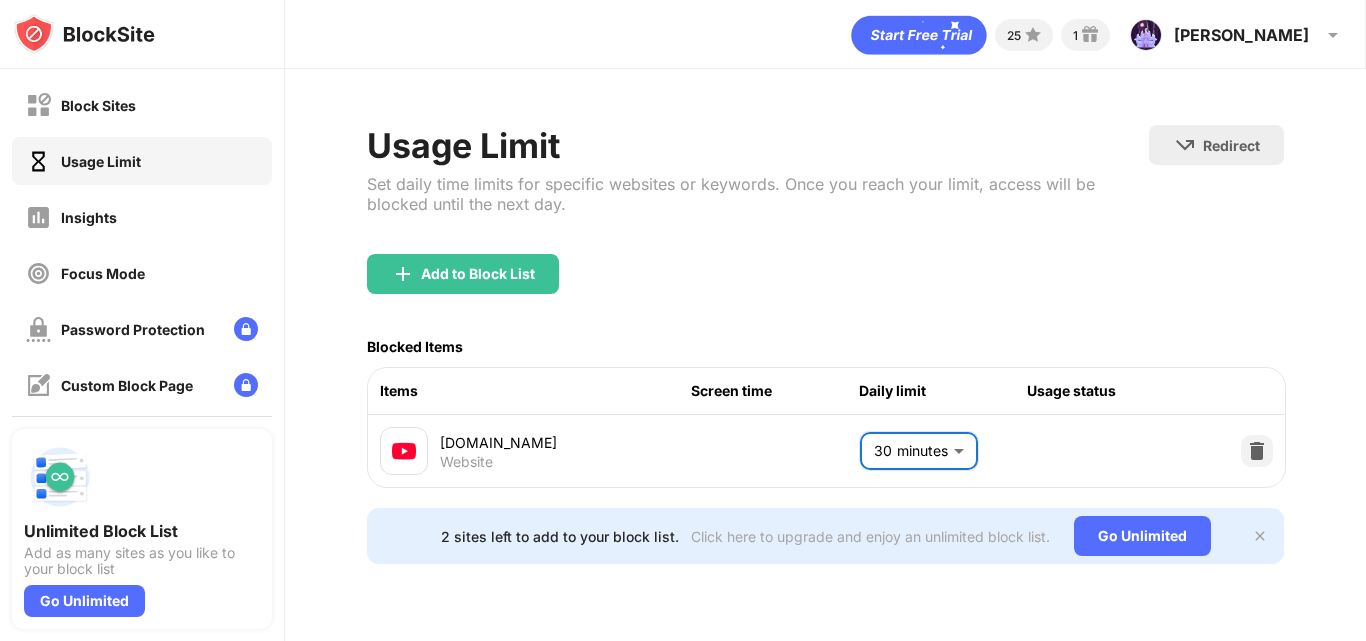 scroll, scrollTop: 143, scrollLeft: 0, axis: vertical 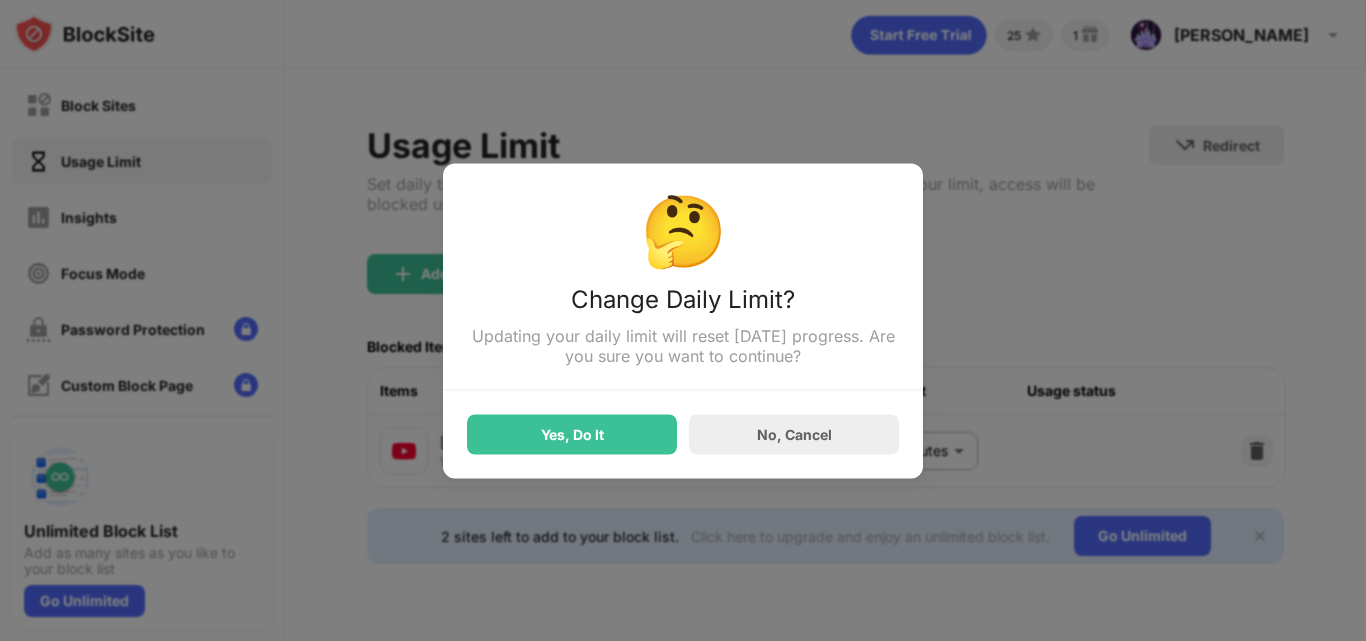 click at bounding box center (683, 320) 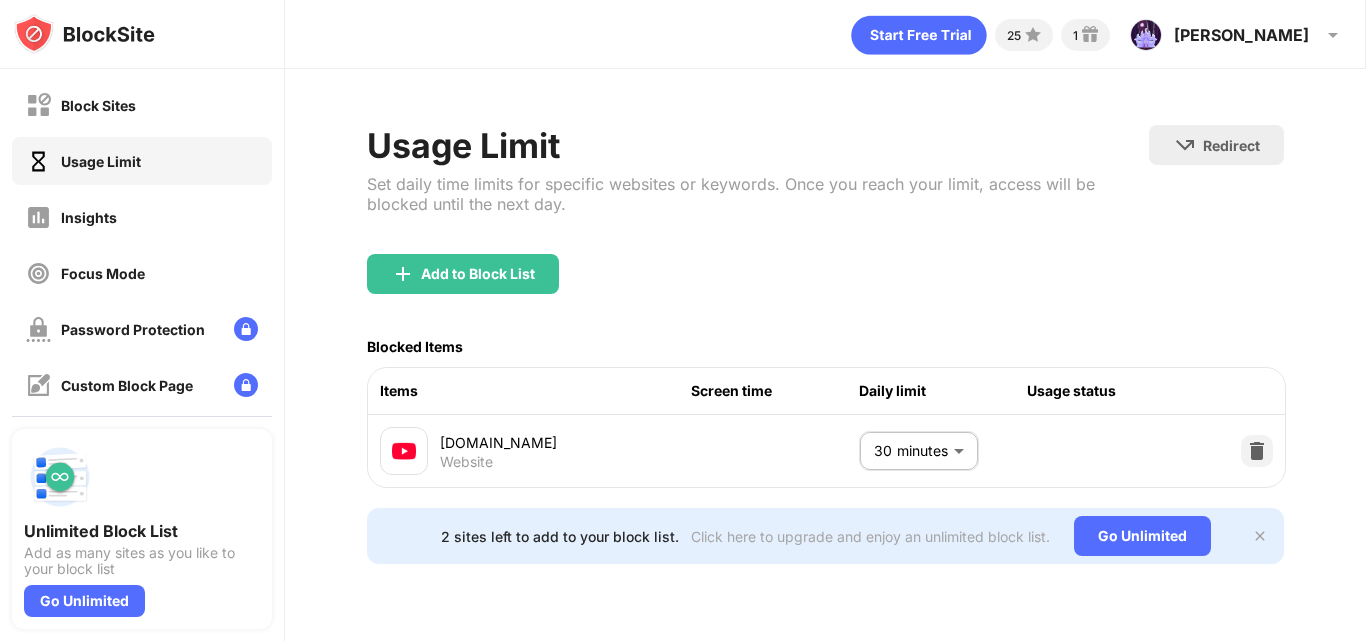 click on "Block Sites Usage Limit Insights Focus Mode Password Protection Custom Block Page Settings About Blocking Sync with other devices Disabled Unlimited Block List Add as many sites as you like to your block list Go Unlimited 25 1 Hasan Hasan Saani Usmani View Account Insights Premium Rewards Settings Support Log Out Usage Limit Set daily time limits for specific websites or keywords. Once you reach your limit, access will be blocked until the next day. Redirect Choose a site to be redirected to when blocking is active Add to Block List Blocked Items Items Screen time Daily limit Usage status youtube.com Website 30 minutes ** ​ 2 sites left to add to your block list. Click here to upgrade and enjoy an unlimited block list. Go Unlimited" at bounding box center (683, 320) 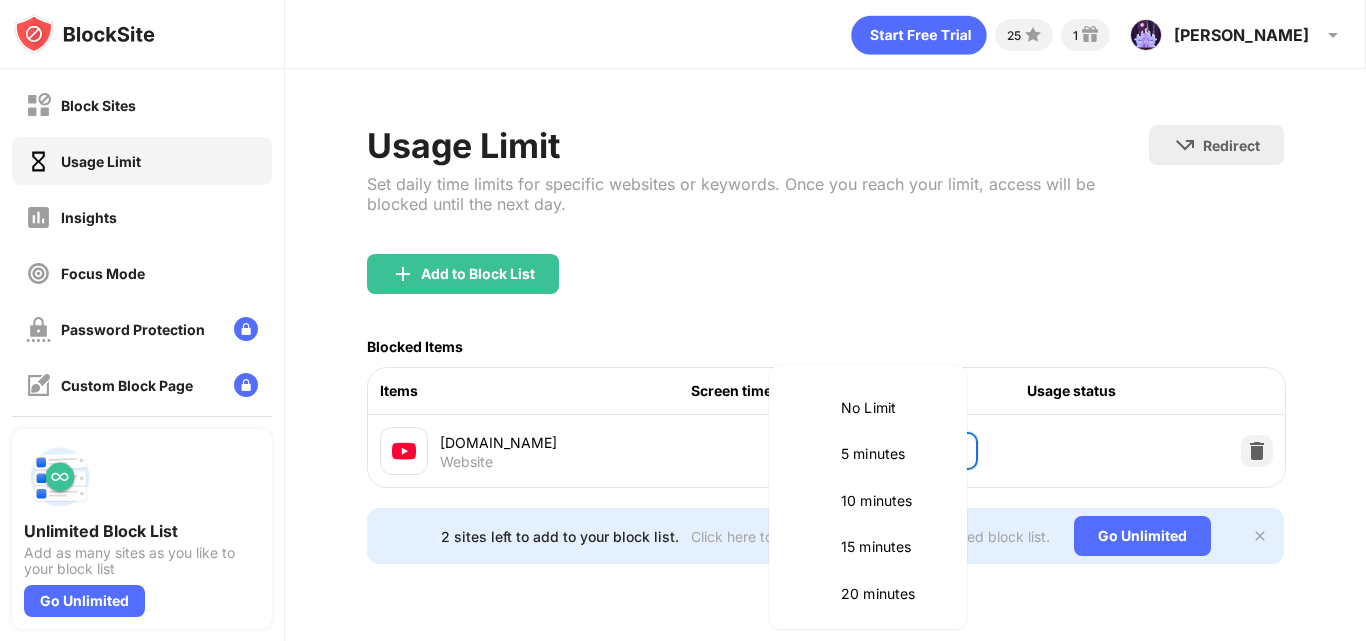 scroll, scrollTop: 190, scrollLeft: 0, axis: vertical 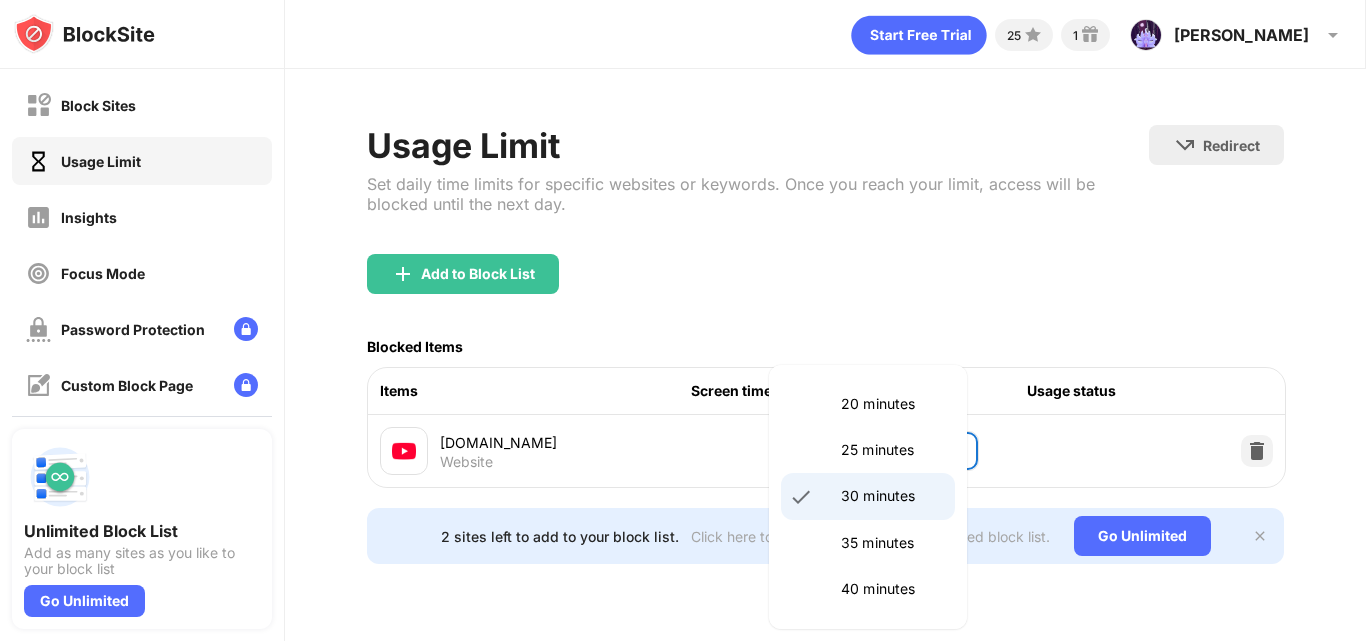 click on "25 minutes" at bounding box center [892, 450] 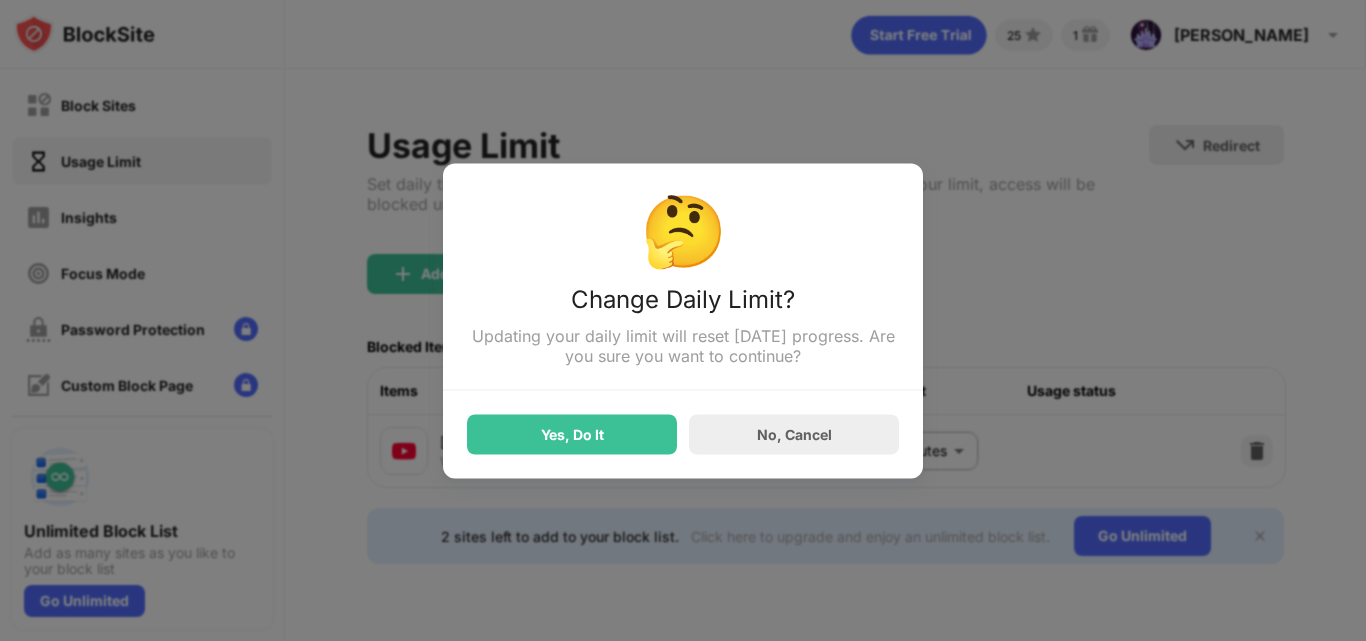 click on "No, Cancel" at bounding box center [794, 434] 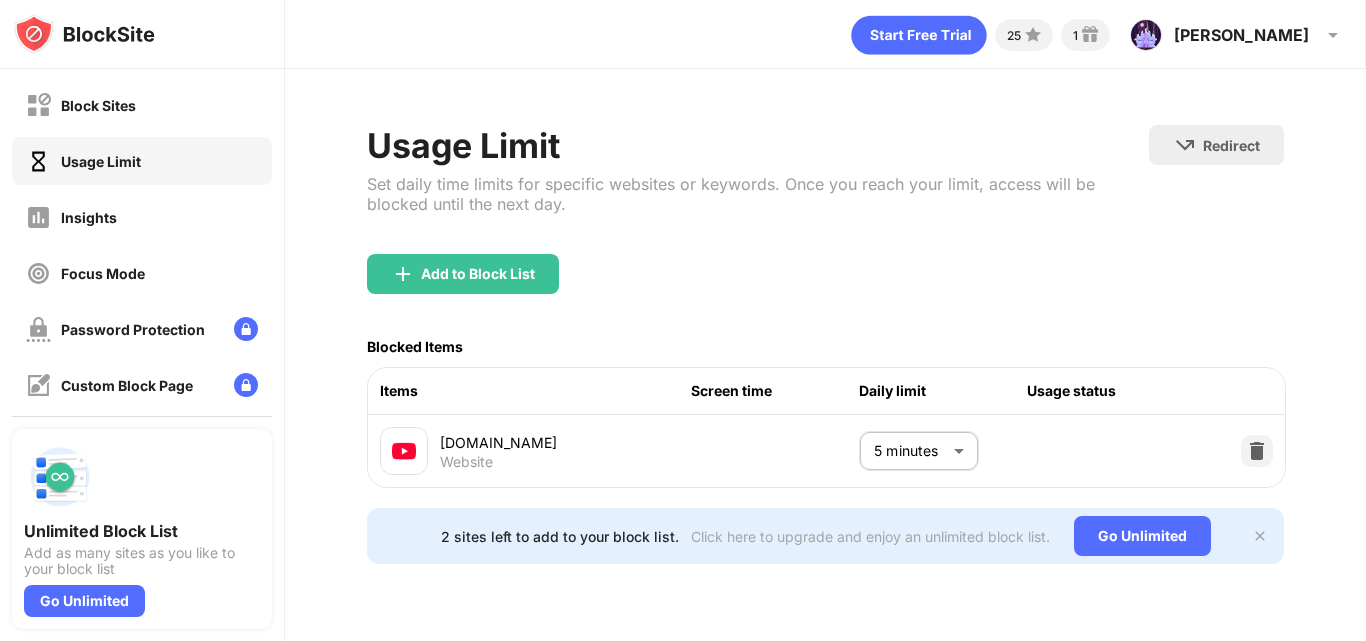 click on "Block Sites Usage Limit Insights Focus Mode Password Protection Custom Block Page Settings About Blocking Sync with other devices Disabled Unlimited Block List Add as many sites as you like to your block list Go Unlimited 25 1 Hasan Hasan Saani Usmani View Account Insights Premium Rewards Settings Support Log Out Usage Limit Set daily time limits for specific websites or keywords. Once you reach your limit, access will be blocked until the next day. Redirect Choose a site to be redirected to when blocking is active Add to Block List Blocked Items Items Screen time Daily limit Usage status youtube.com Website 5 minutes * ​ 2 sites left to add to your block list. Click here to upgrade and enjoy an unlimited block list. Go Unlimited" at bounding box center [683, 320] 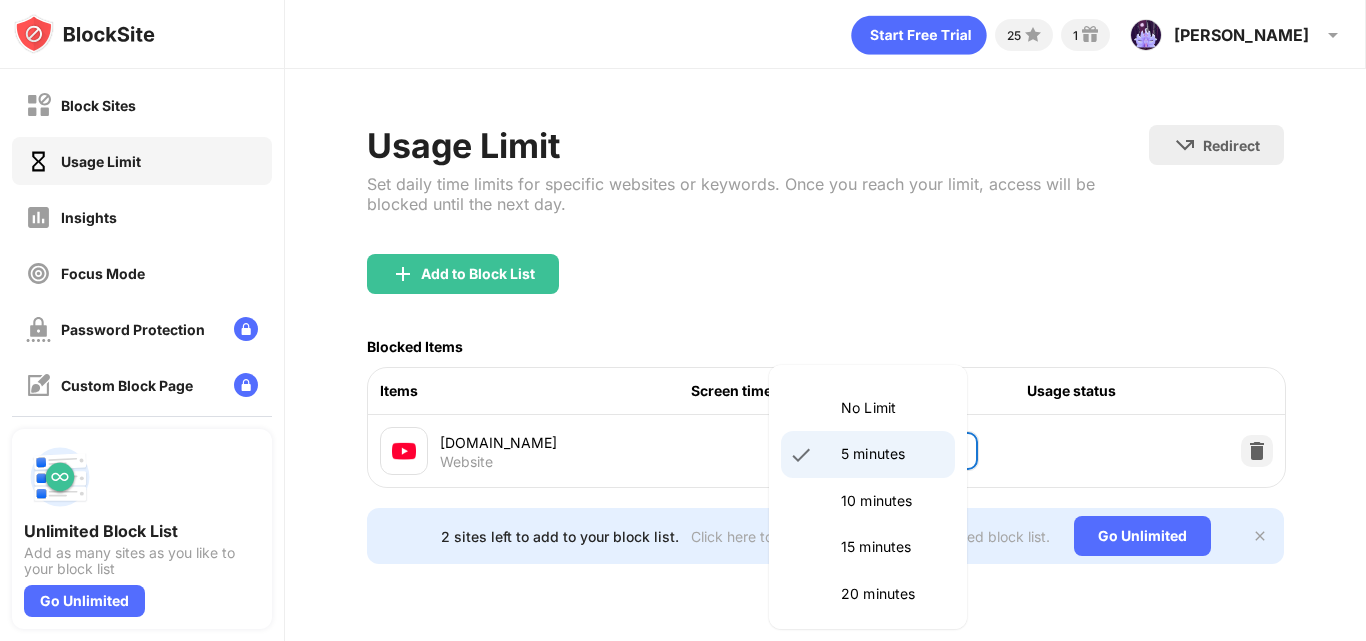 click at bounding box center (683, 320) 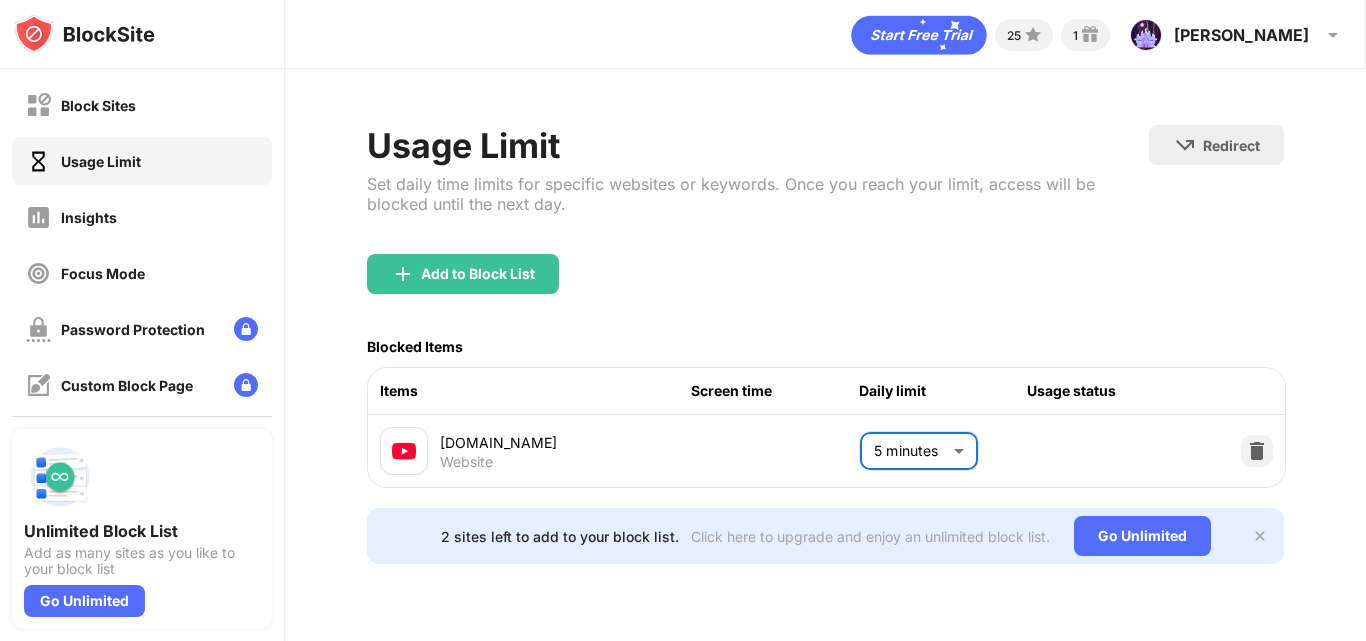 click on "youtube.com Website 5 minutes * ​" at bounding box center [826, 451] 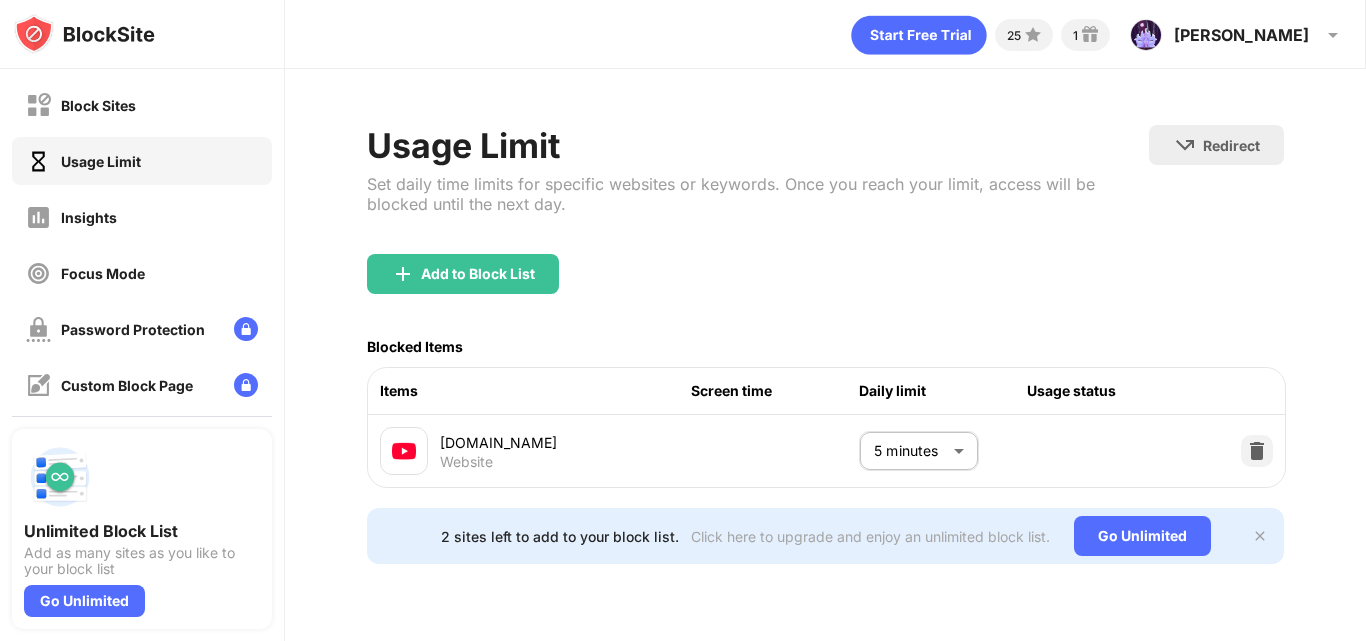 click on "Click here to upgrade and enjoy an unlimited block list." at bounding box center (870, 536) 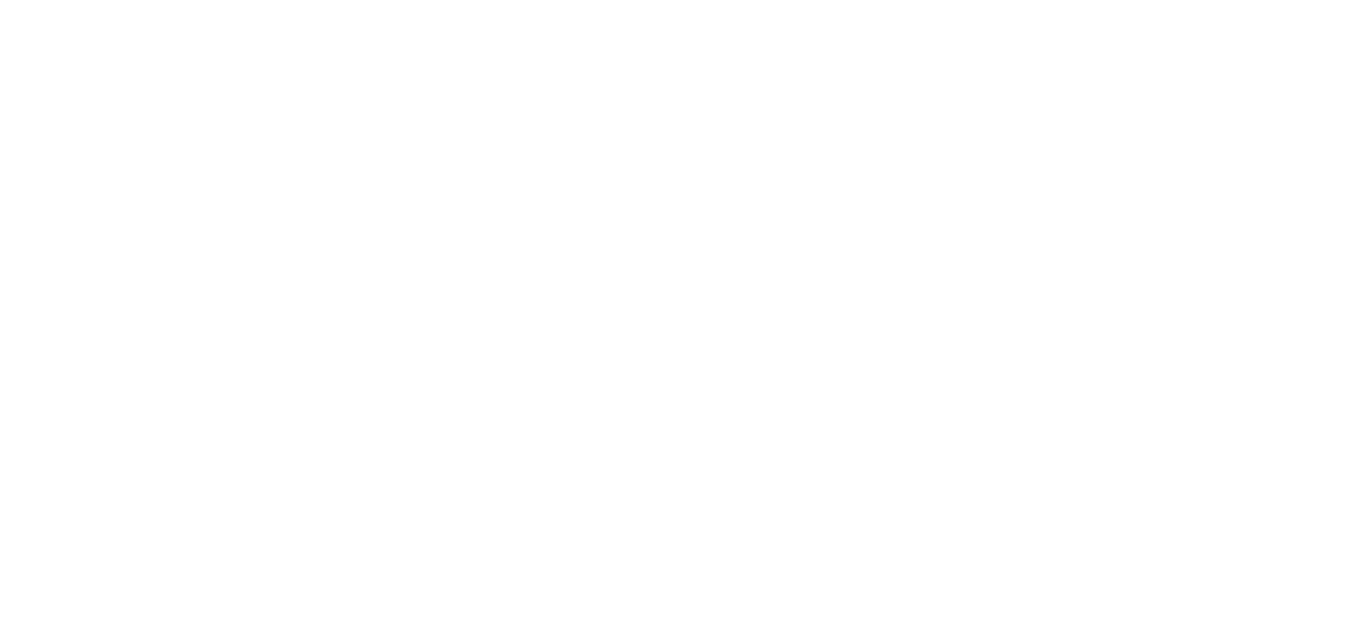 scroll, scrollTop: 0, scrollLeft: 0, axis: both 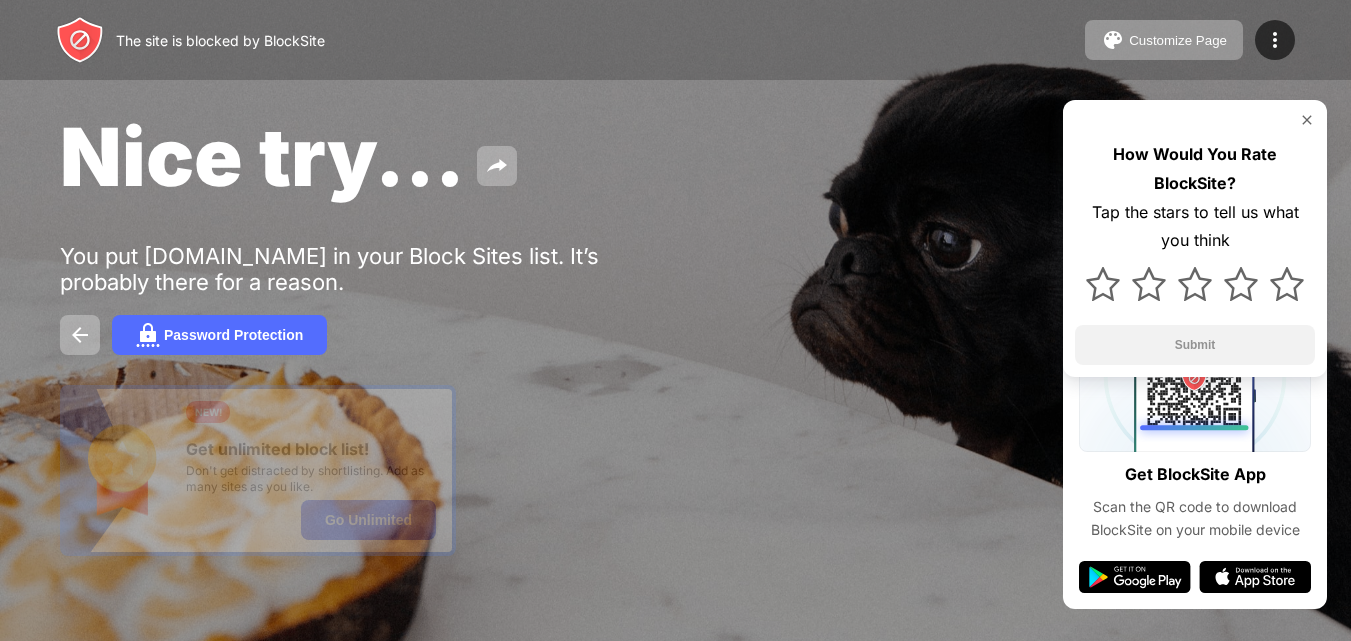click at bounding box center (1307, 120) 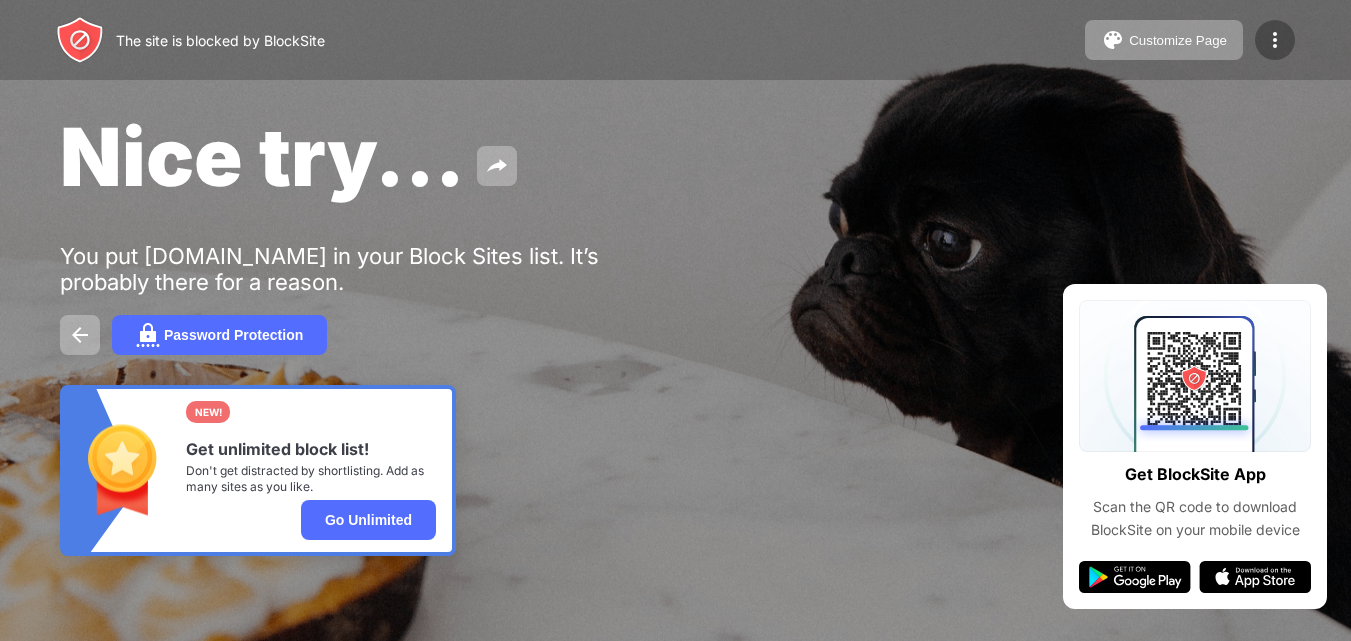 click at bounding box center (1275, 40) 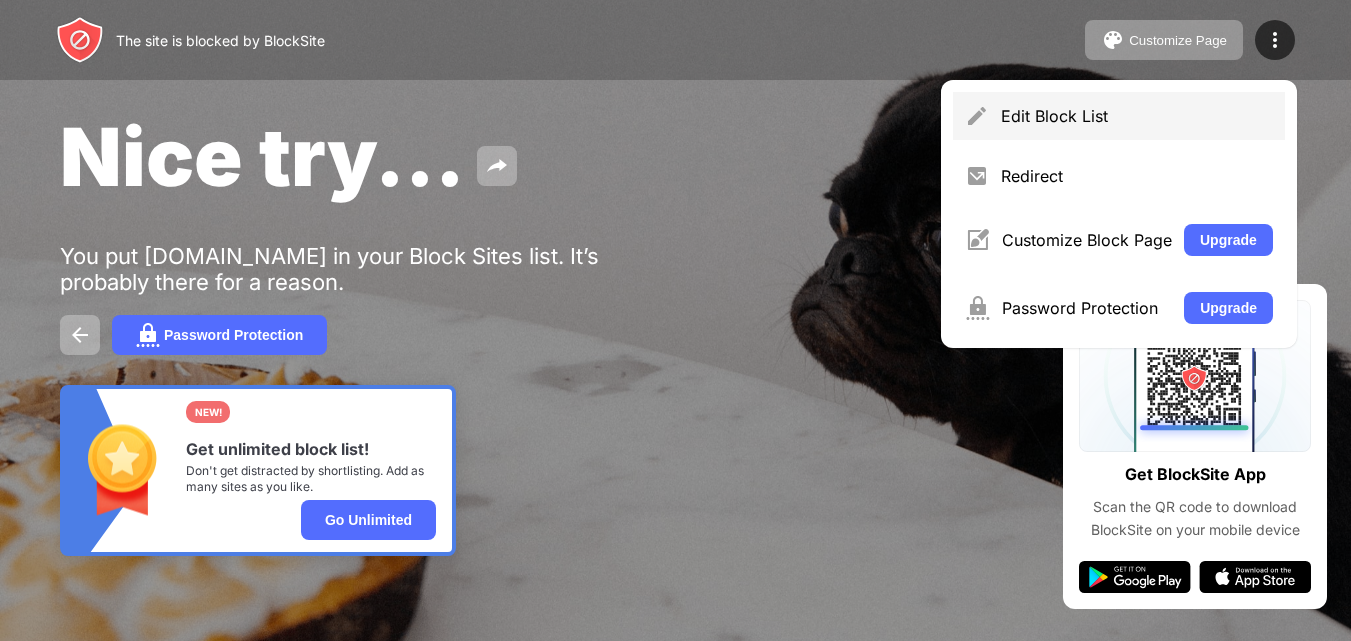 click on "Edit Block List" at bounding box center (1137, 116) 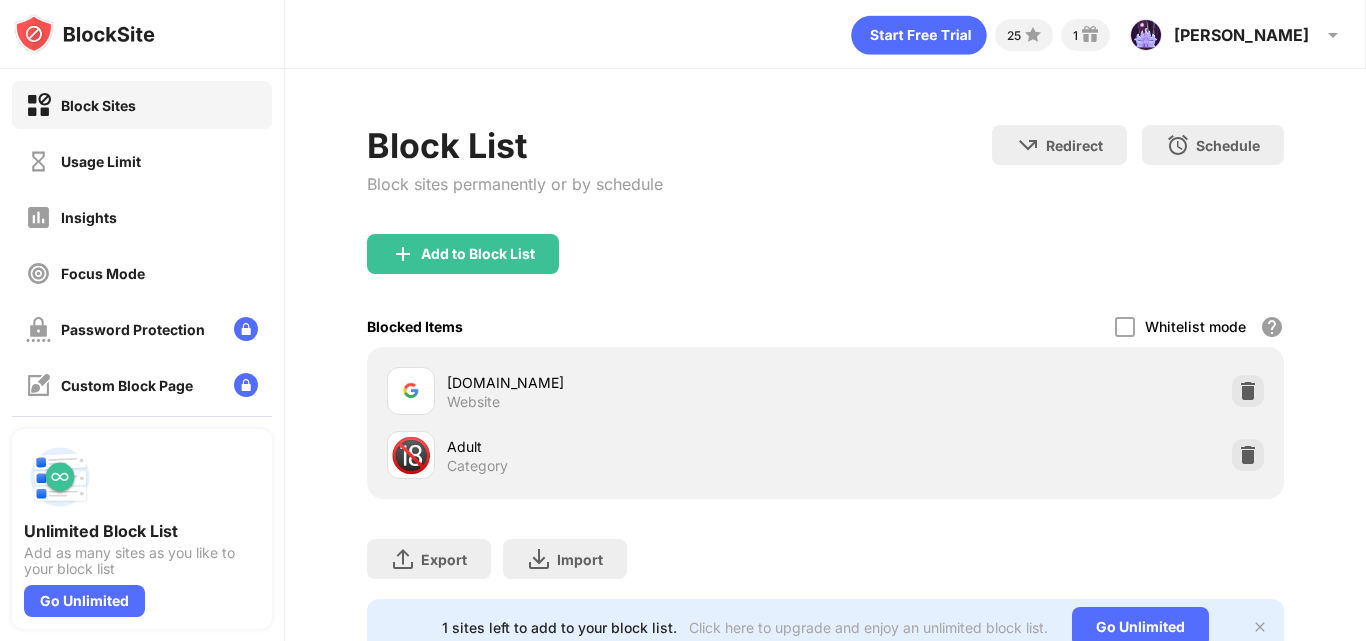 click on "google.com Website" at bounding box center [636, 391] 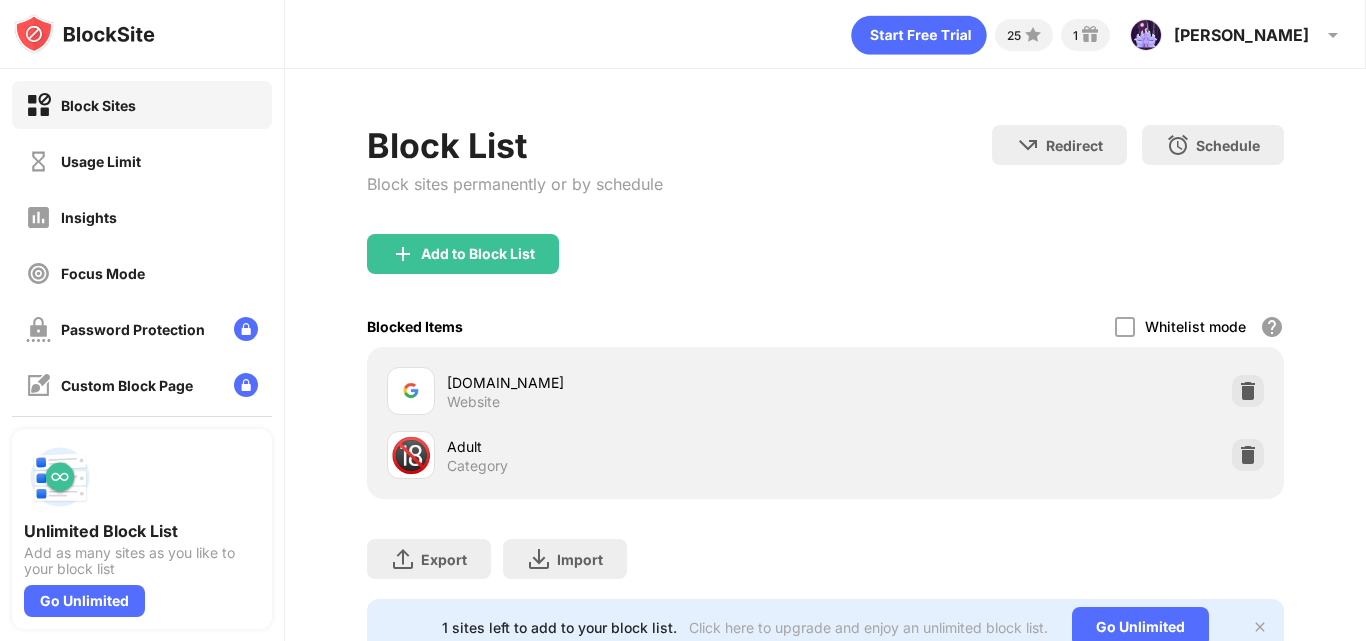 click on "google.com" at bounding box center (636, 382) 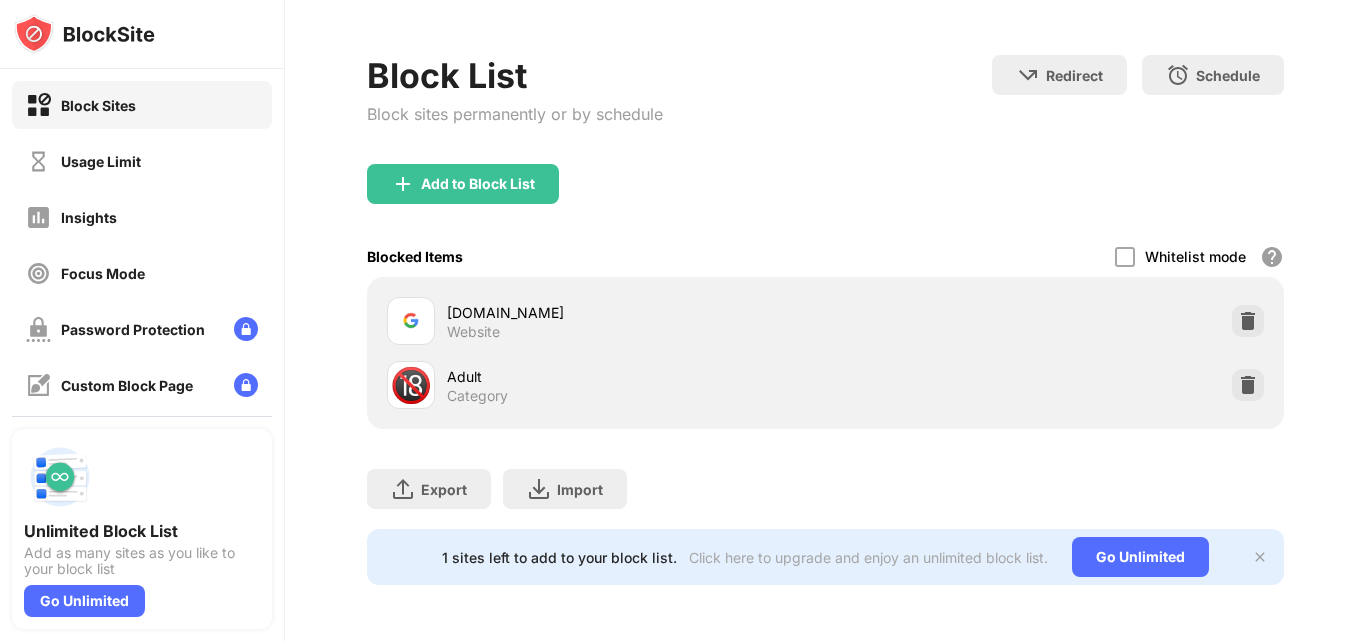 scroll, scrollTop: 148, scrollLeft: 0, axis: vertical 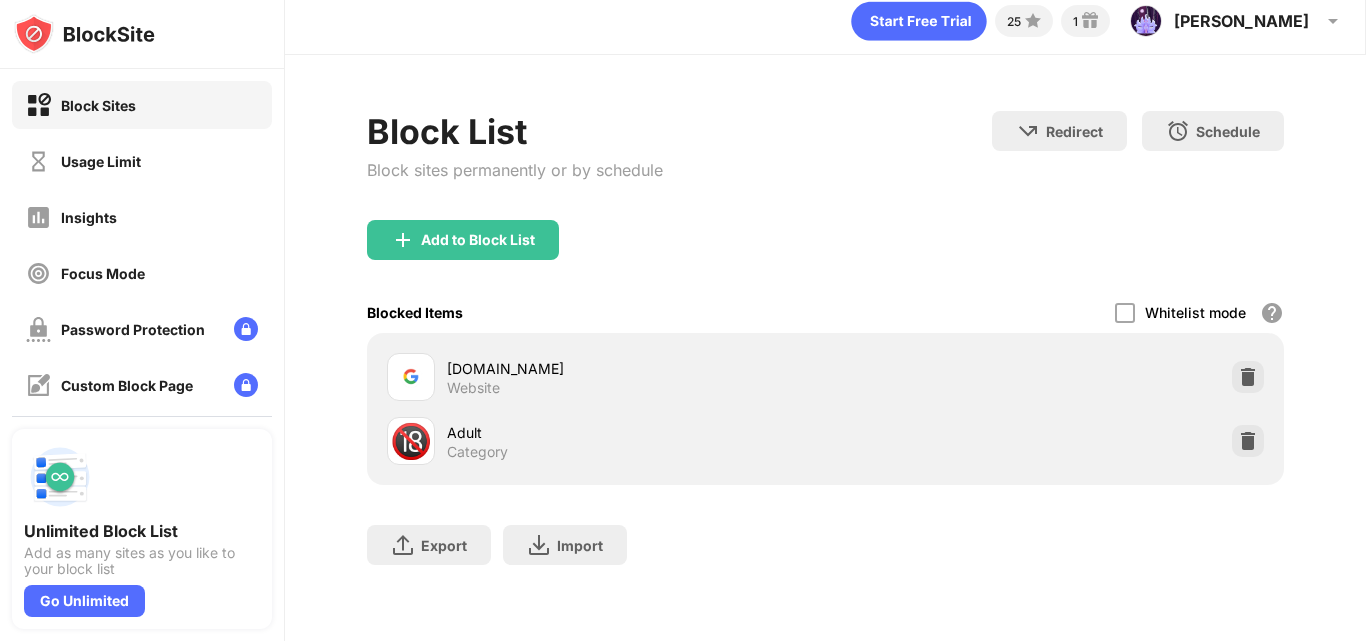click on "google.com Website" at bounding box center (825, 377) 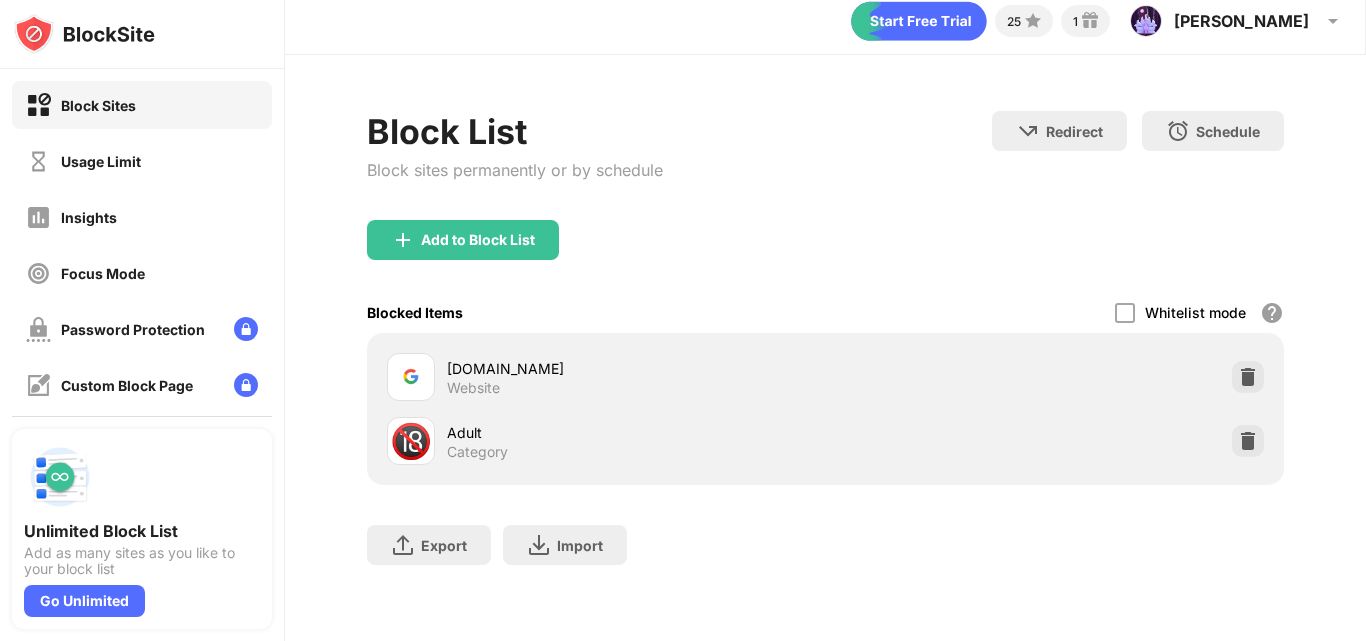 click on "Schedule" at bounding box center [1228, 131] 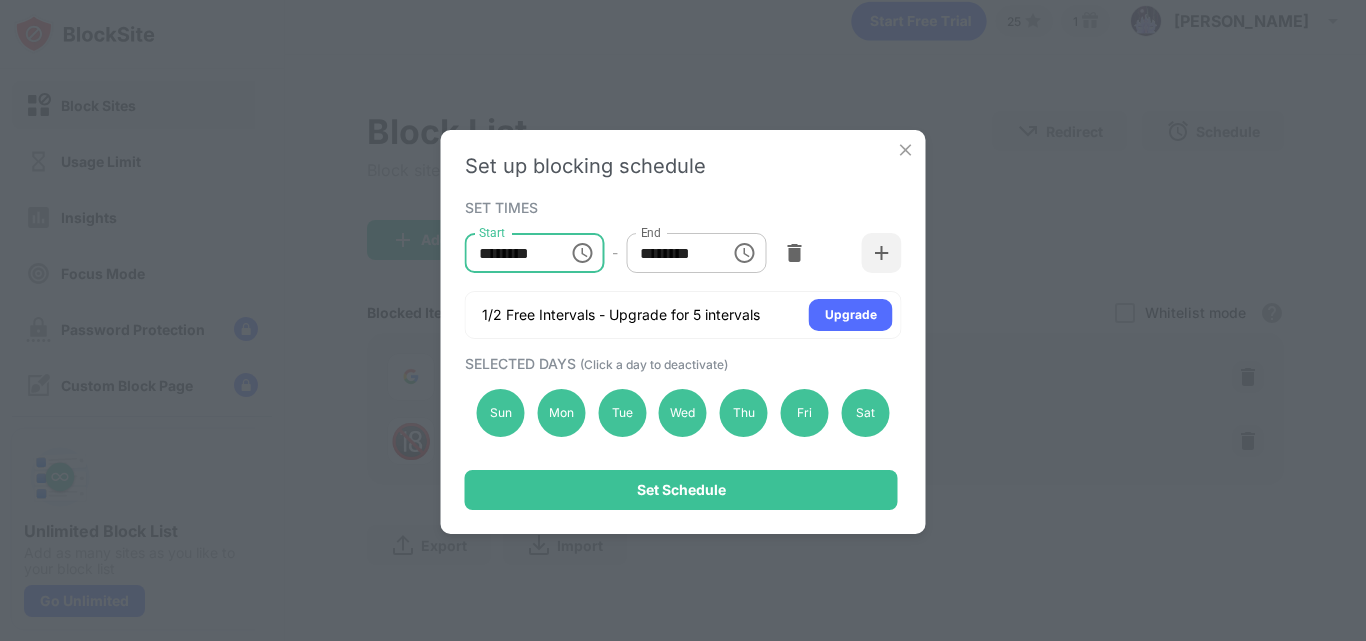 click on "********" at bounding box center [510, 253] 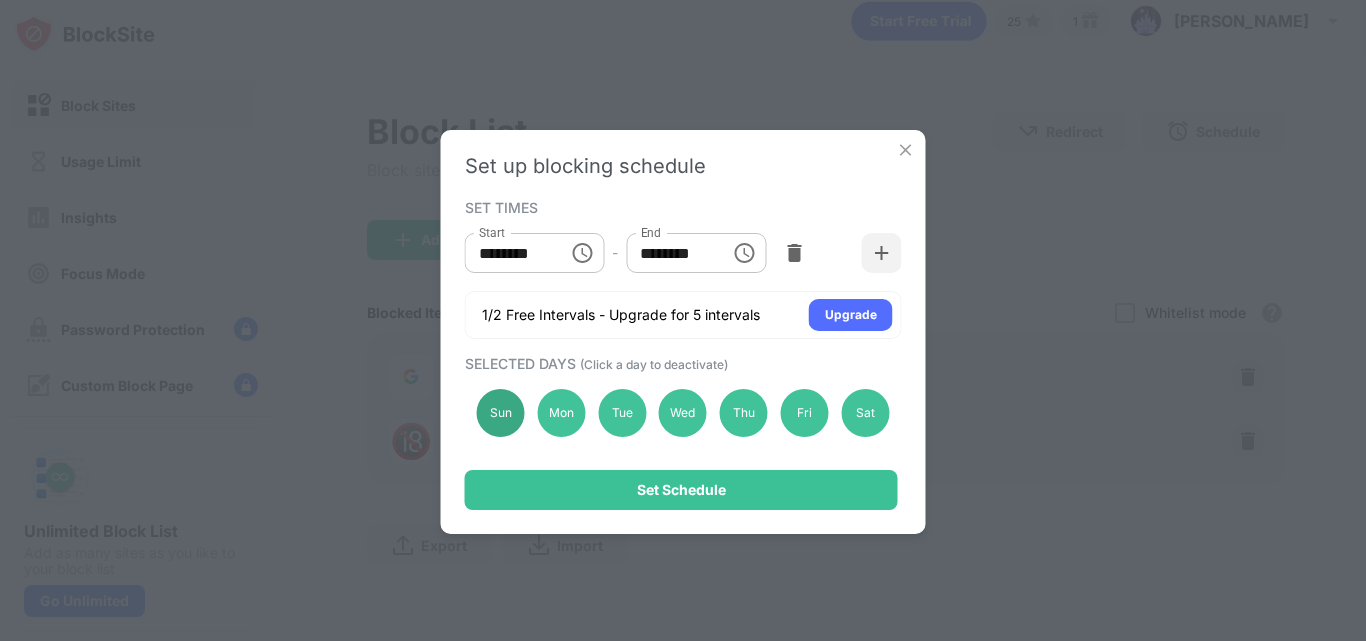 click on "Sun" at bounding box center [501, 413] 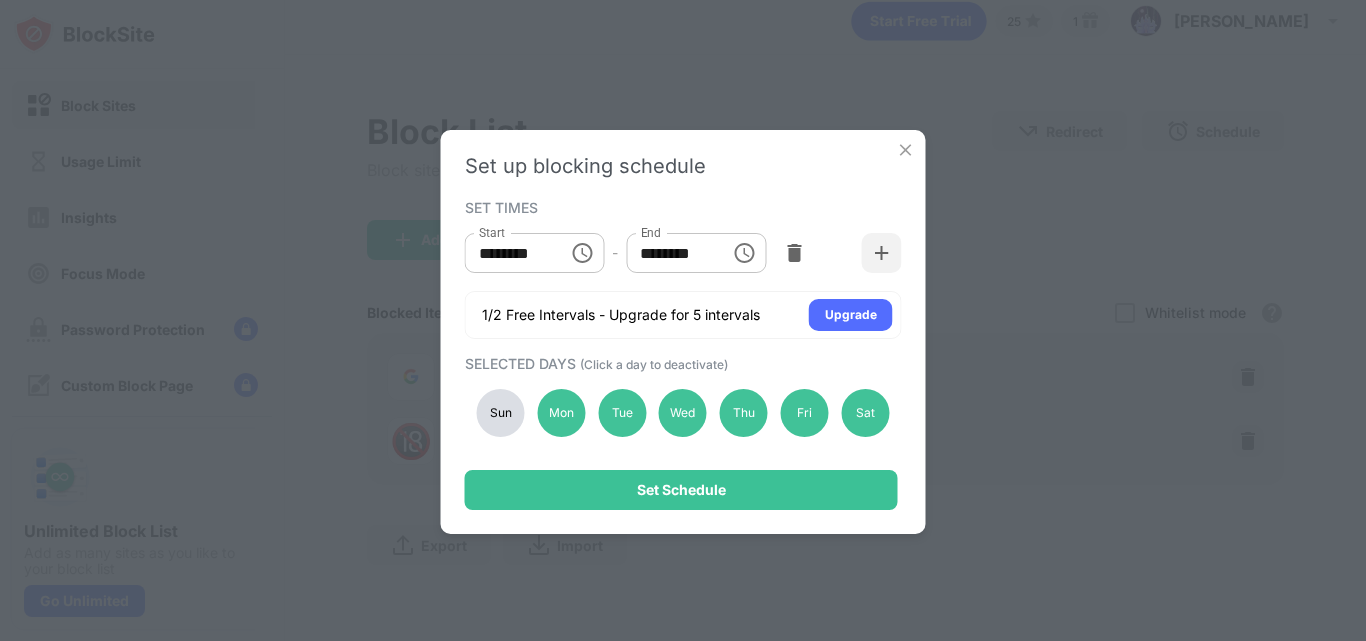 click on "Sun Mon Tue Wed Thu Fri Sat" at bounding box center [683, 413] 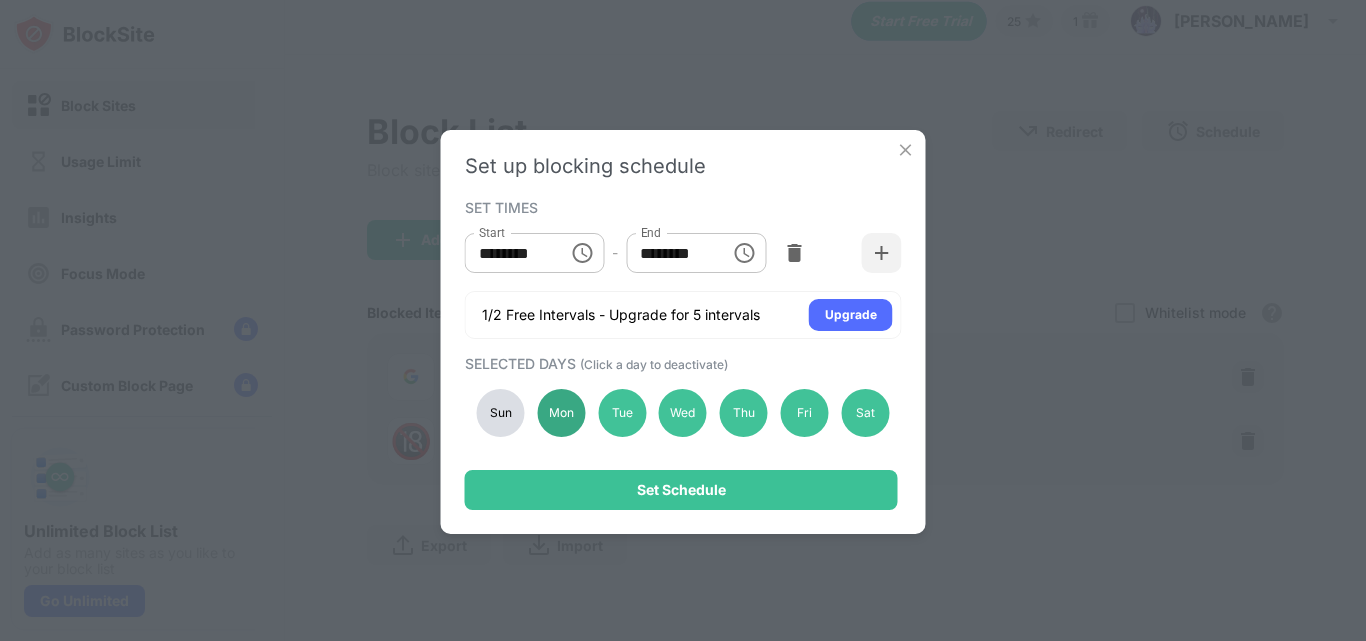 click on "Mon" at bounding box center (561, 413) 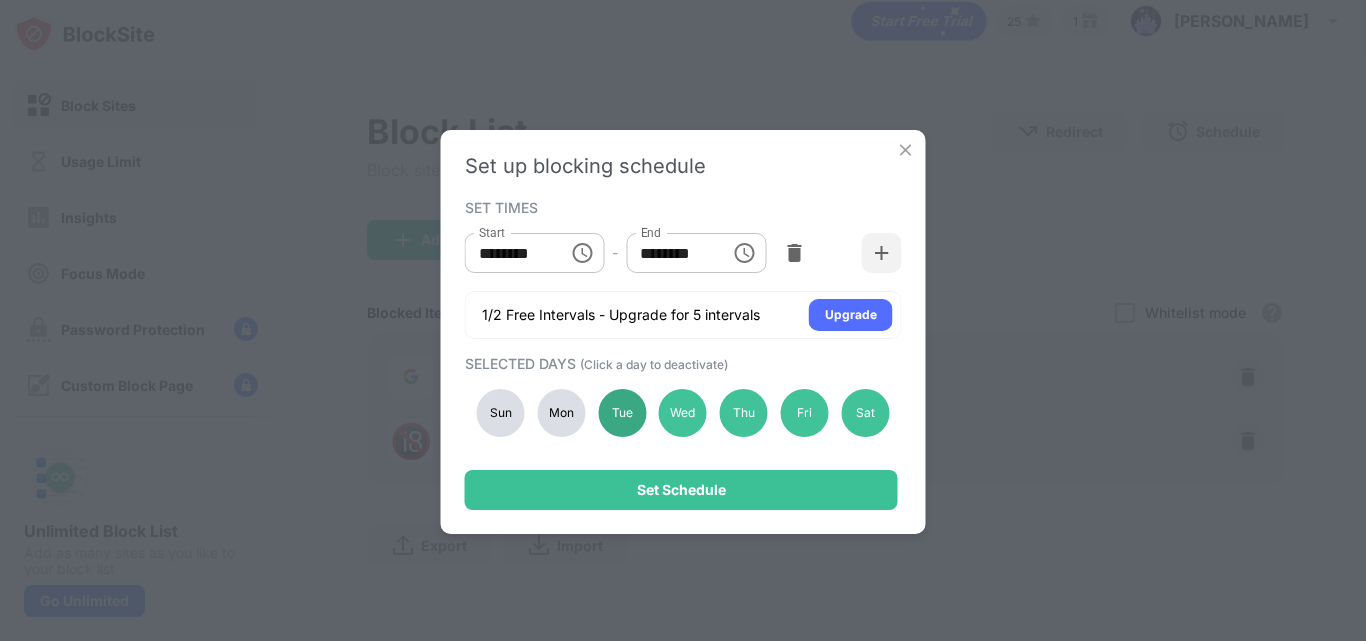 click on "Tue" at bounding box center (622, 413) 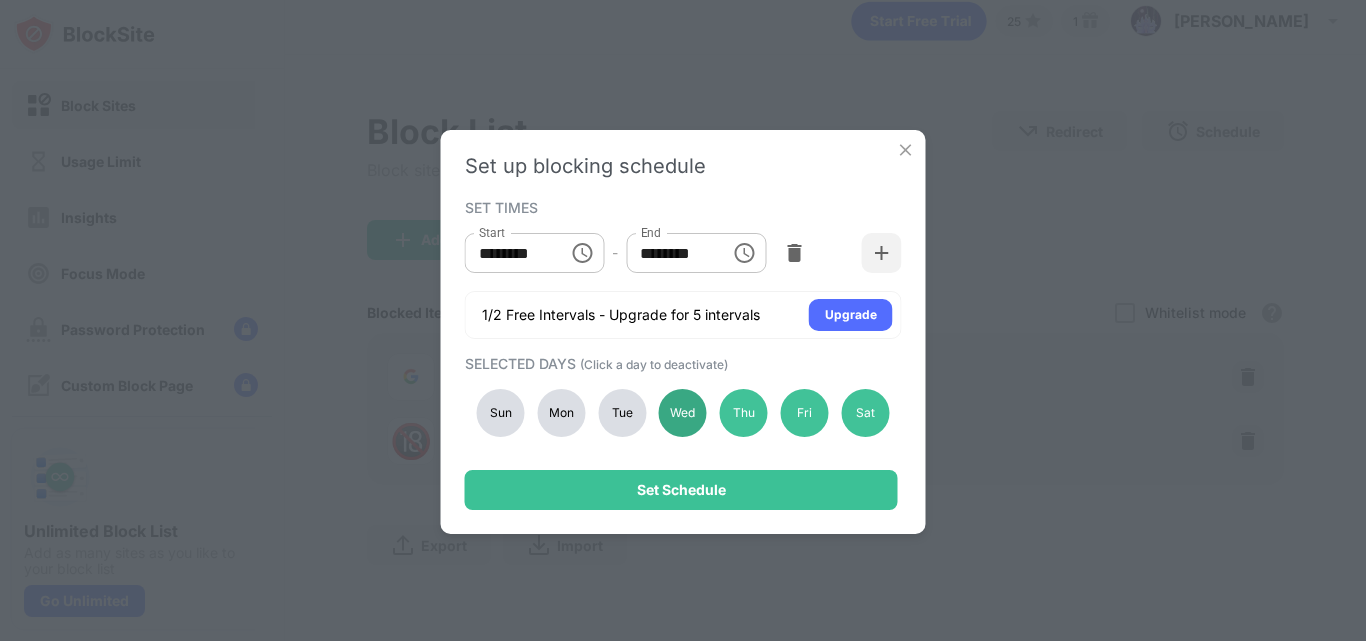 click on "Wed" at bounding box center [683, 413] 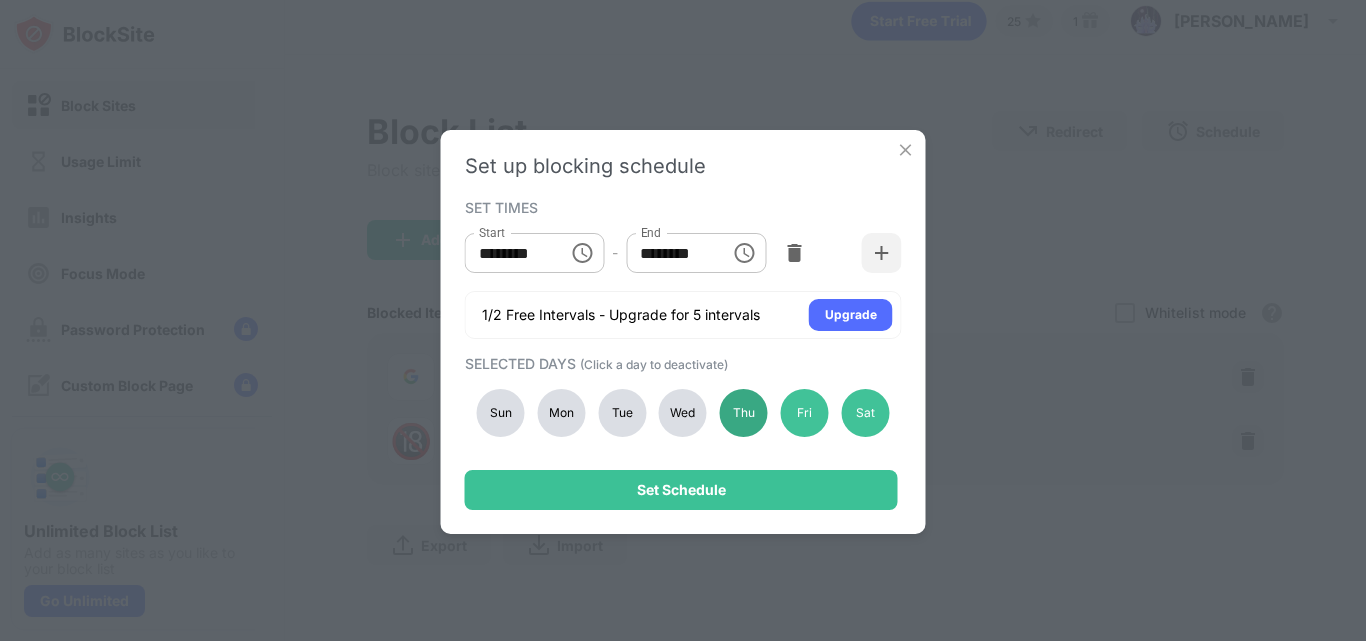click on "Thu" at bounding box center [744, 413] 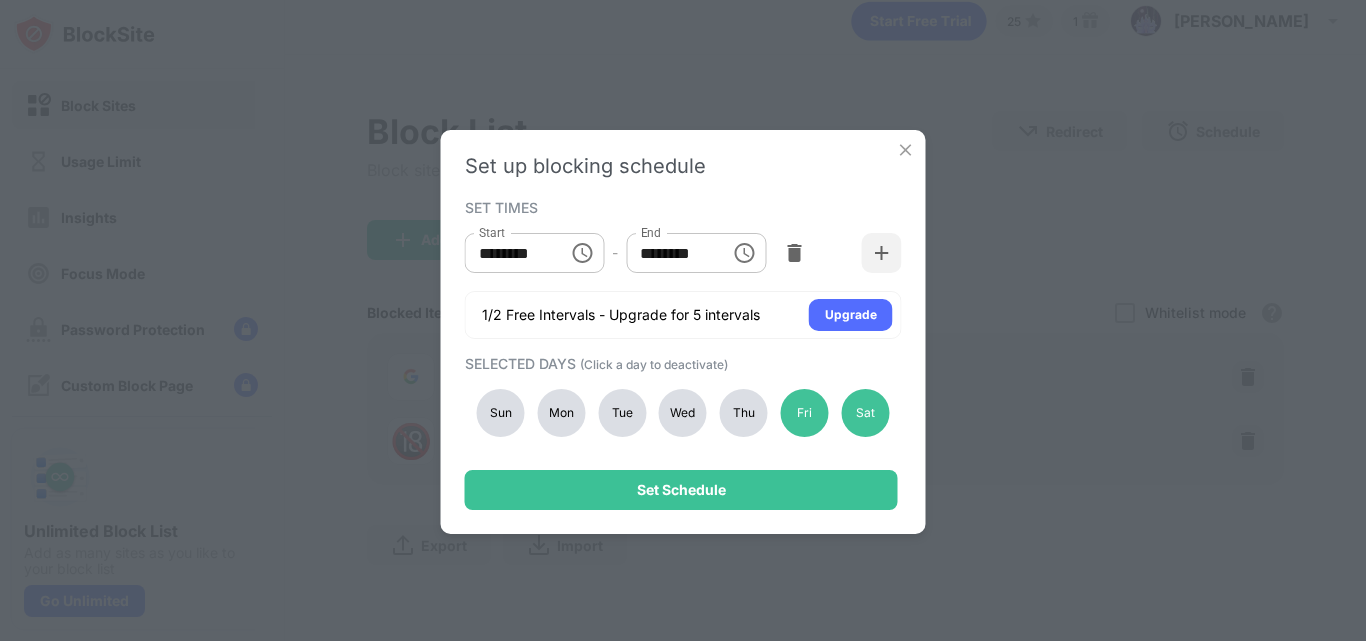 click on "Sun Mon Tue Wed Thu Fri Sat" at bounding box center (683, 413) 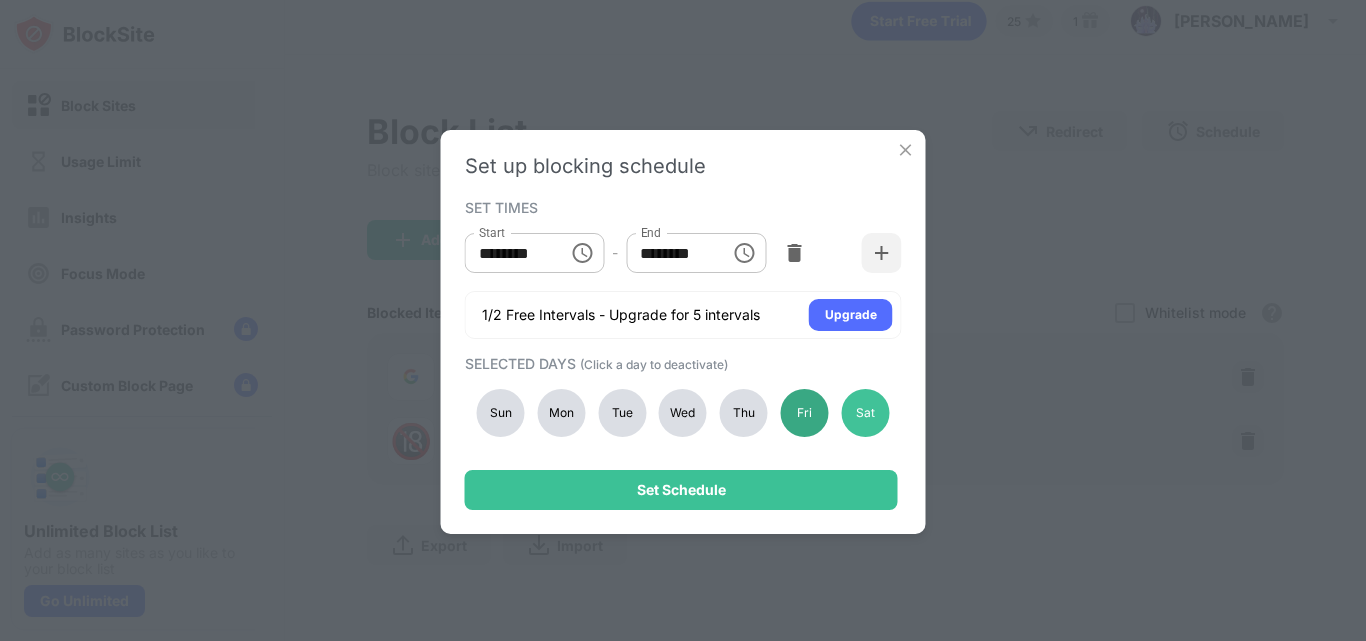 click on "Fri" at bounding box center [805, 413] 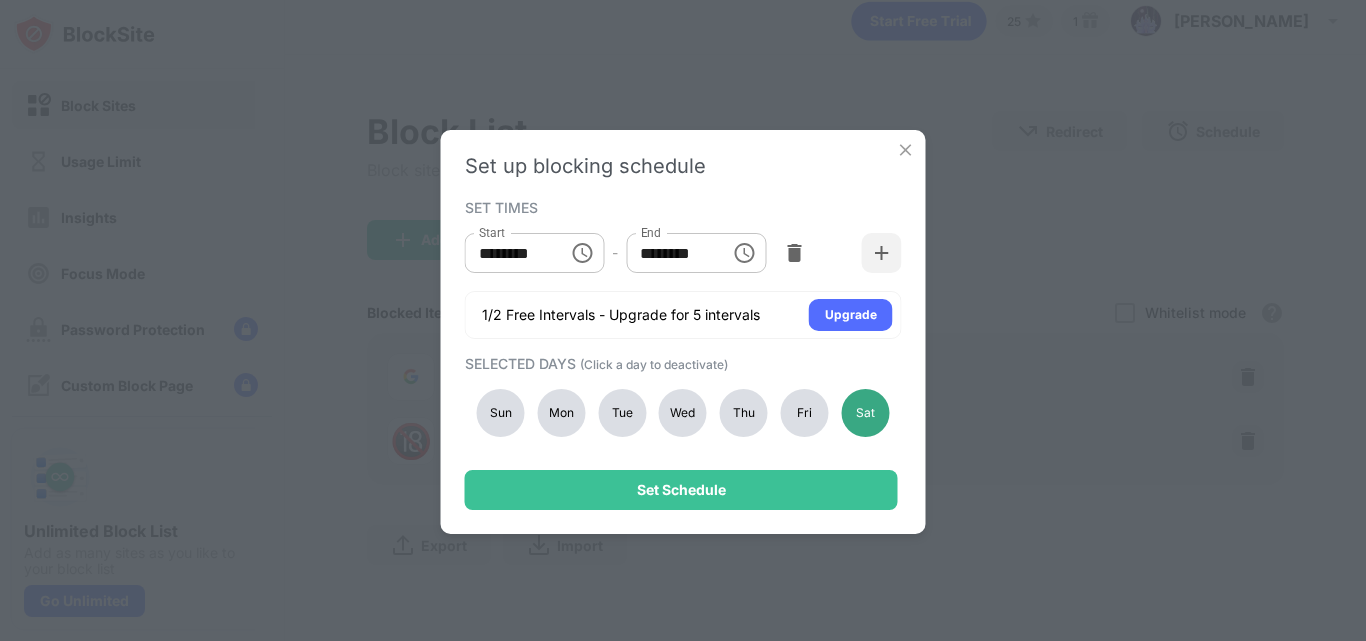 click on "Sat" at bounding box center (865, 413) 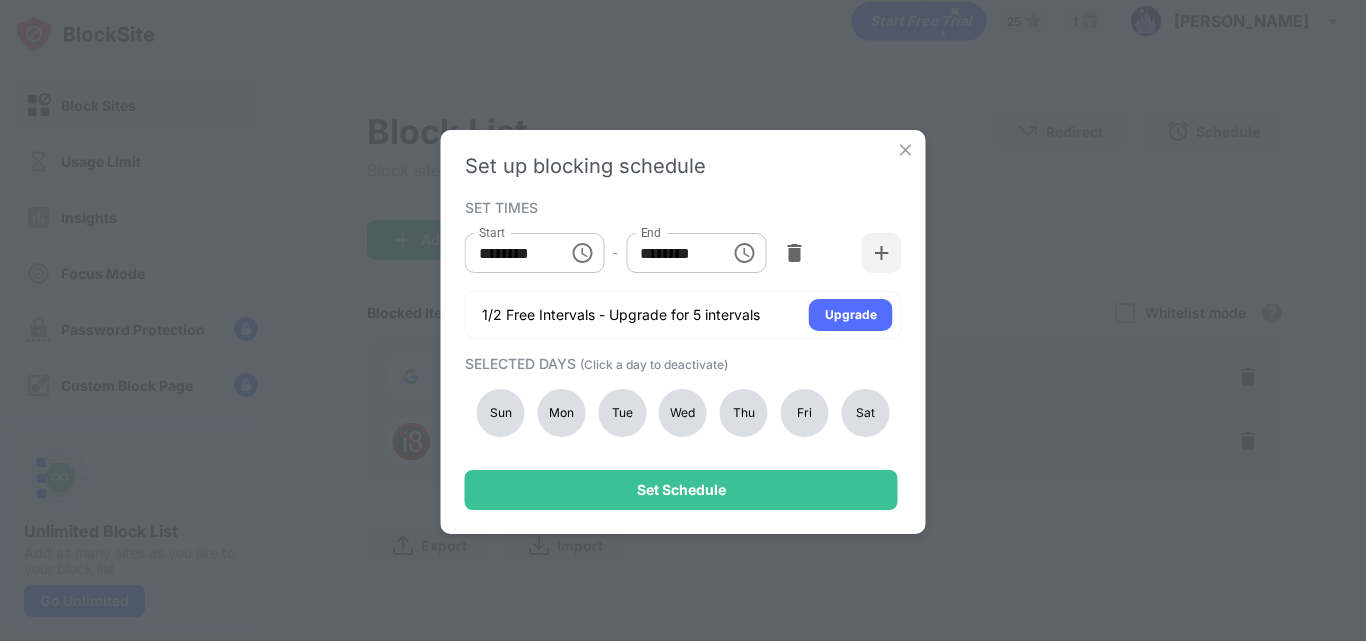 click on "Mon" at bounding box center [561, 413] 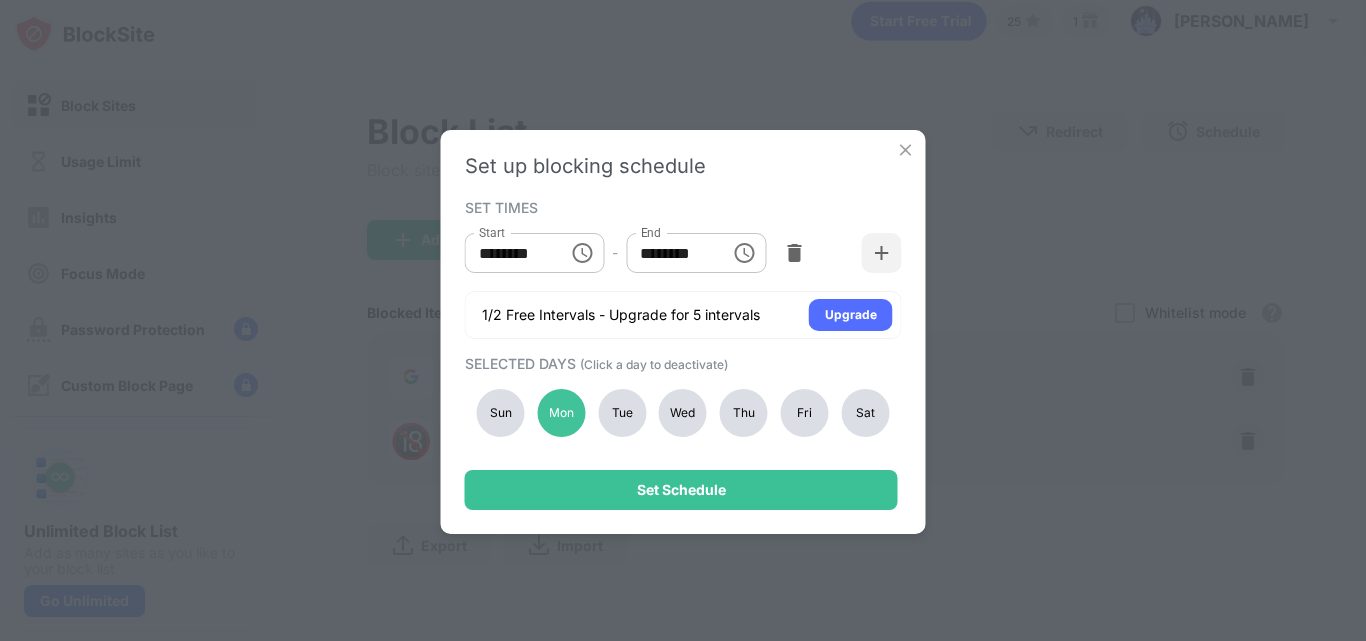 click on "Tue" at bounding box center (622, 413) 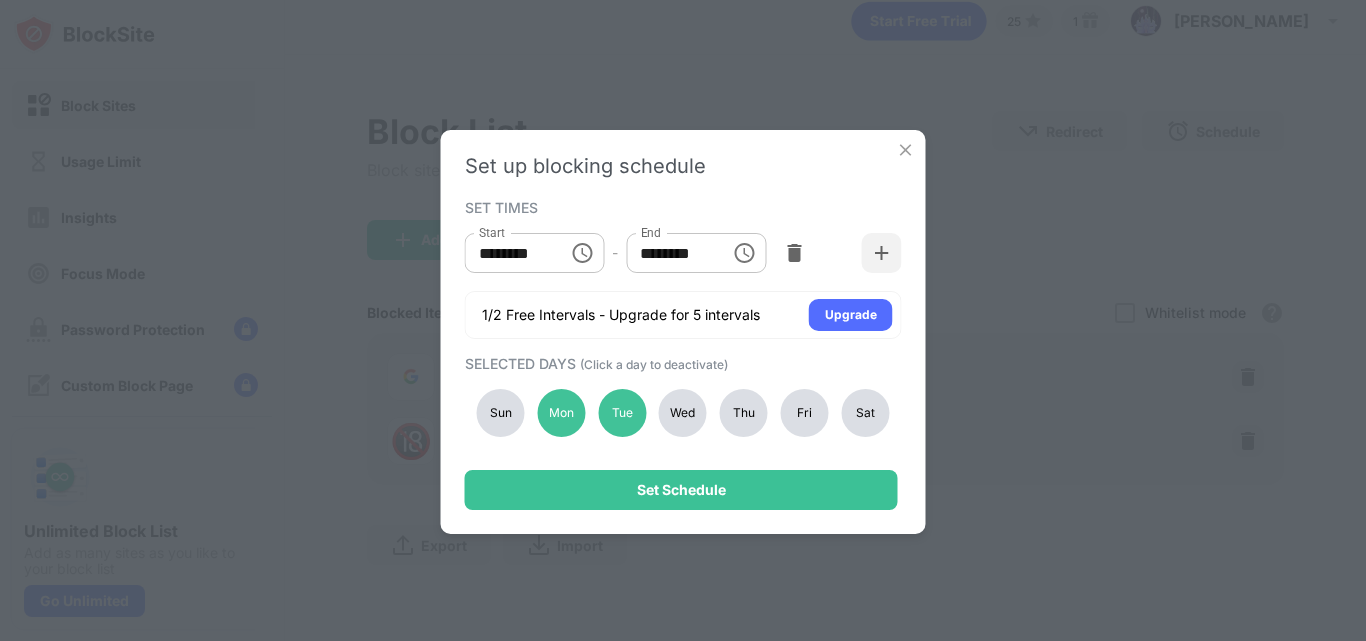 click on "Sun Mon Tue Wed Thu Fri Sat" at bounding box center (683, 413) 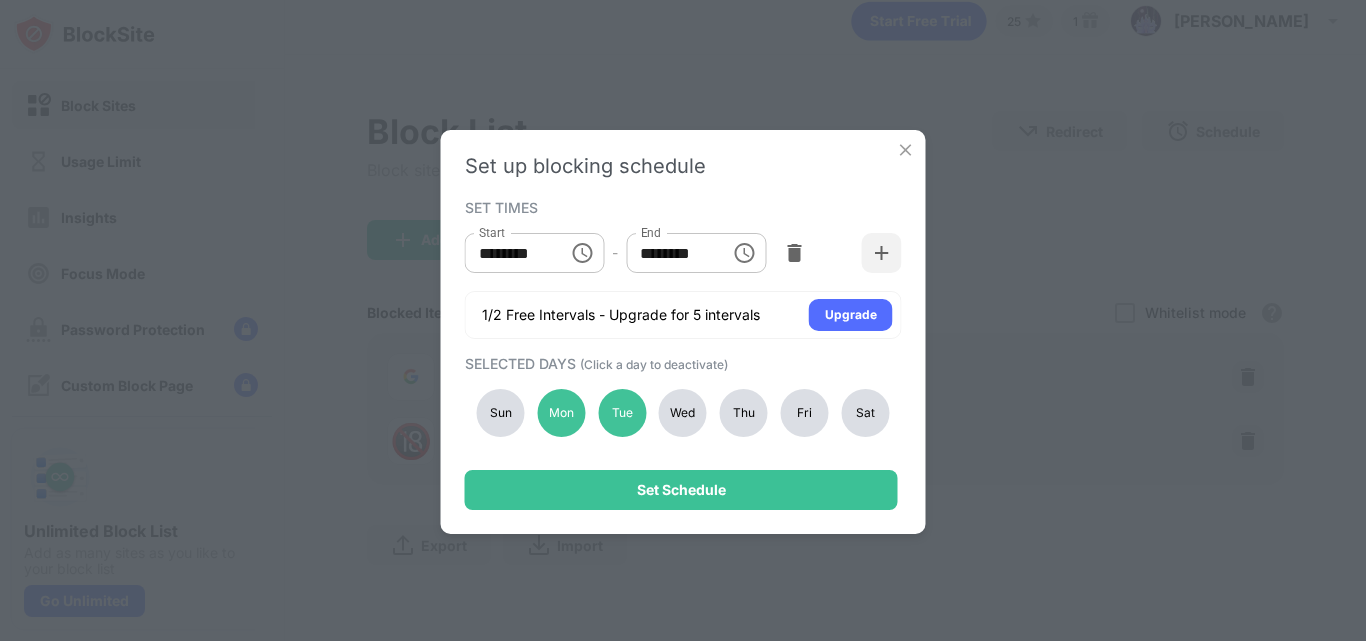 click on "Wed" at bounding box center [683, 413] 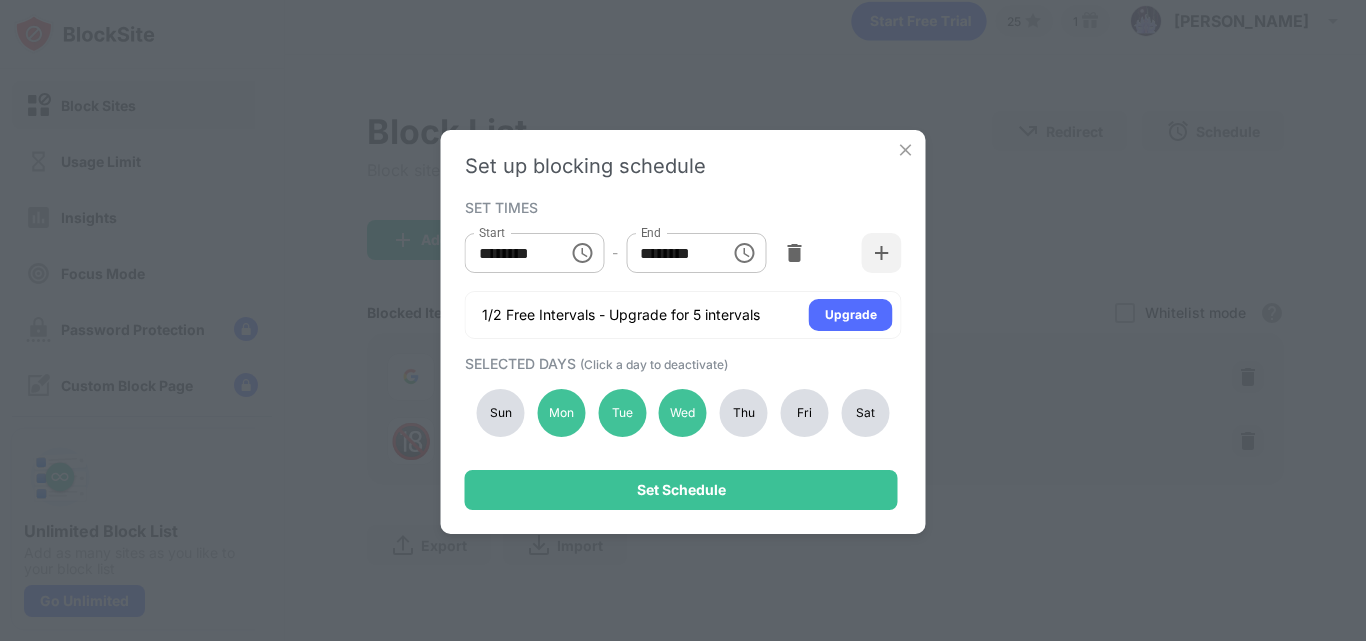 click on "Thu" at bounding box center [744, 413] 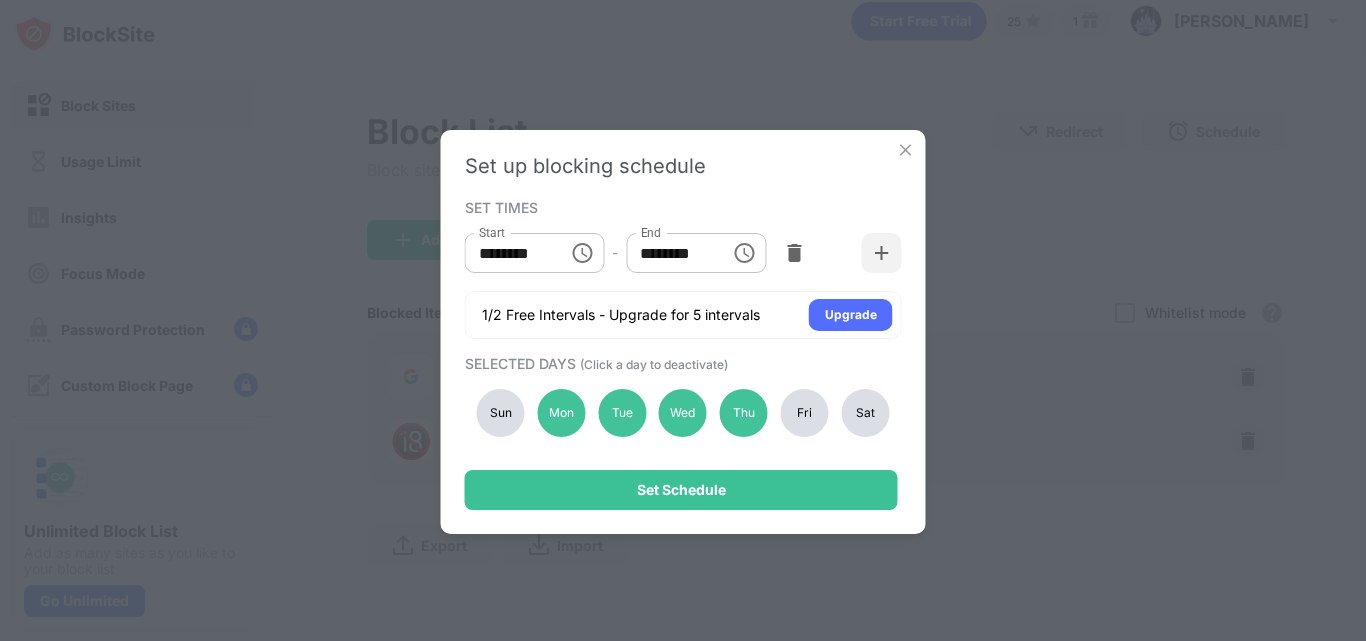 click on "Fri" at bounding box center (805, 413) 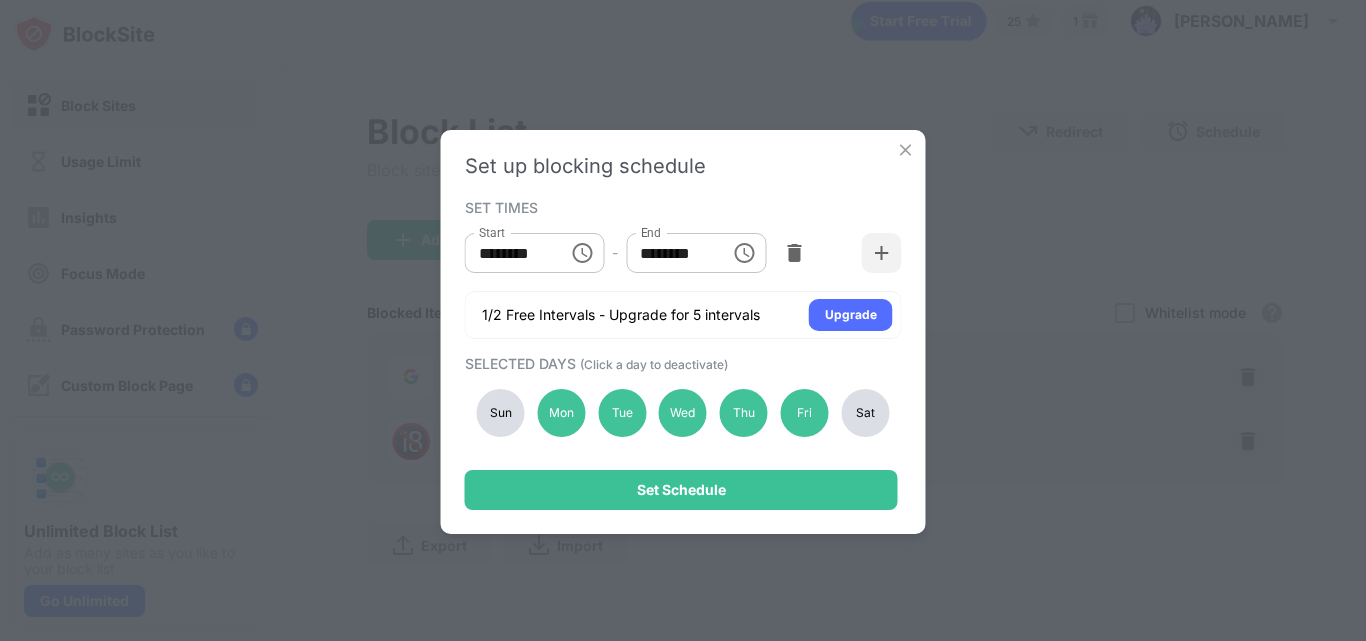 click on "Sat" at bounding box center (865, 413) 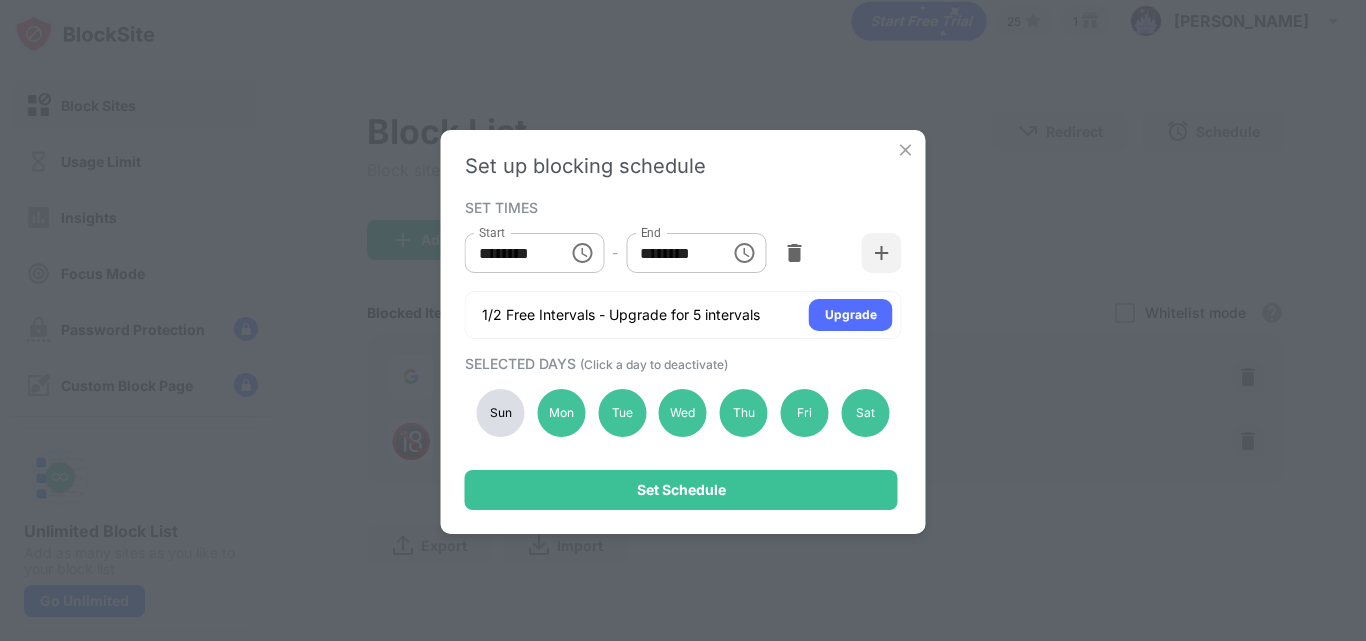 click on "Sun" at bounding box center [501, 413] 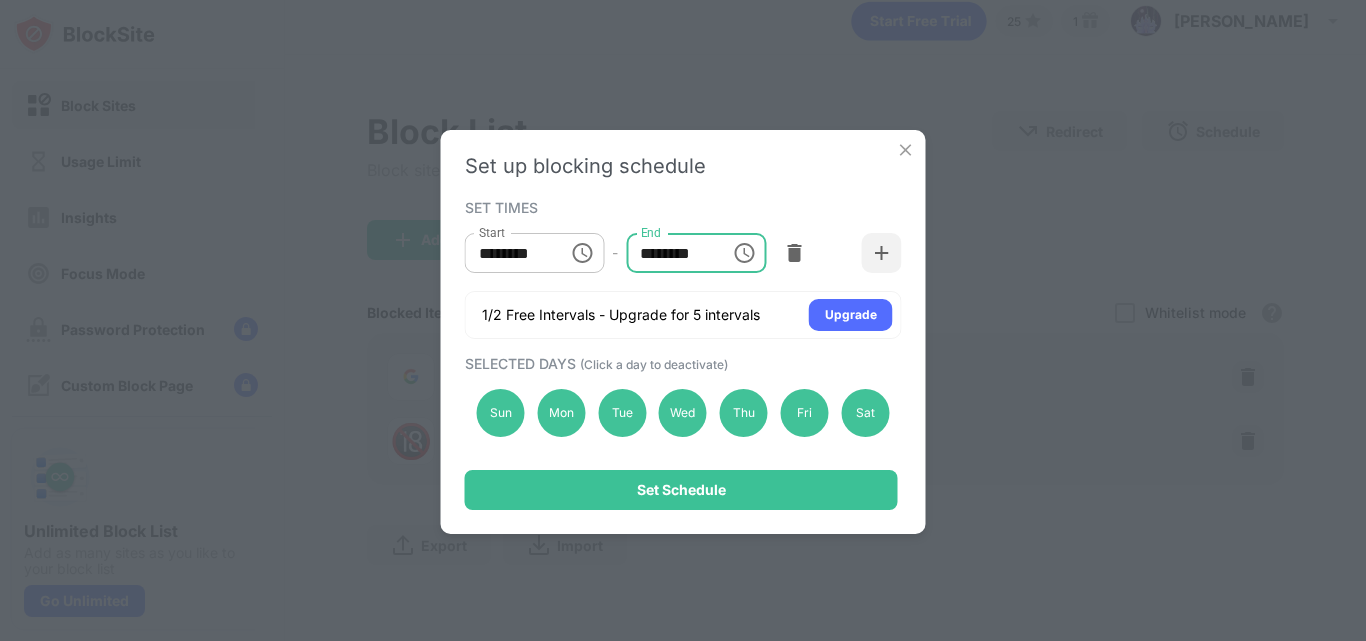 click on "********" at bounding box center [671, 253] 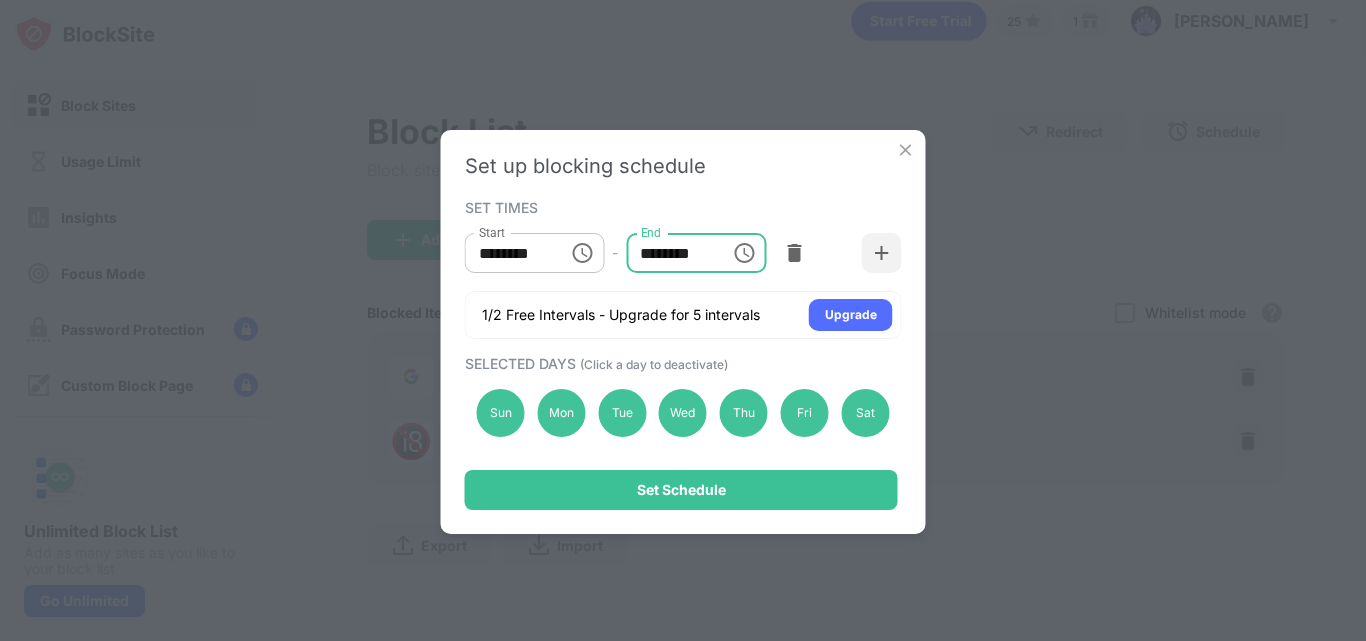 click on "********" at bounding box center [671, 253] 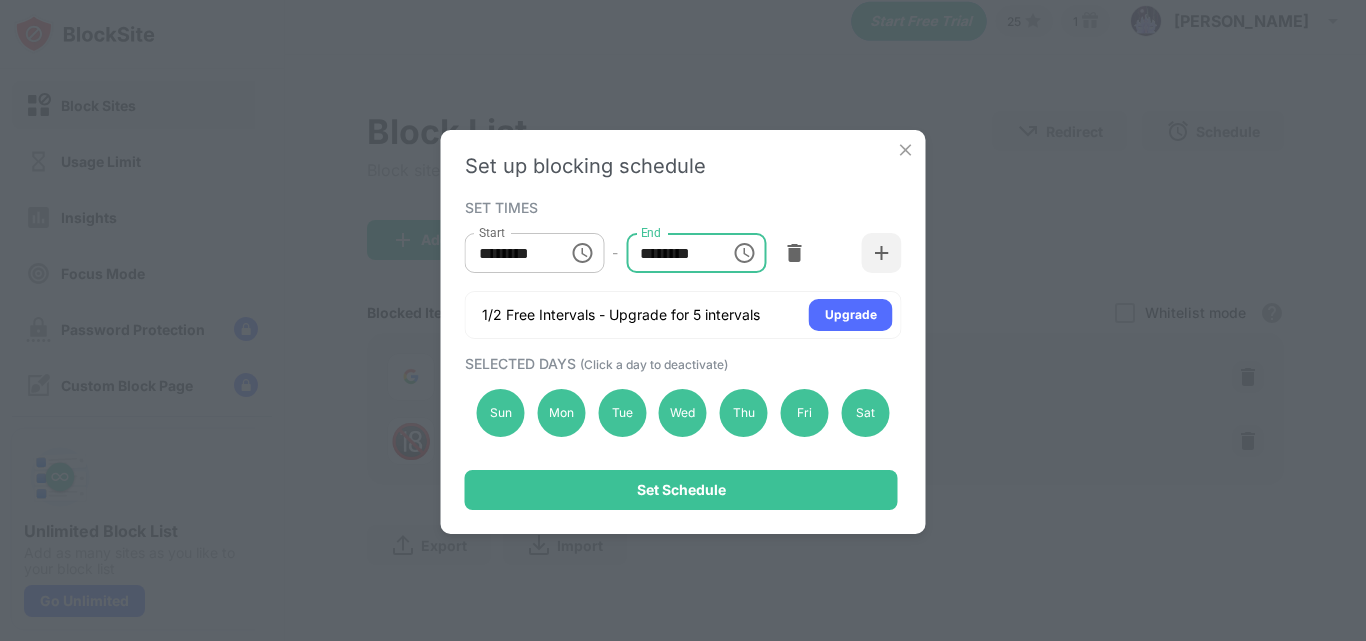drag, startPoint x: 639, startPoint y: 271, endPoint x: 656, endPoint y: 277, distance: 18.027756 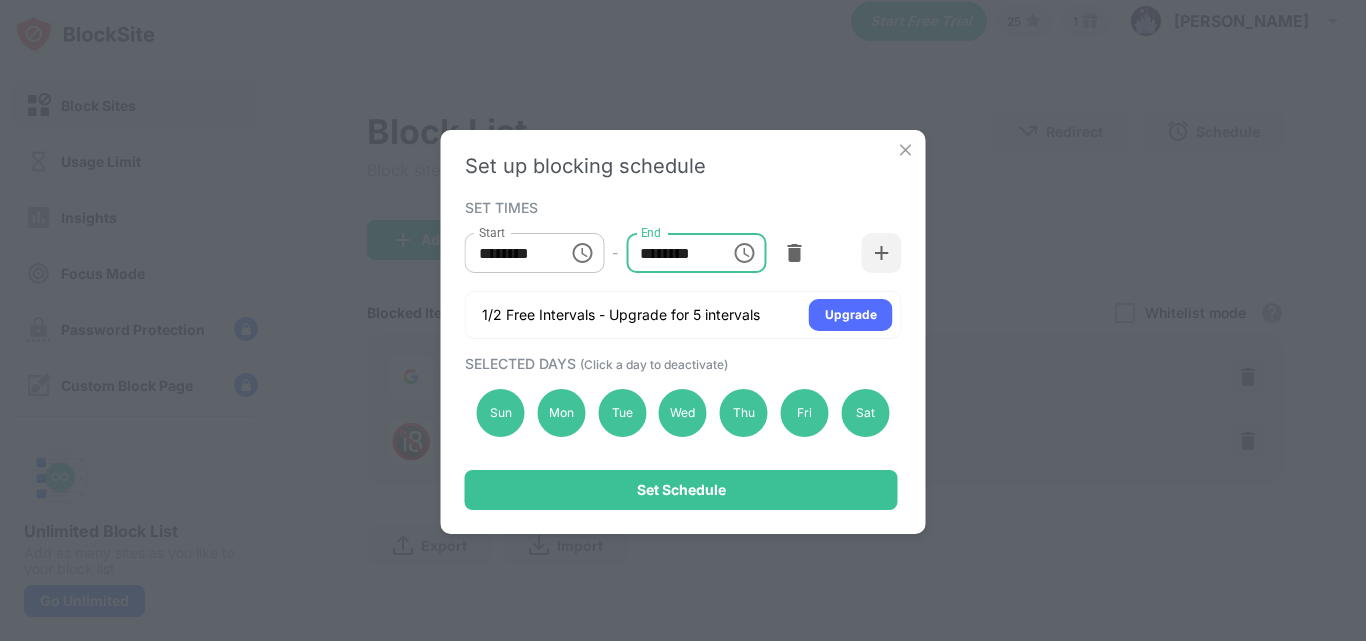 click on "********" at bounding box center [671, 253] 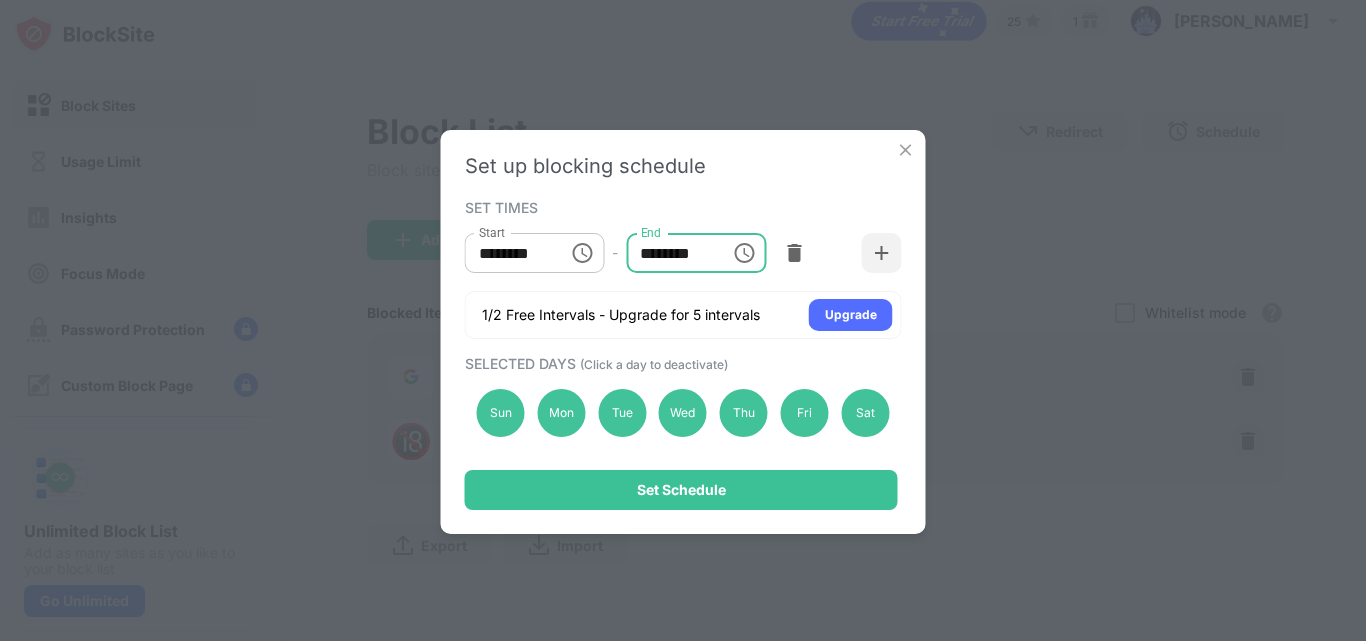 click on "********" at bounding box center (671, 253) 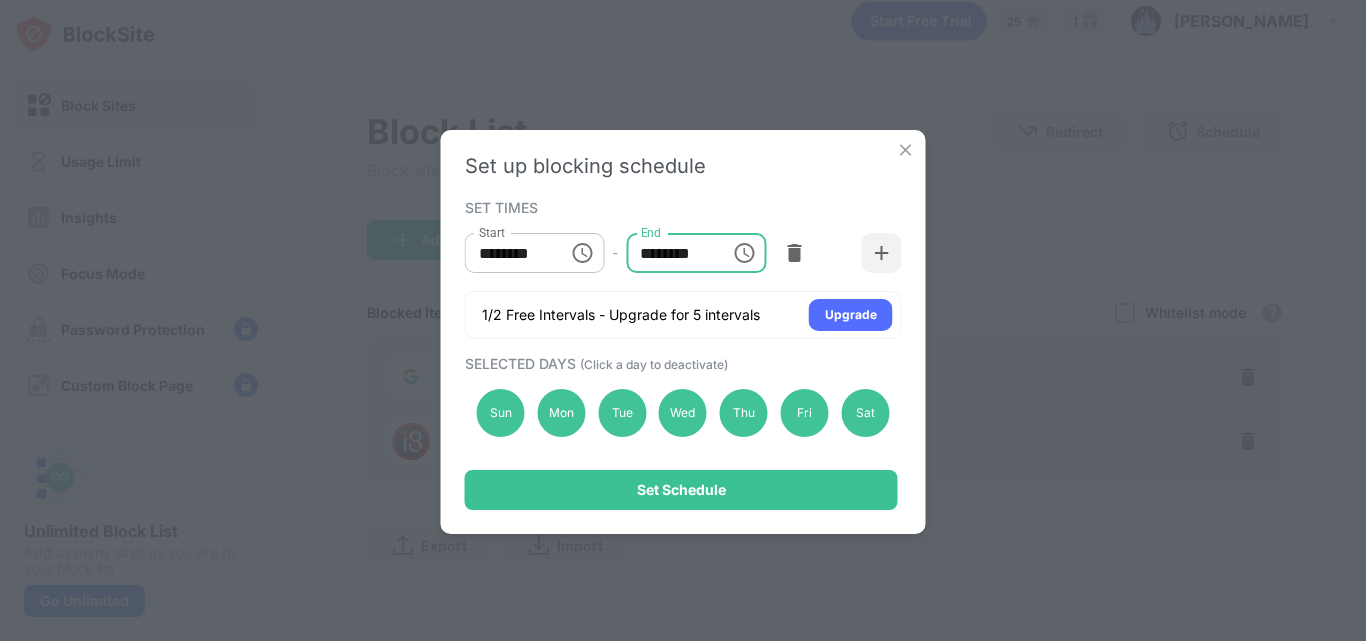 click on "********" at bounding box center (671, 253) 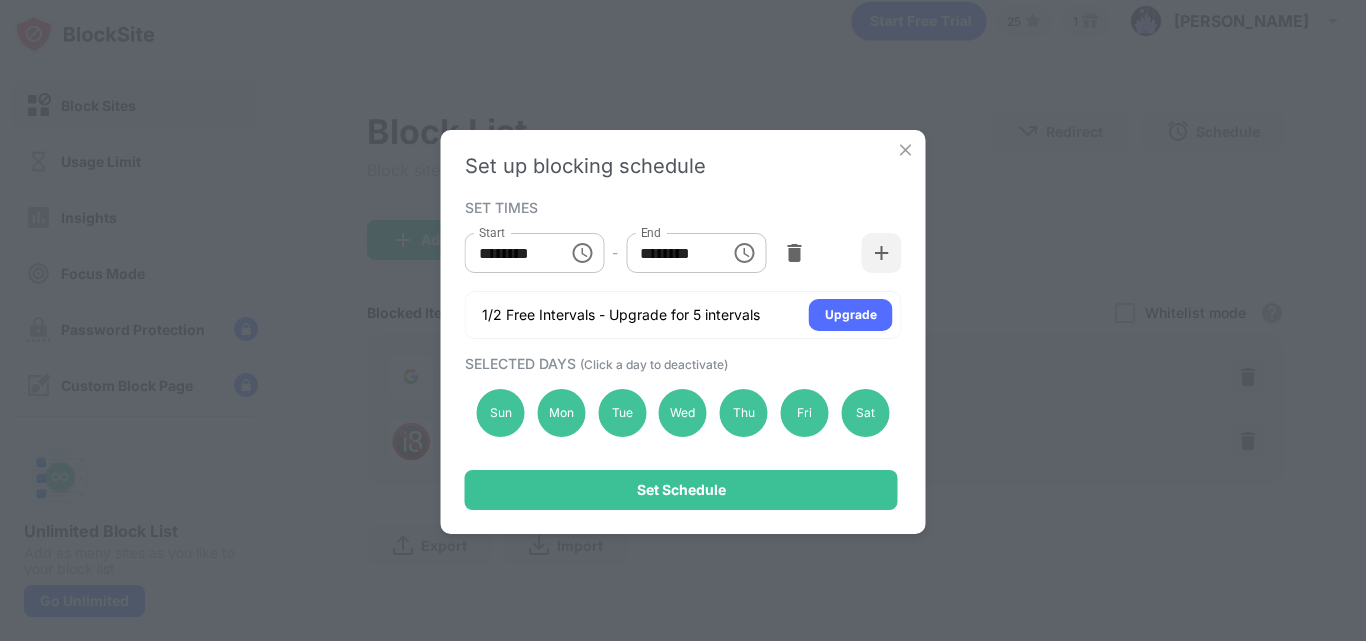 click at bounding box center (906, 150) 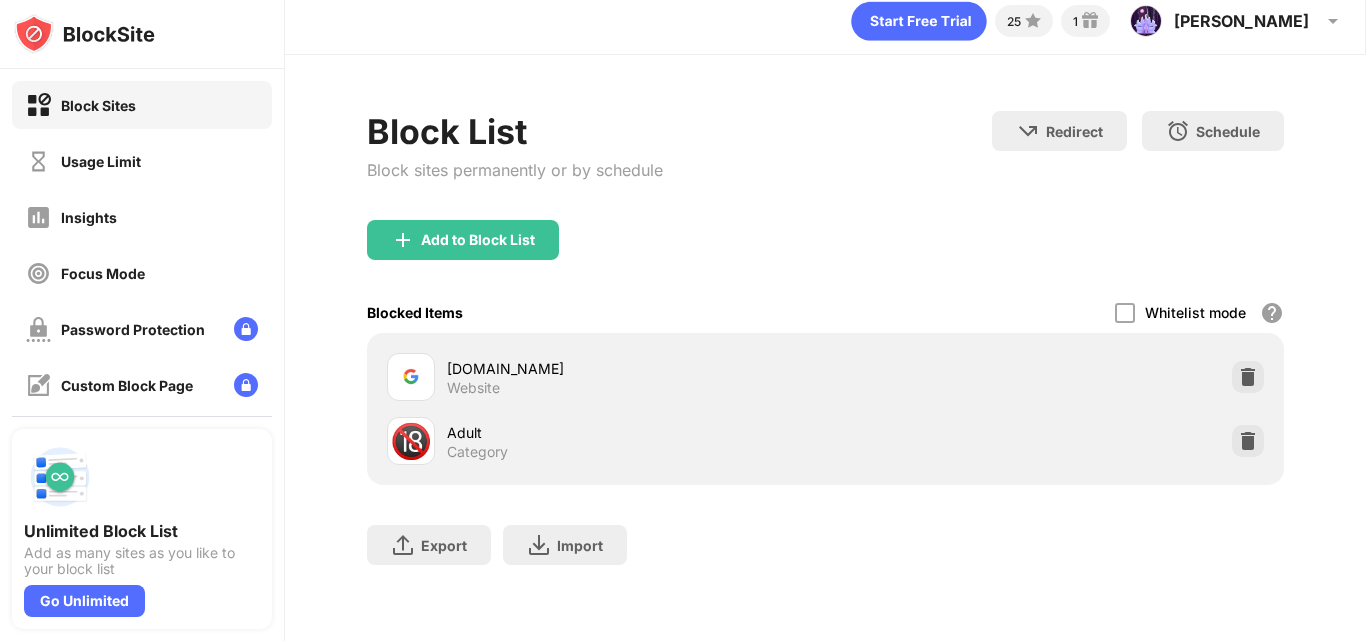 click on "google.com" at bounding box center (636, 368) 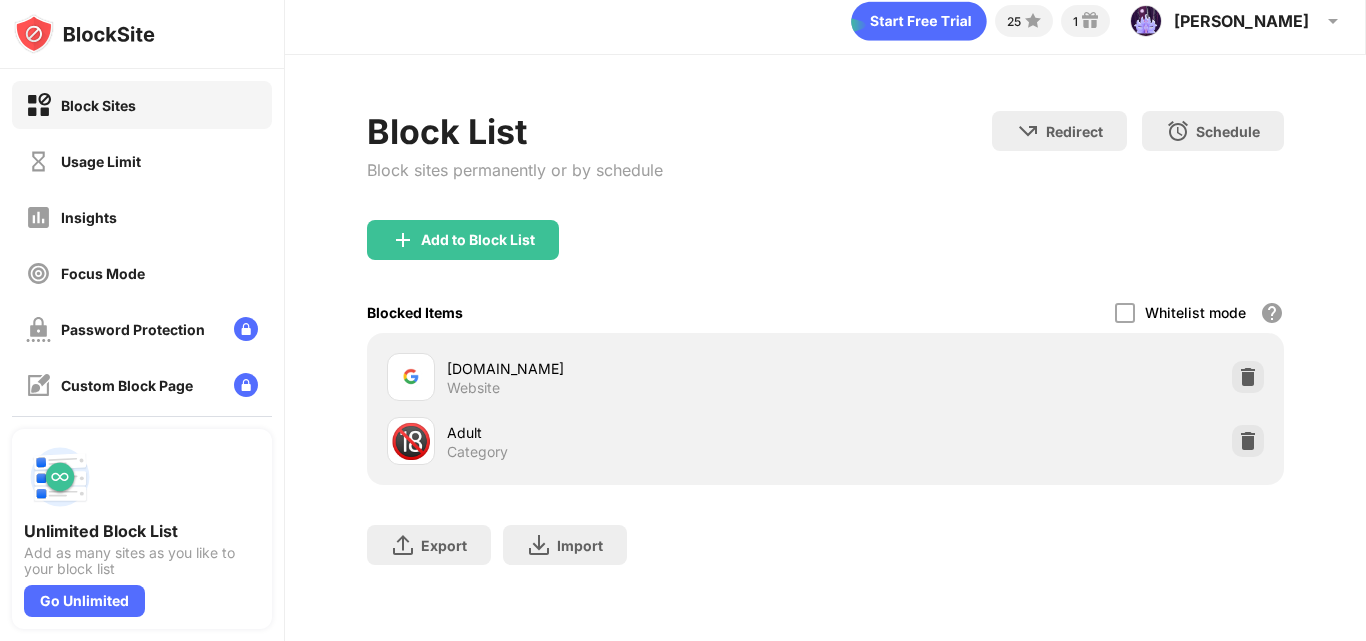 click on "google.com" at bounding box center (636, 368) 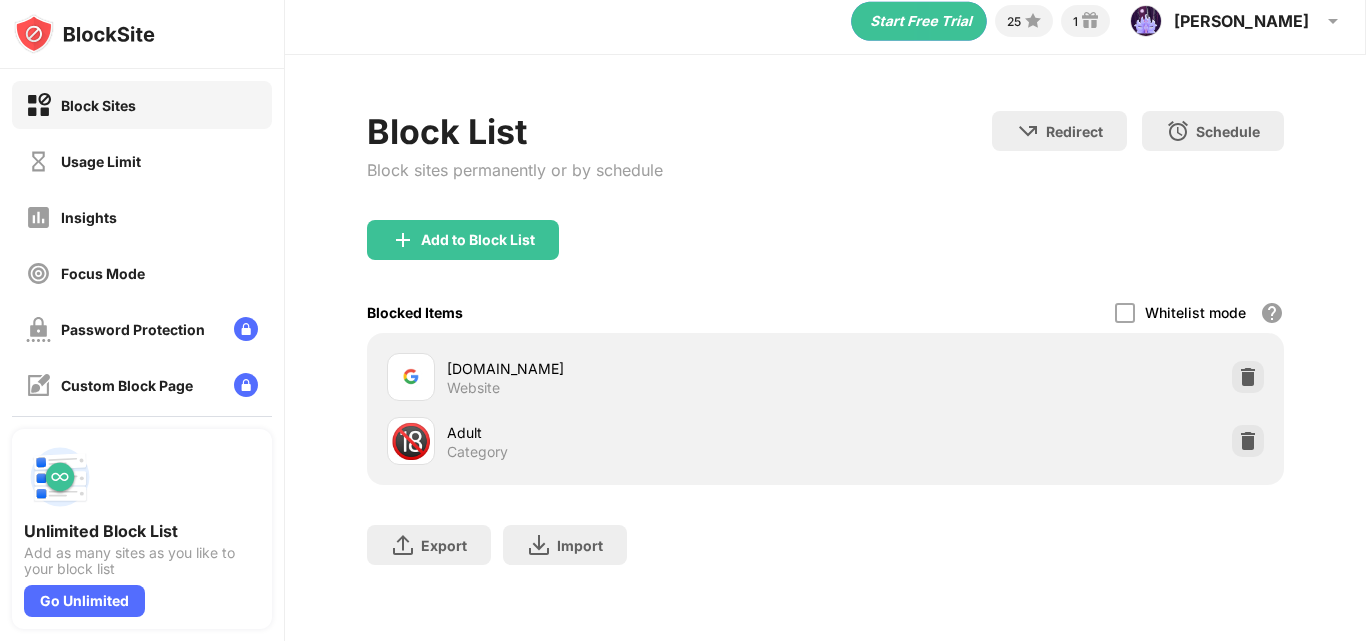 click on "google.com" at bounding box center [636, 368] 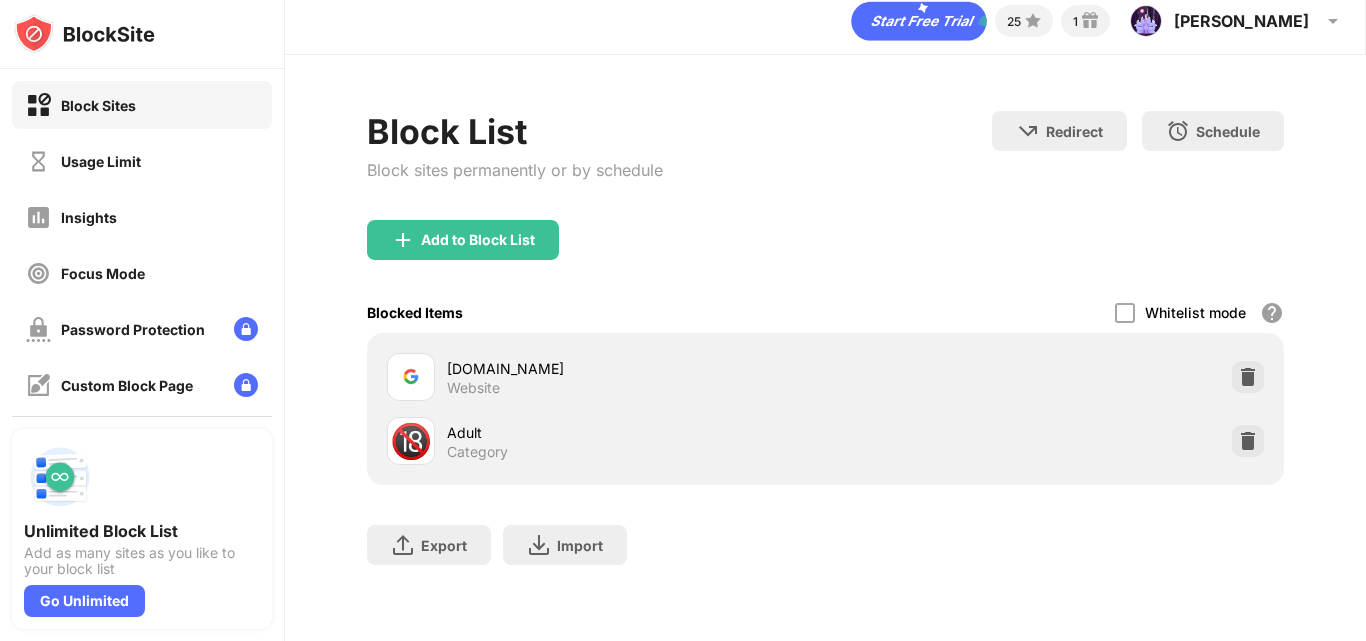 click on "google.com" at bounding box center (636, 368) 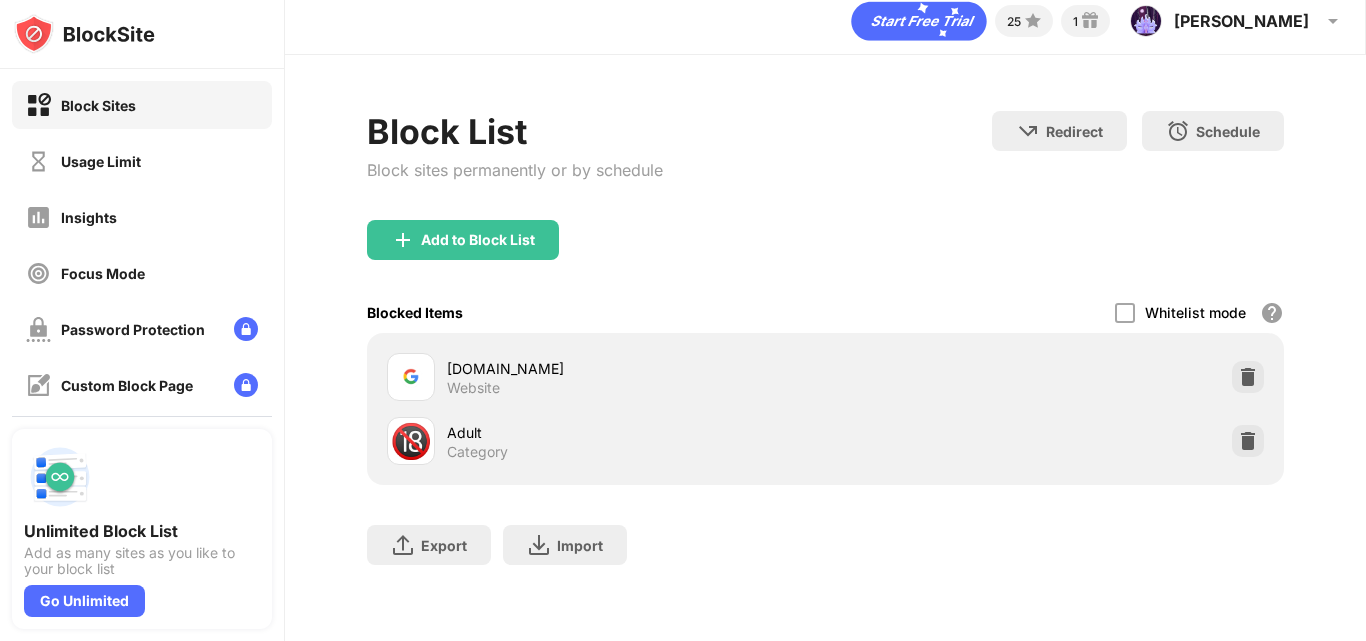 click on "google.com" at bounding box center (636, 368) 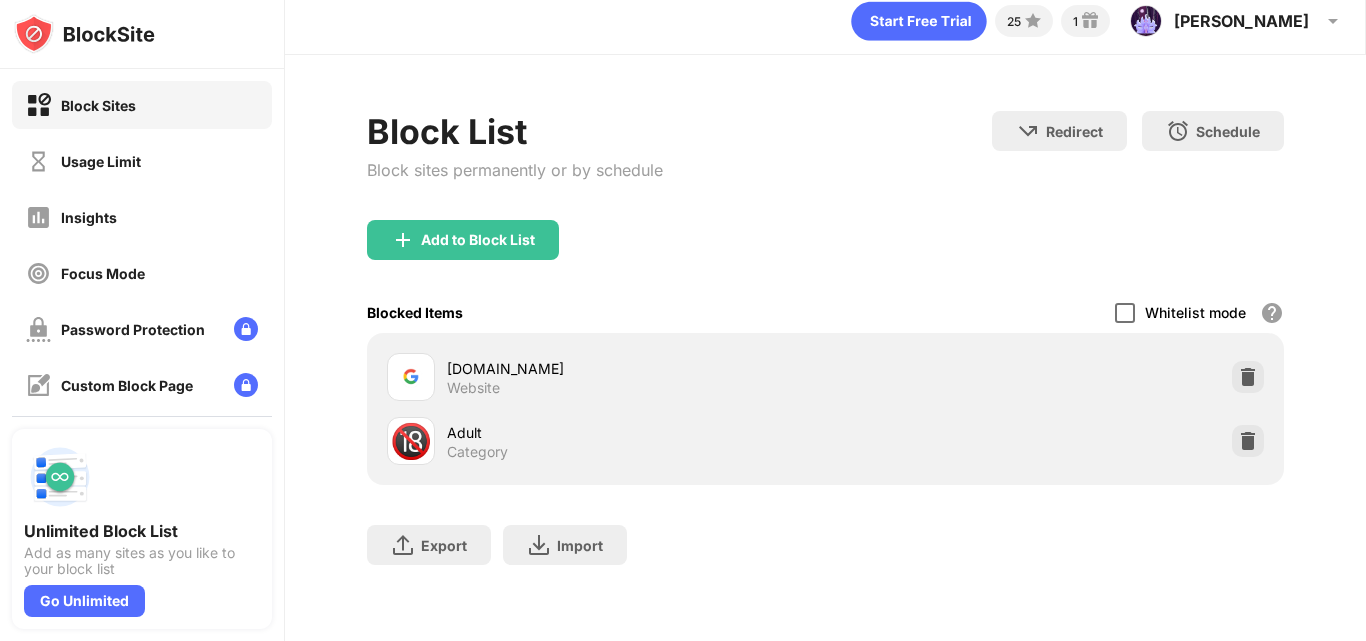 click at bounding box center (1125, 313) 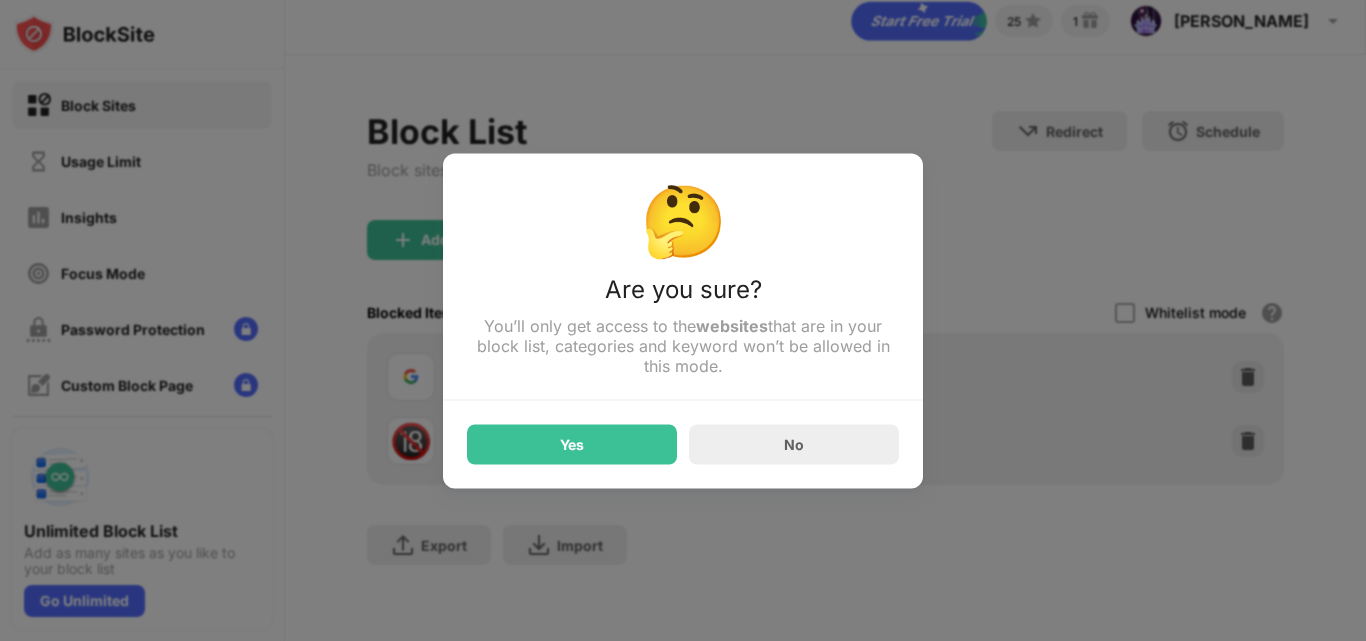 drag, startPoint x: 494, startPoint y: 350, endPoint x: 671, endPoint y: 364, distance: 177.55281 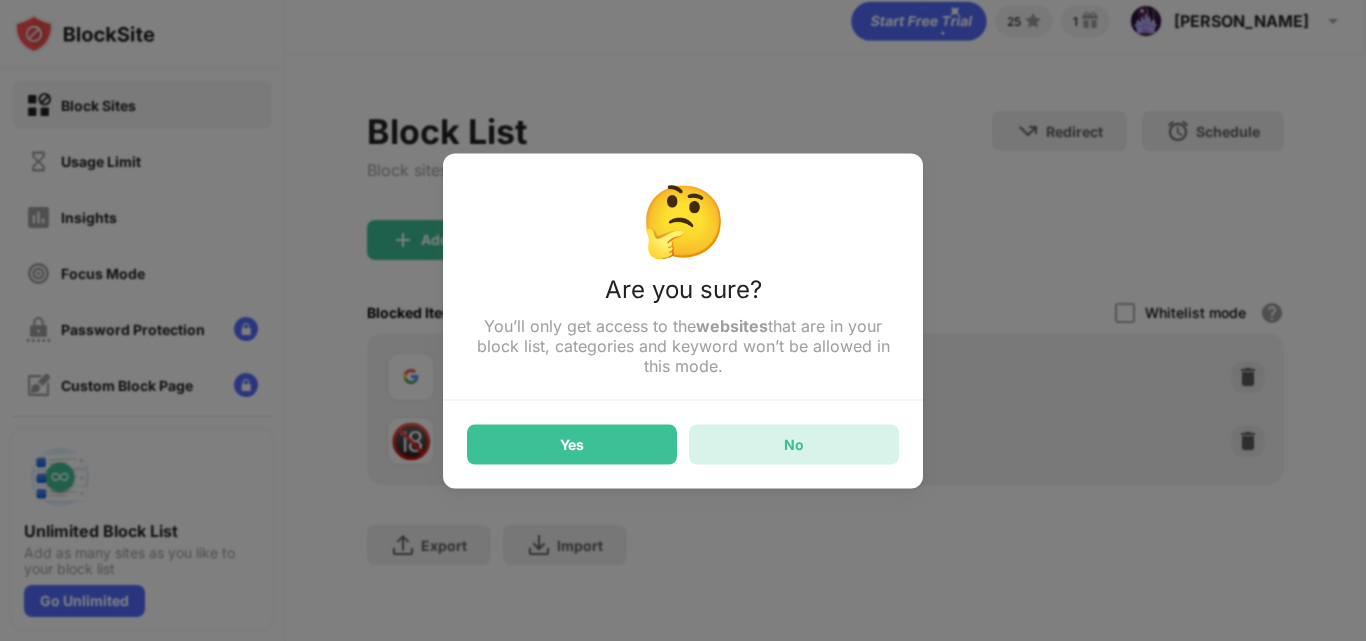 click on "No" at bounding box center (794, 444) 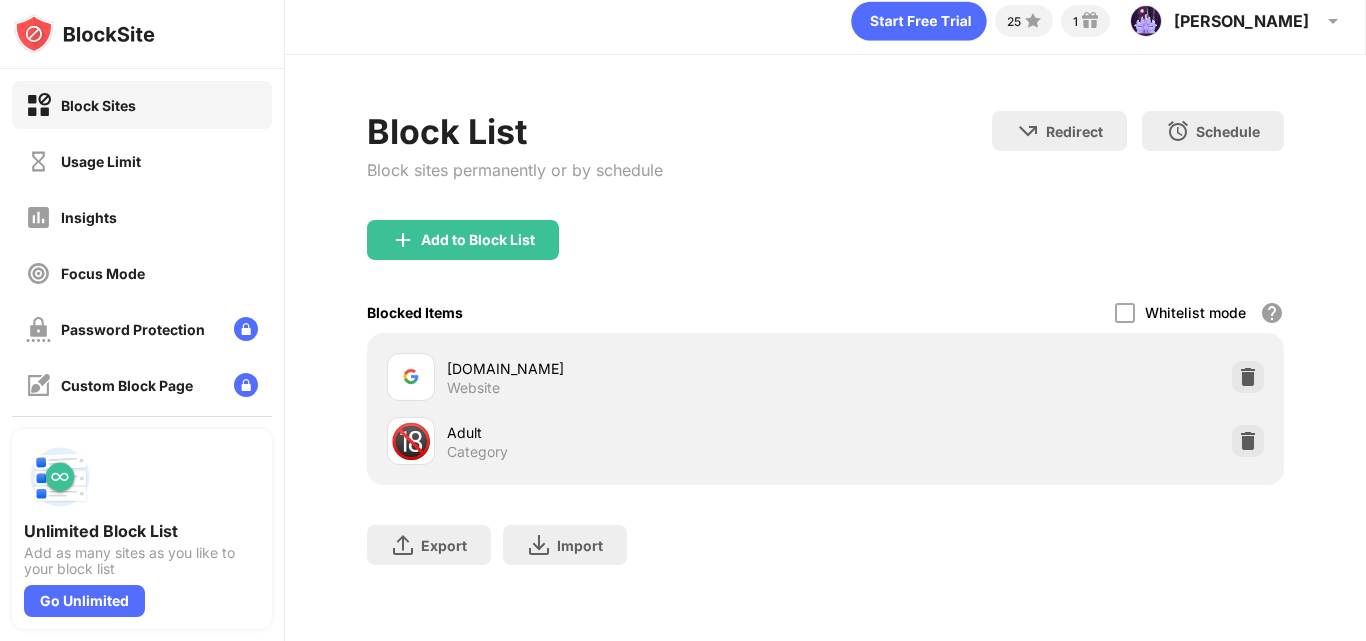 click on "google.com" at bounding box center [636, 368] 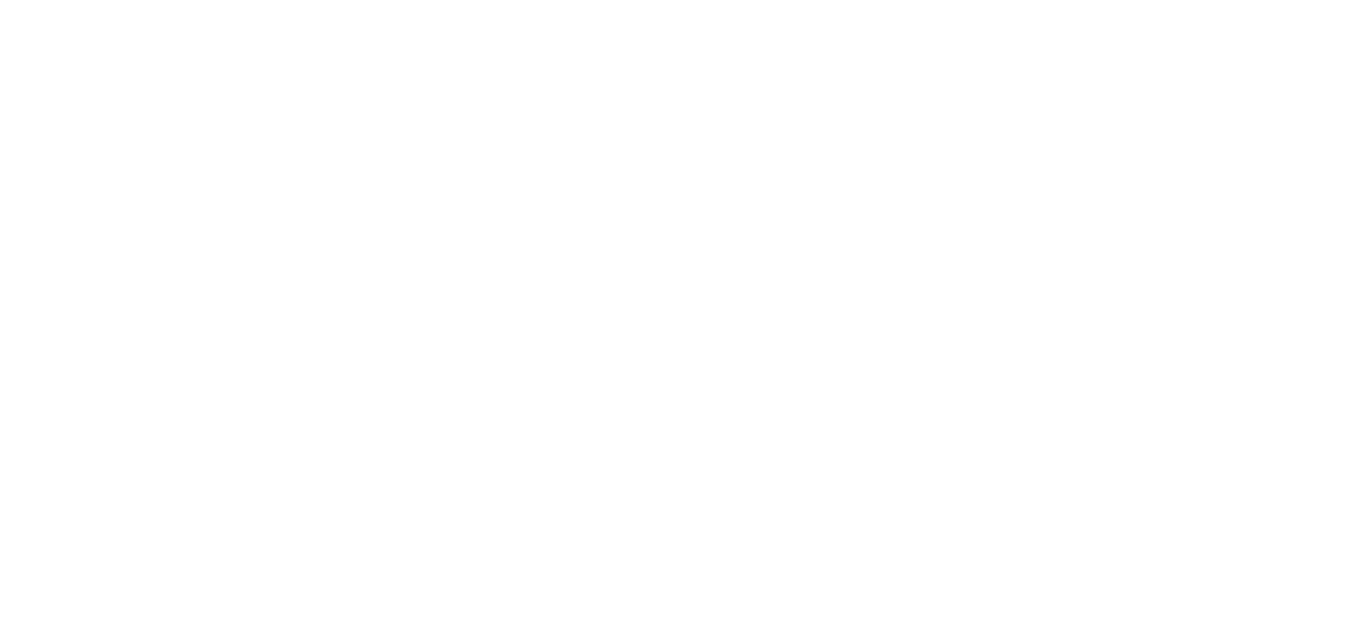 scroll, scrollTop: 0, scrollLeft: 0, axis: both 